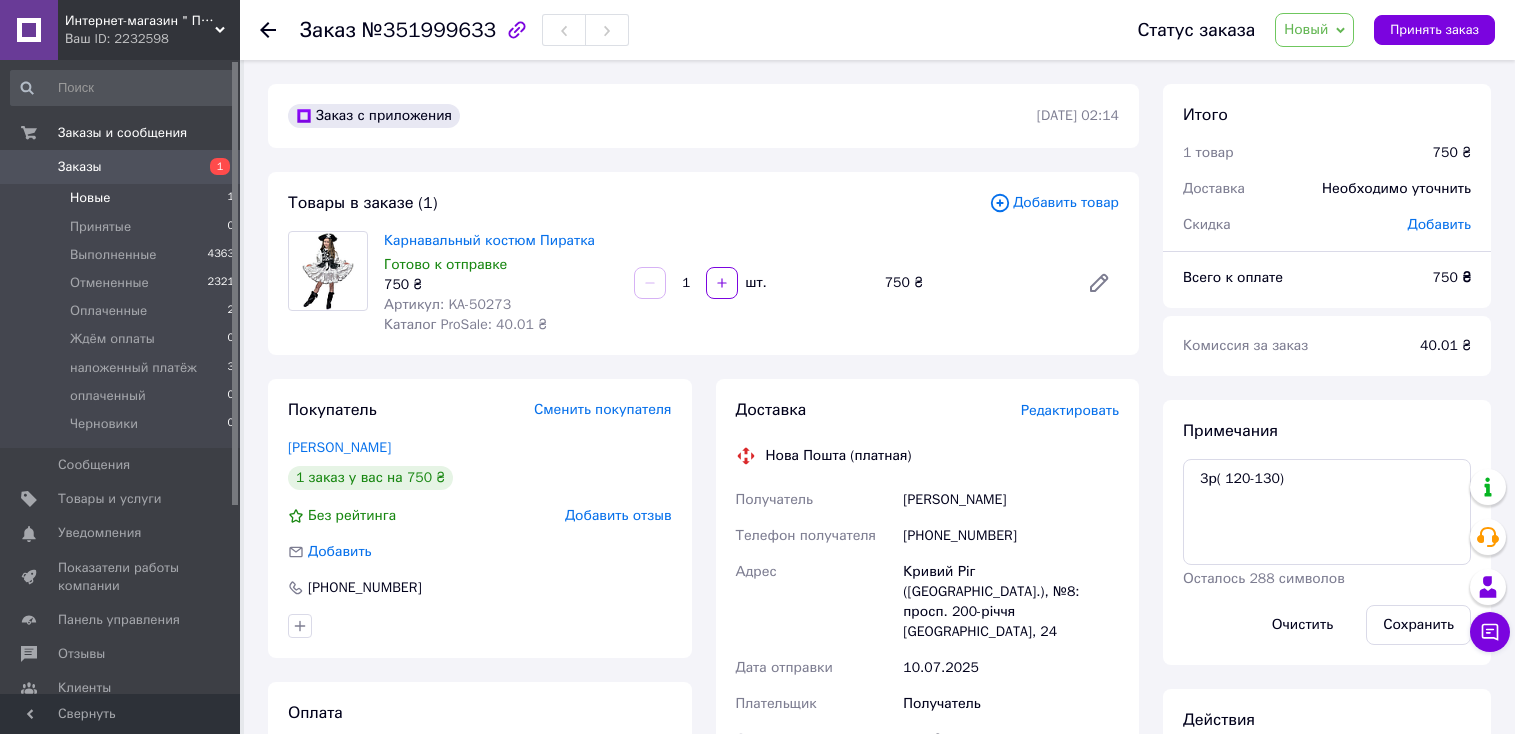scroll, scrollTop: 81, scrollLeft: 0, axis: vertical 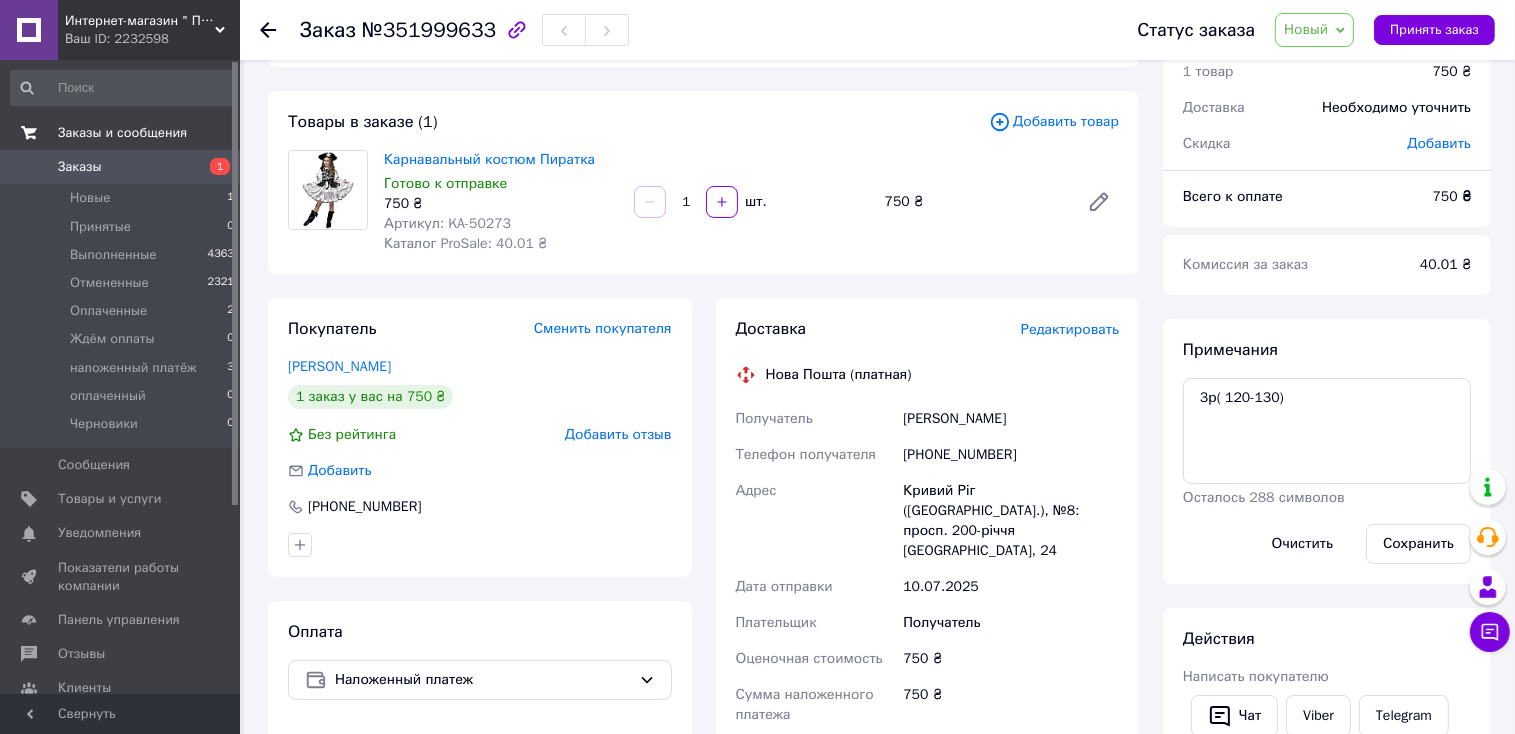 click on "Заказы и сообщения" at bounding box center [122, 133] 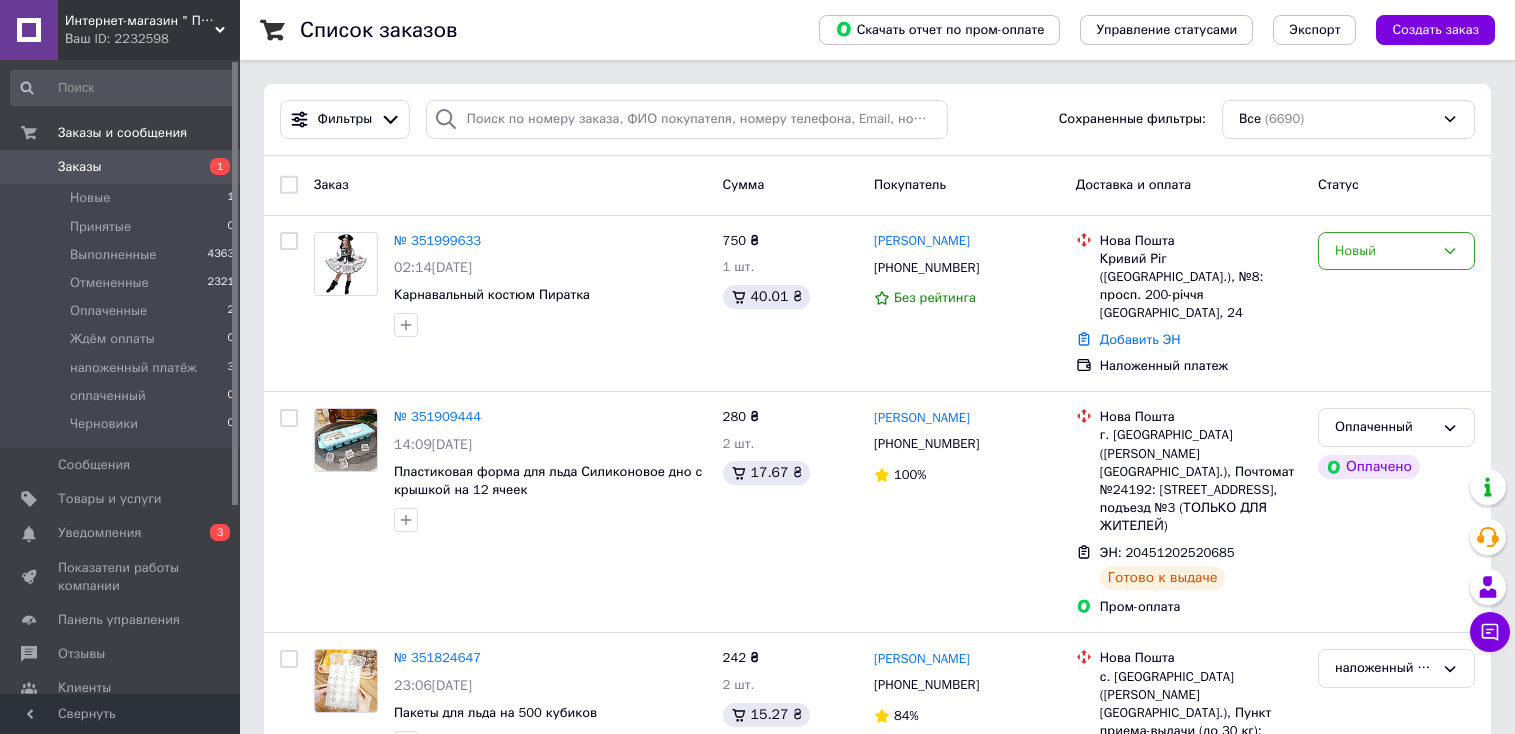 scroll, scrollTop: 0, scrollLeft: 0, axis: both 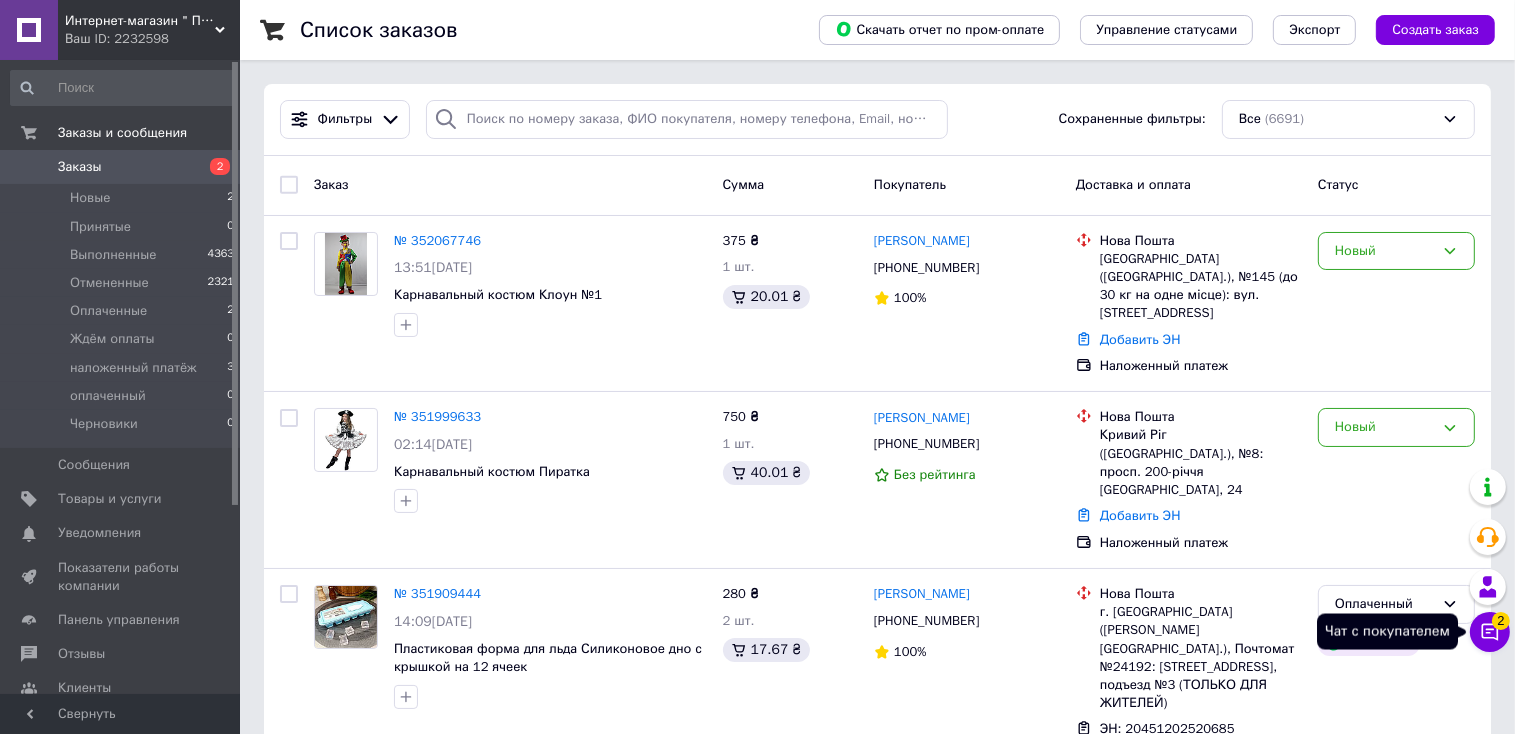 click on "Чат с покупателем 2" at bounding box center (1490, 632) 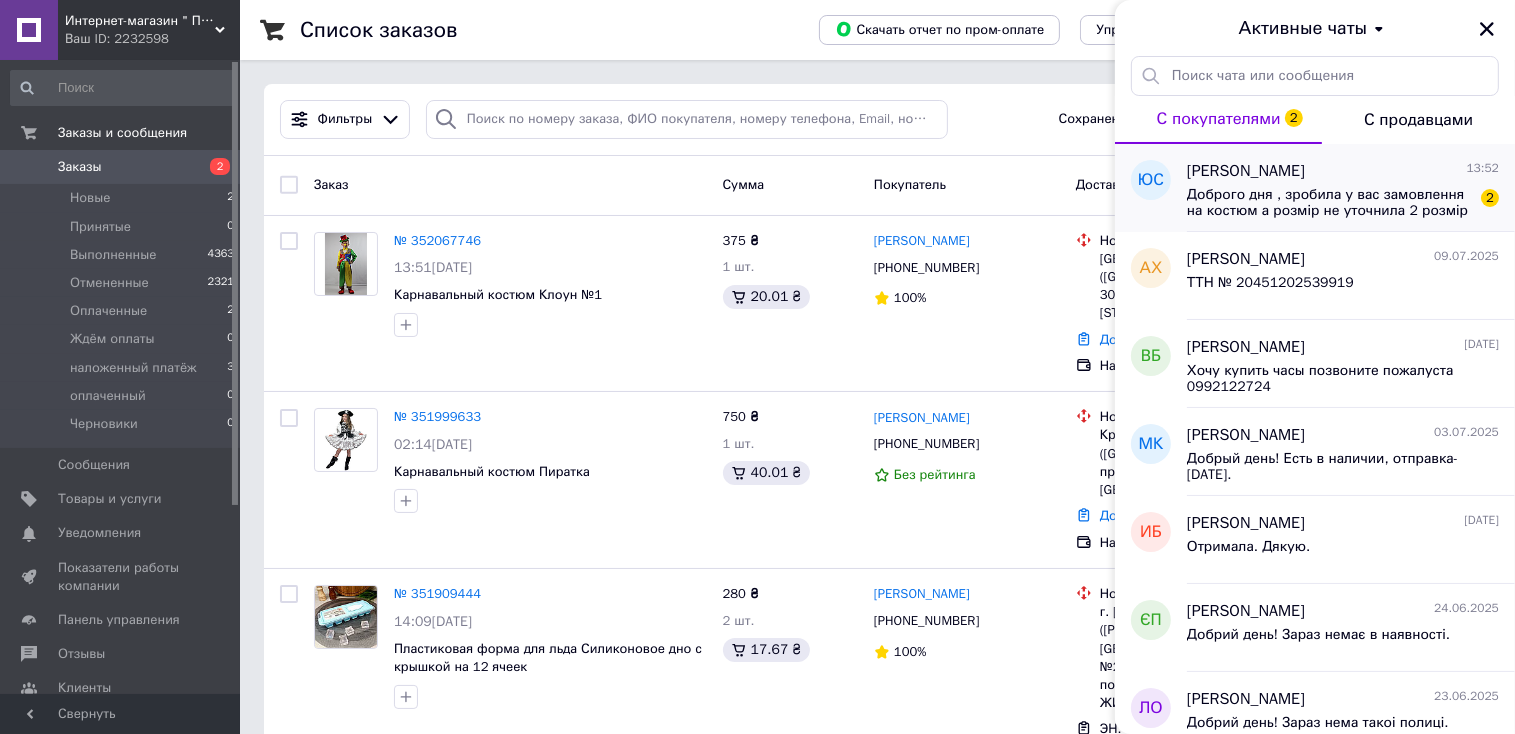 click on "Доброго дня , зробила у вас замовлення на костюм а розмір не уточнила 2 розмір на 5 років" at bounding box center [1329, 203] 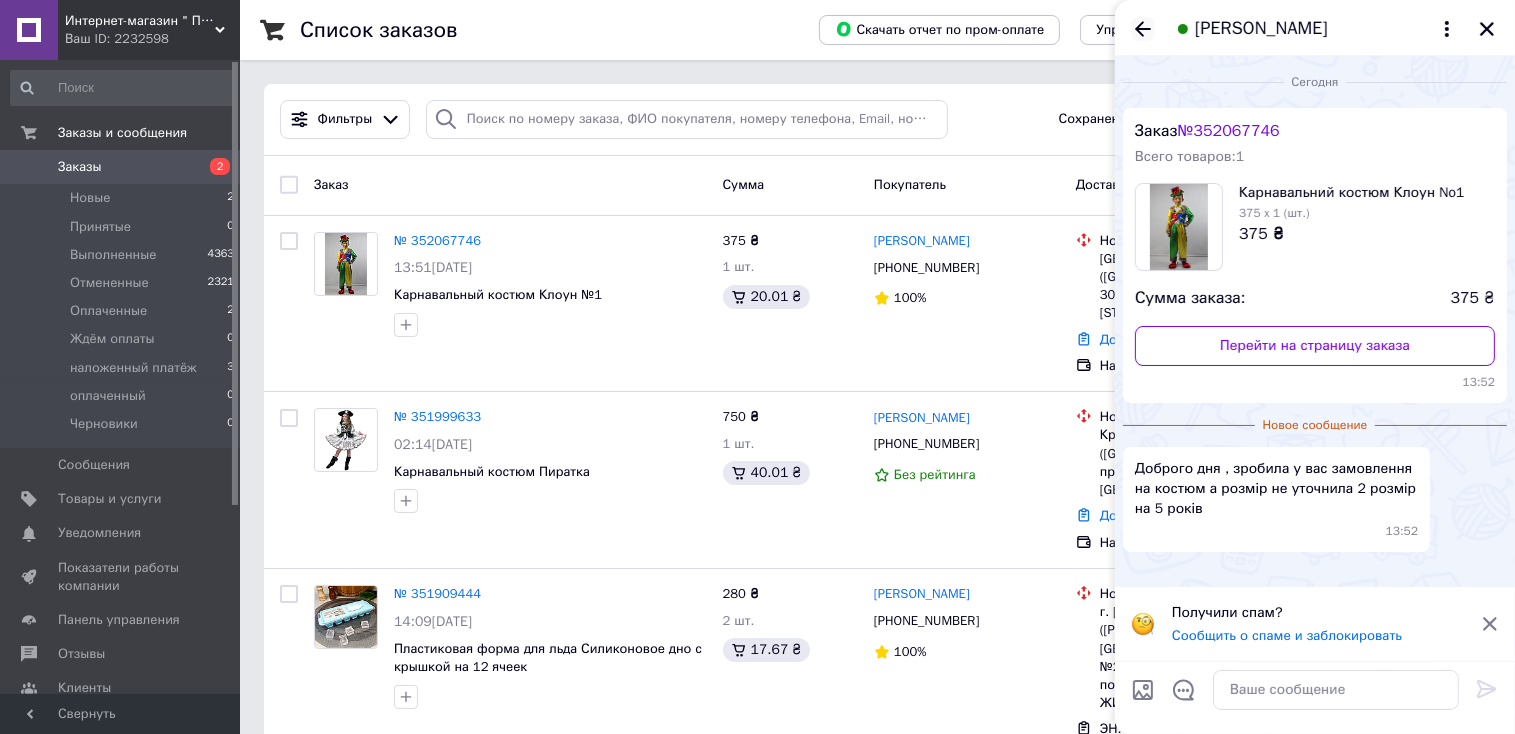 click 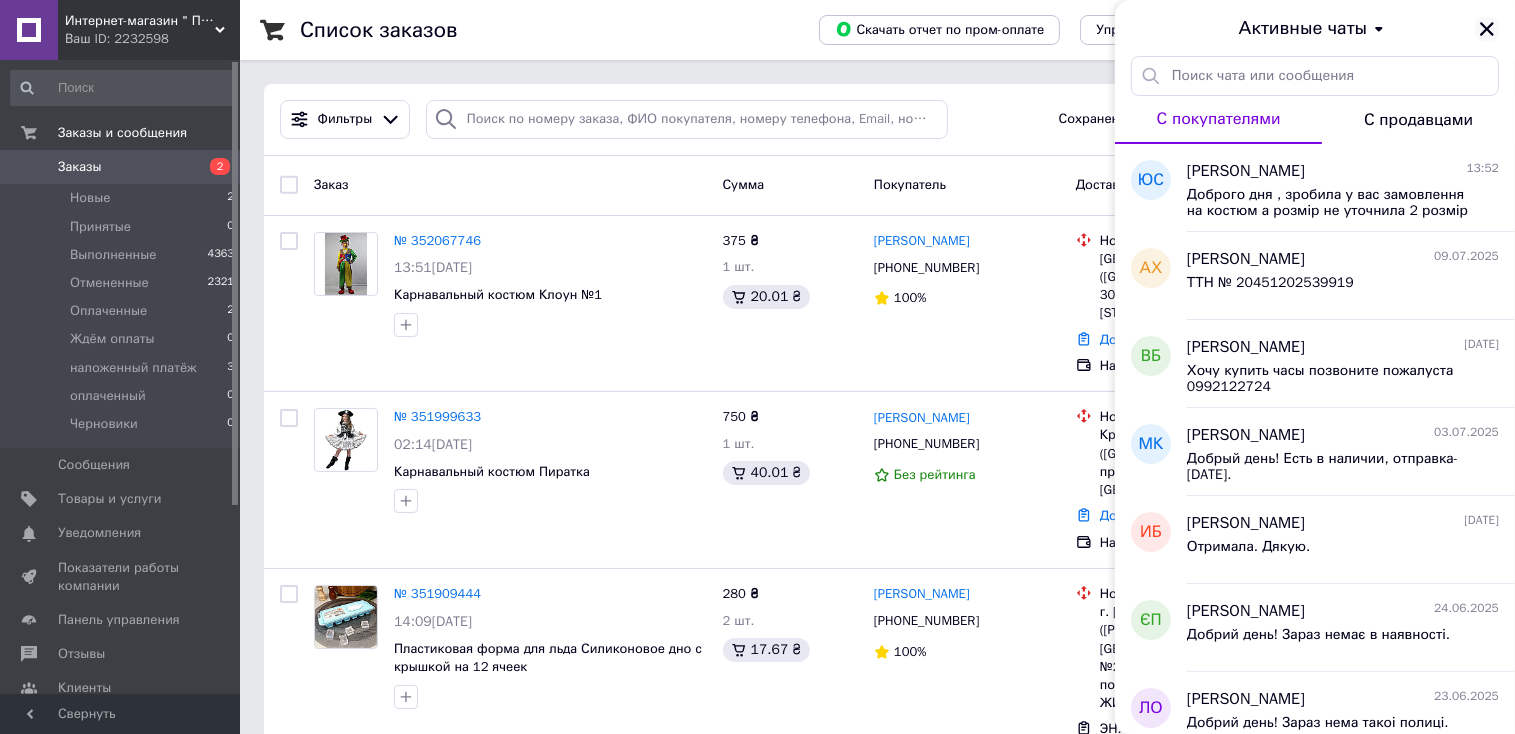 click at bounding box center [1487, 29] 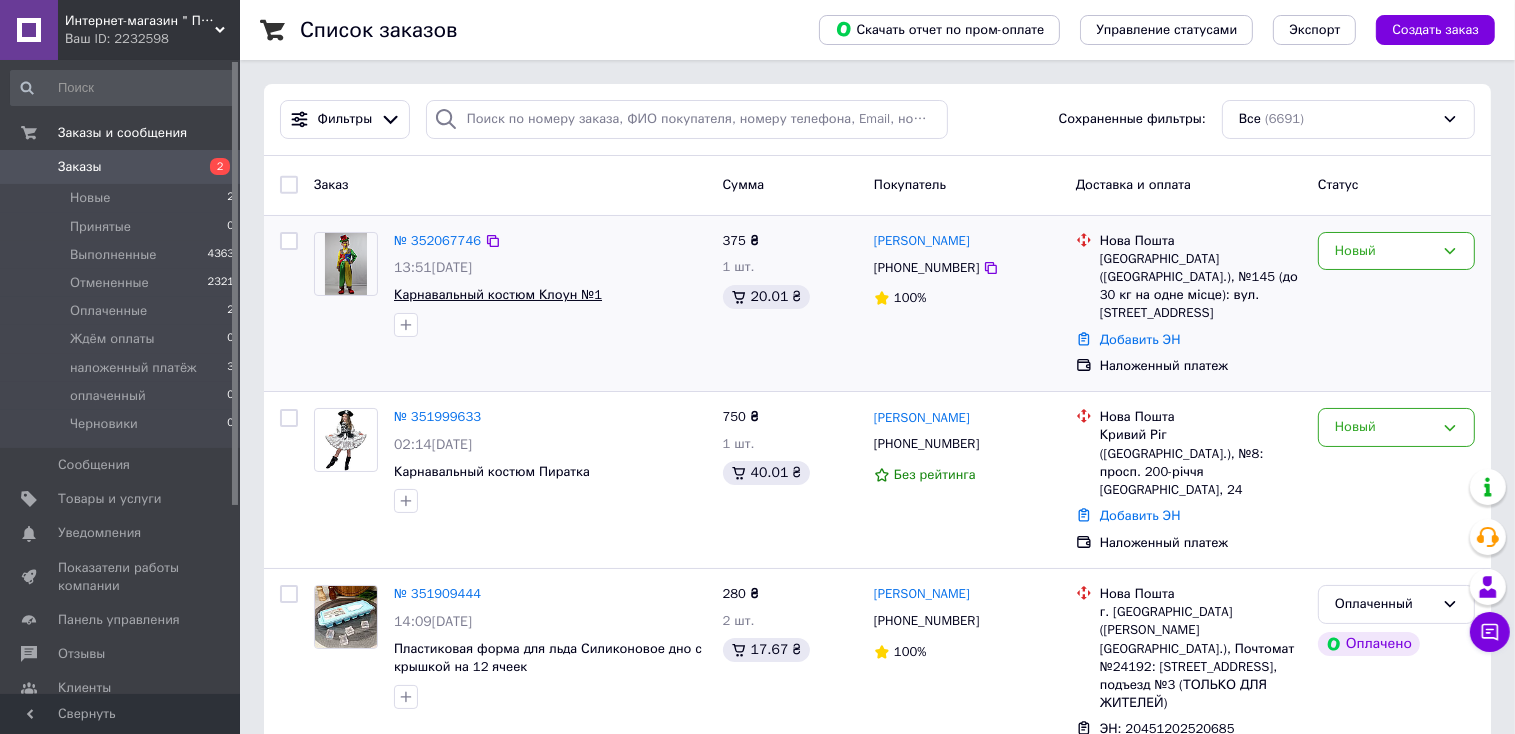 click on "Карнавальный костюм Клоун №1" at bounding box center (498, 294) 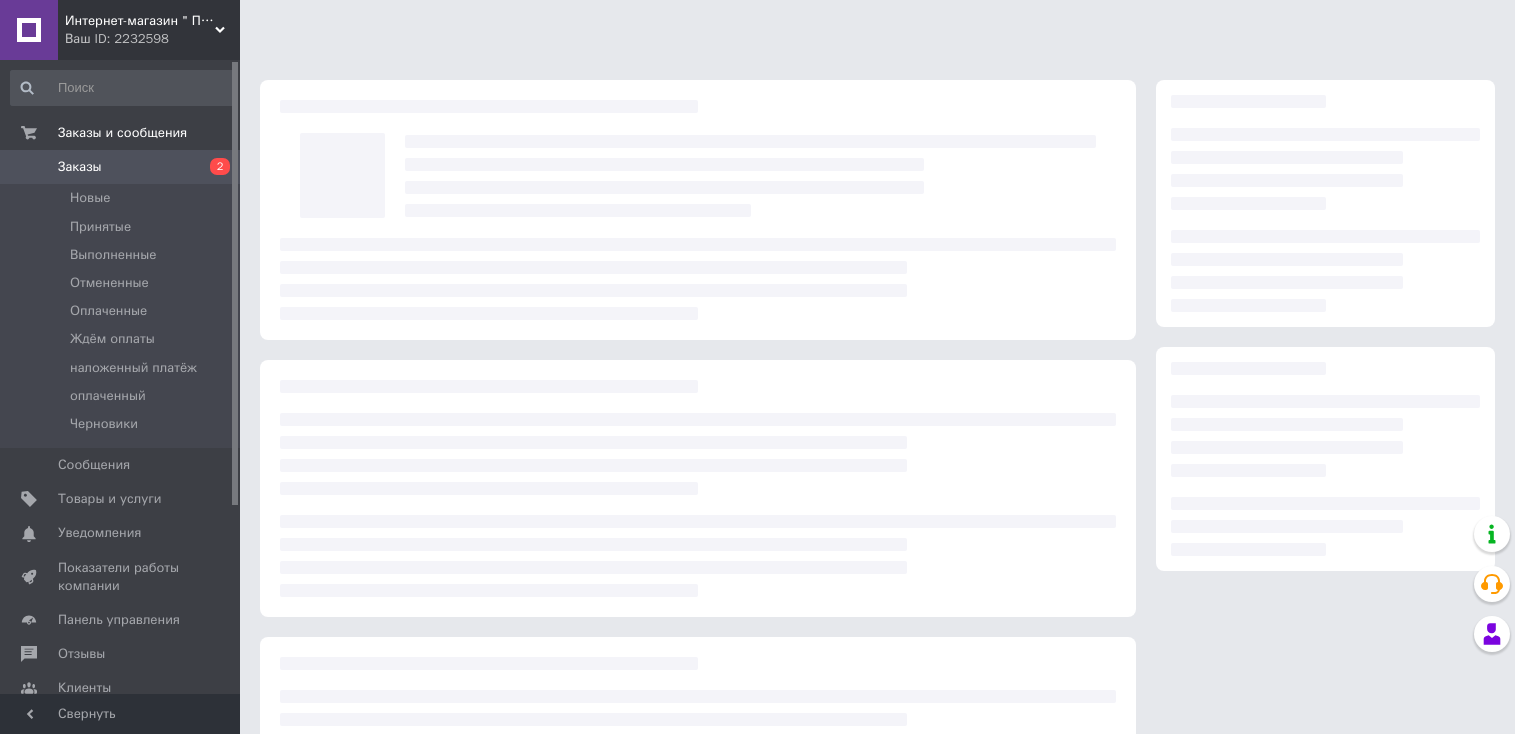 scroll, scrollTop: 0, scrollLeft: 0, axis: both 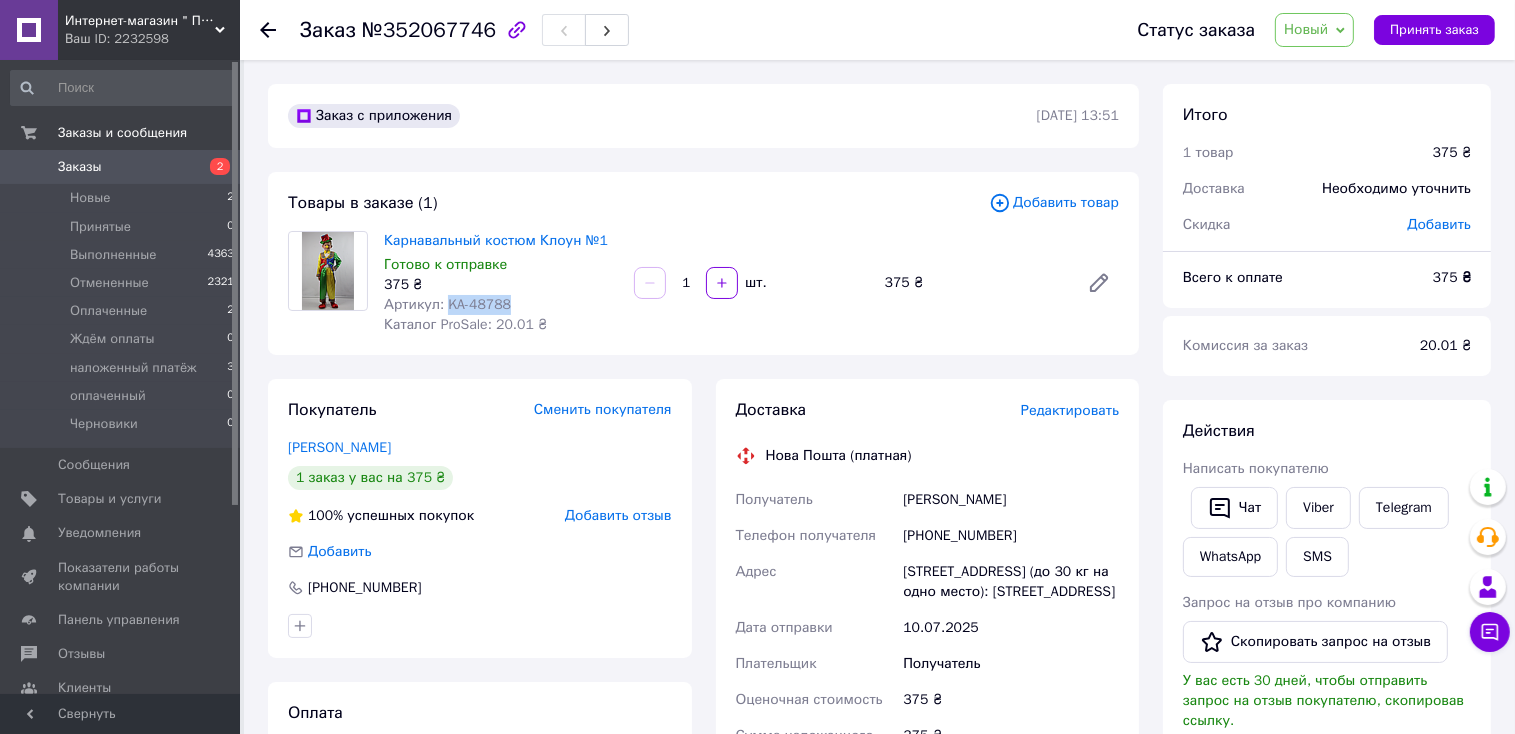 drag, startPoint x: 503, startPoint y: 302, endPoint x: 446, endPoint y: 304, distance: 57.035076 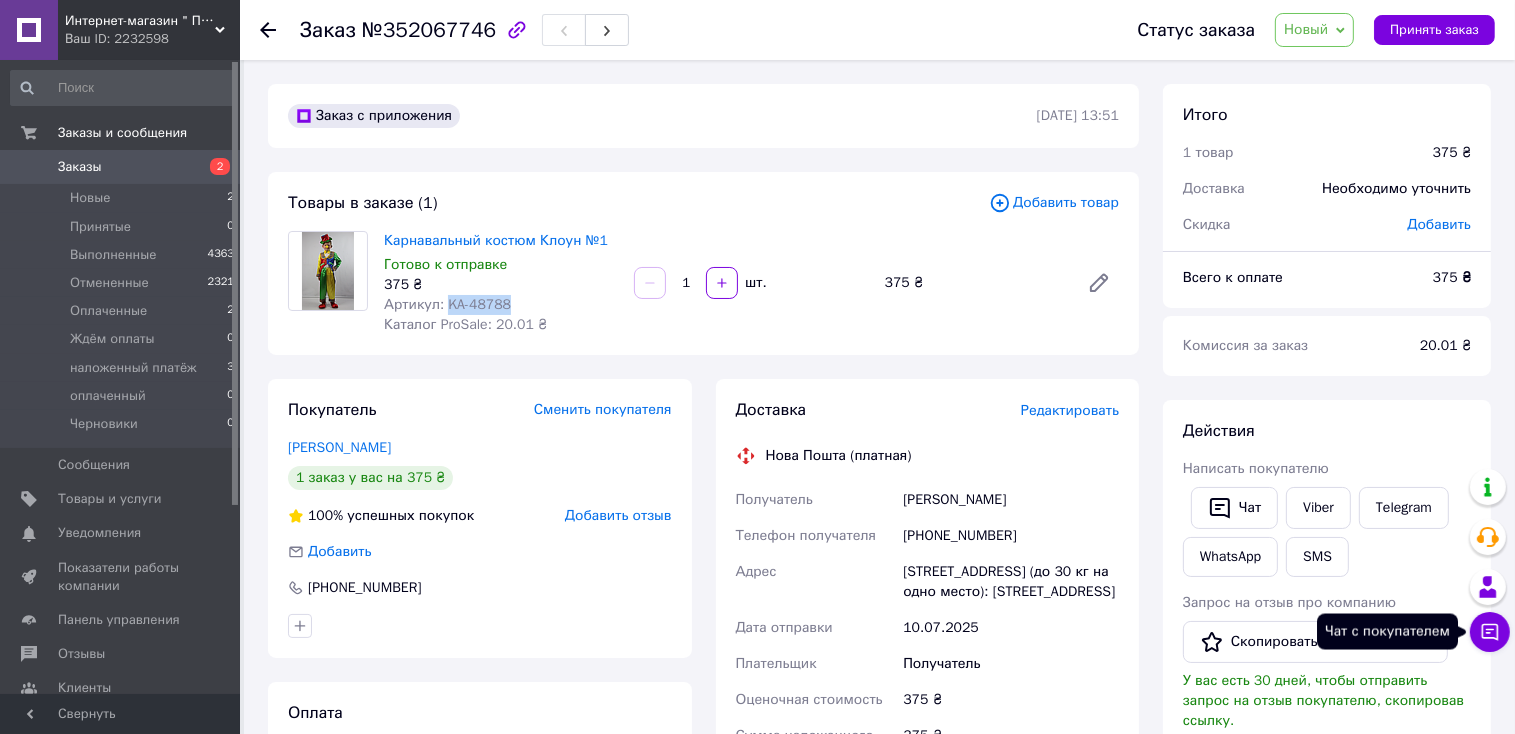 click 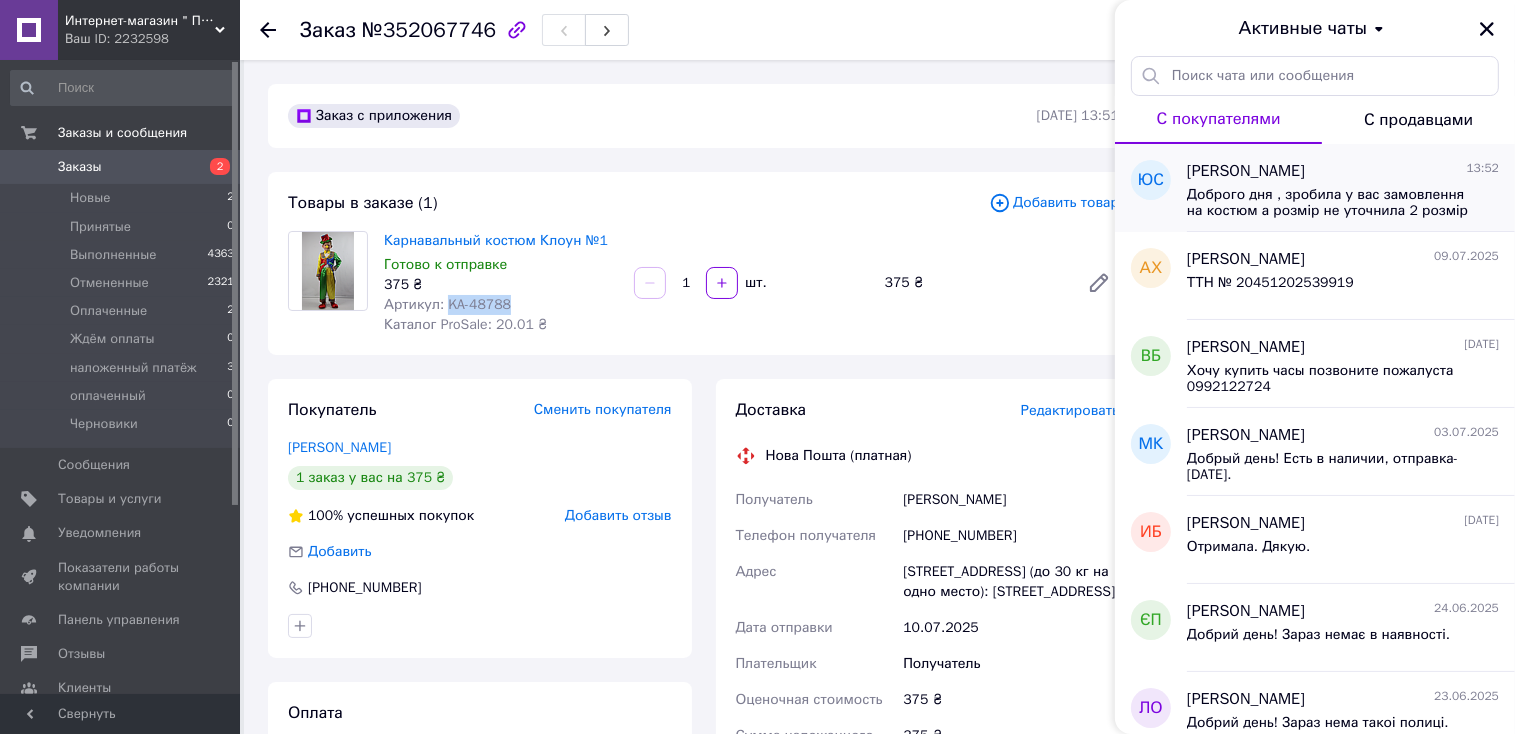 click on "Доброго дня , зробила у вас замовлення на костюм а розмір не уточнила 2 розмір на 5 років" at bounding box center [1329, 203] 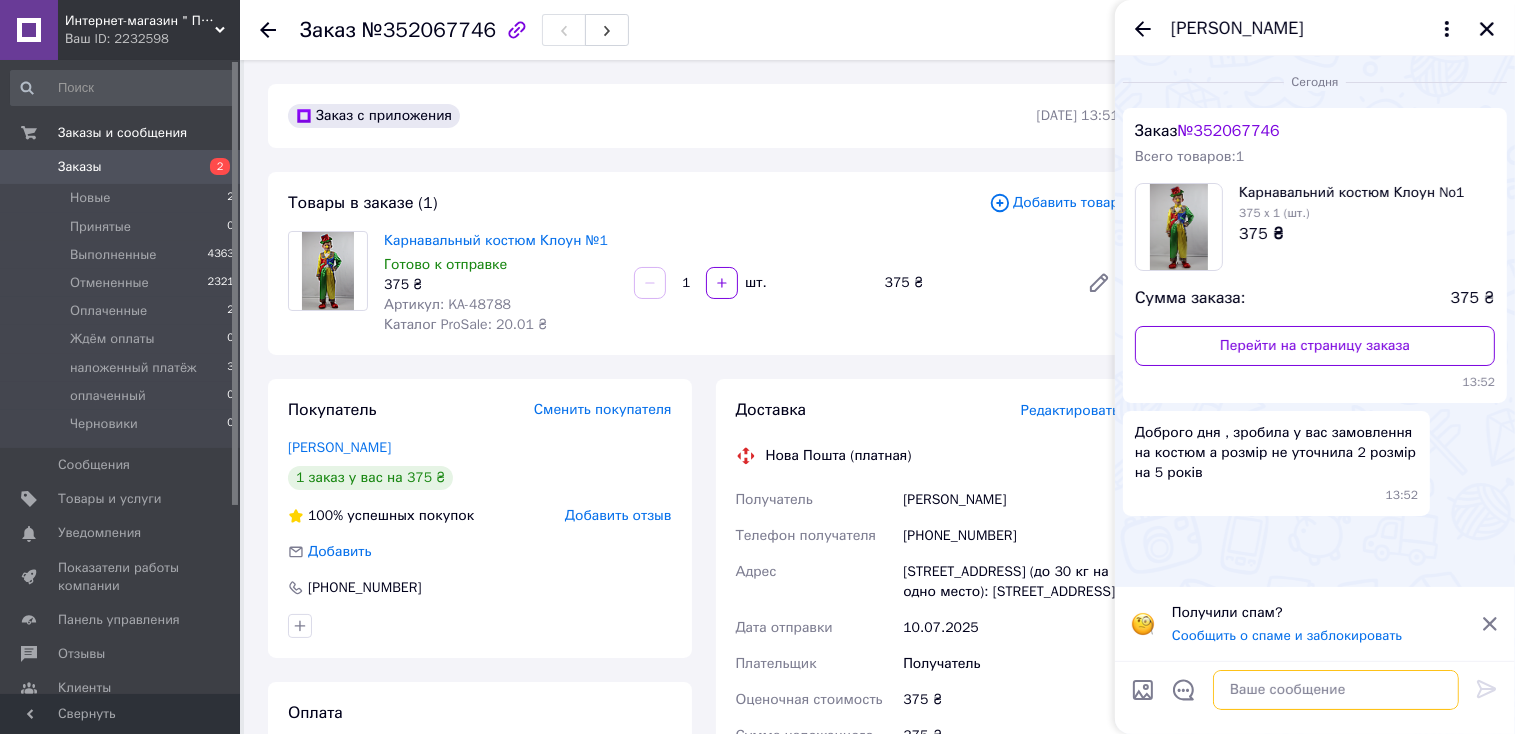 click at bounding box center (1336, 690) 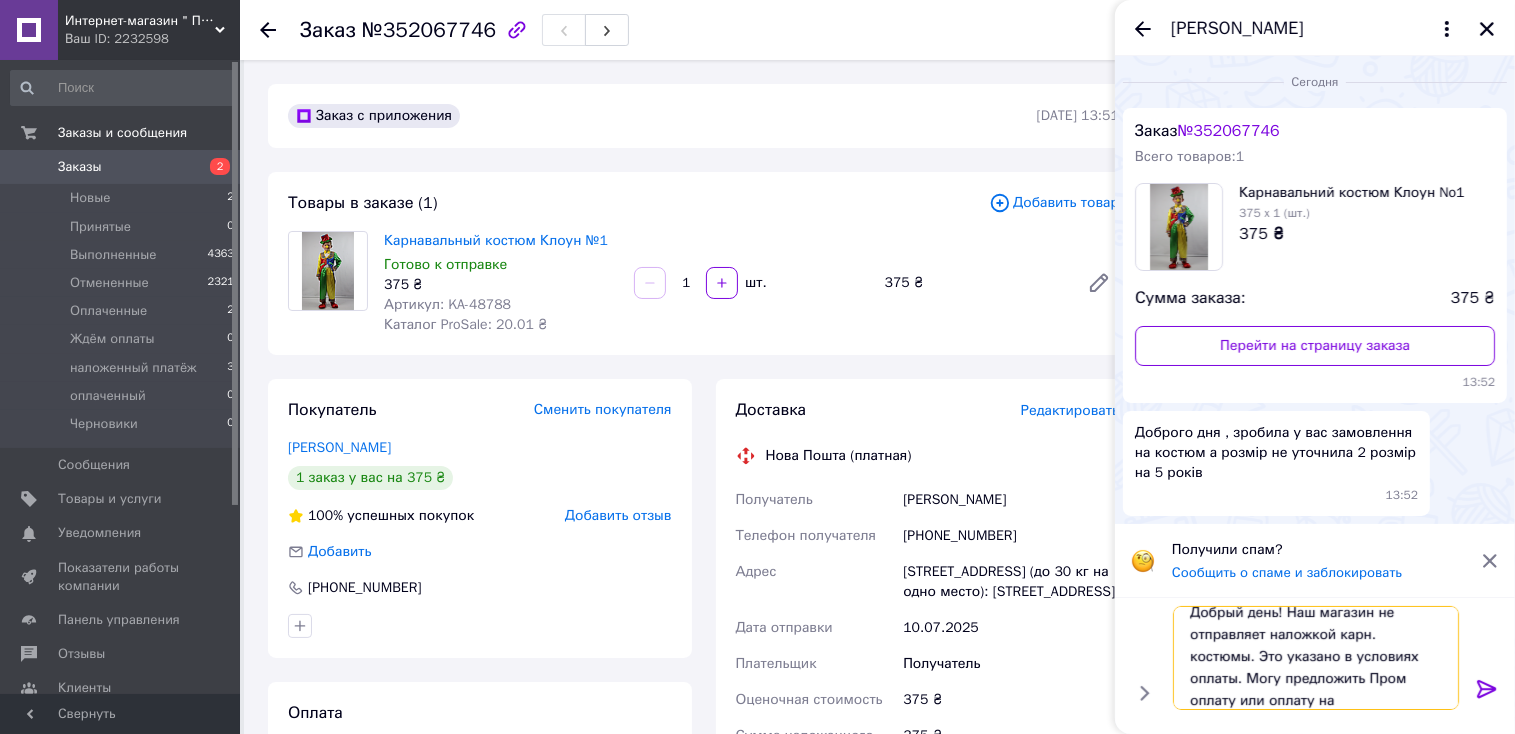 scroll, scrollTop: 1, scrollLeft: 0, axis: vertical 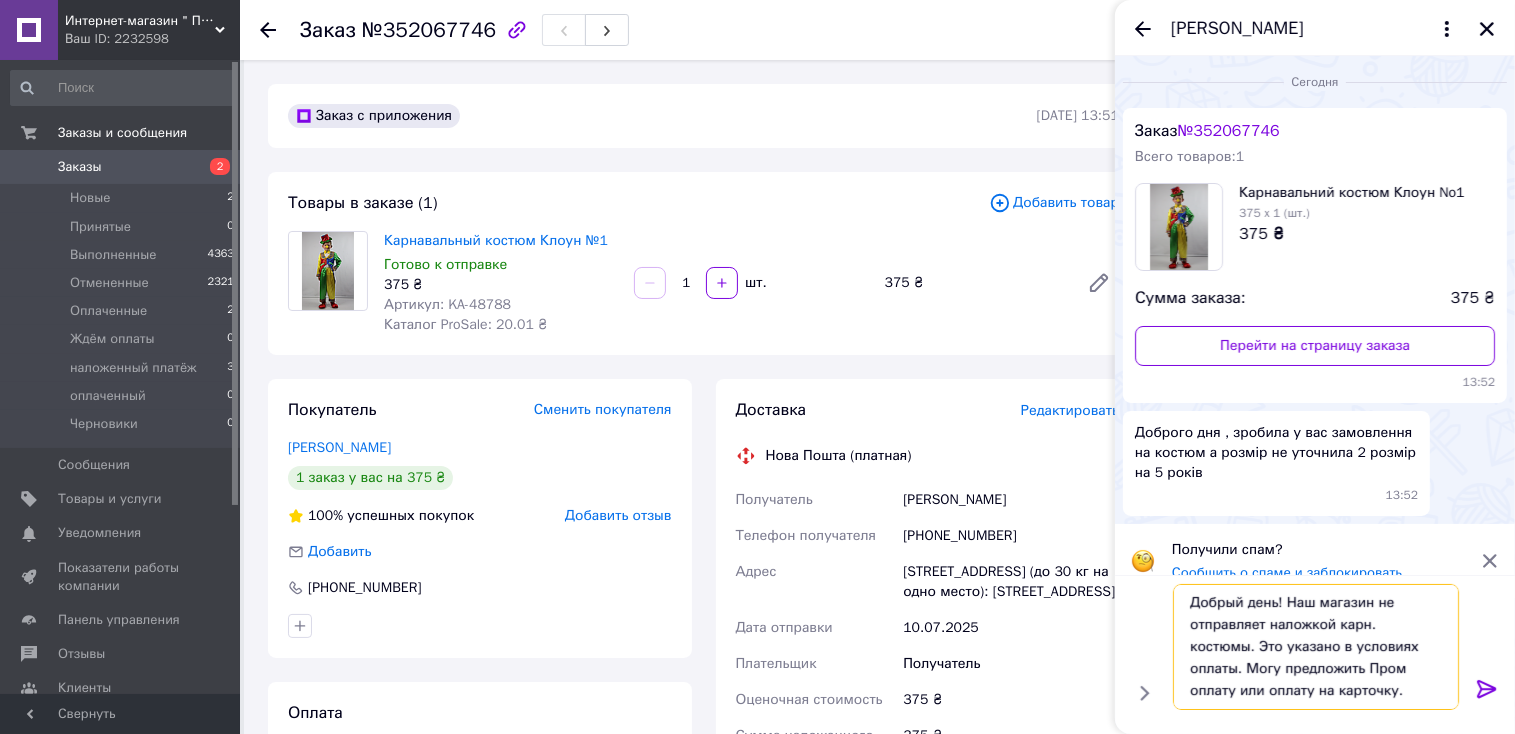 type on "Добрый день! Наш магазин не отправляет наложкой карн. костюмы. Это указано в условиях оплаты. Могу предложить Пром оплату или оплату на карточку." 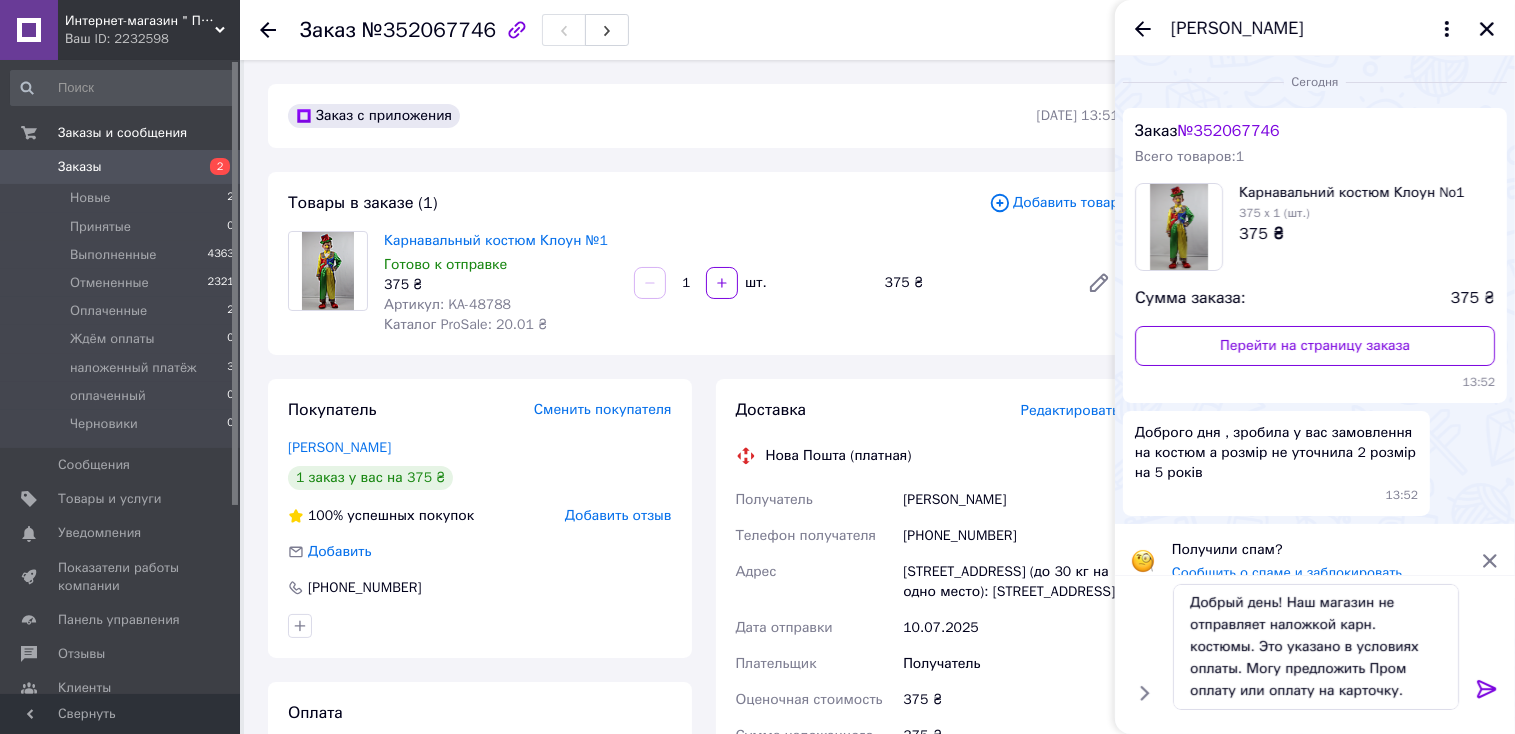 click 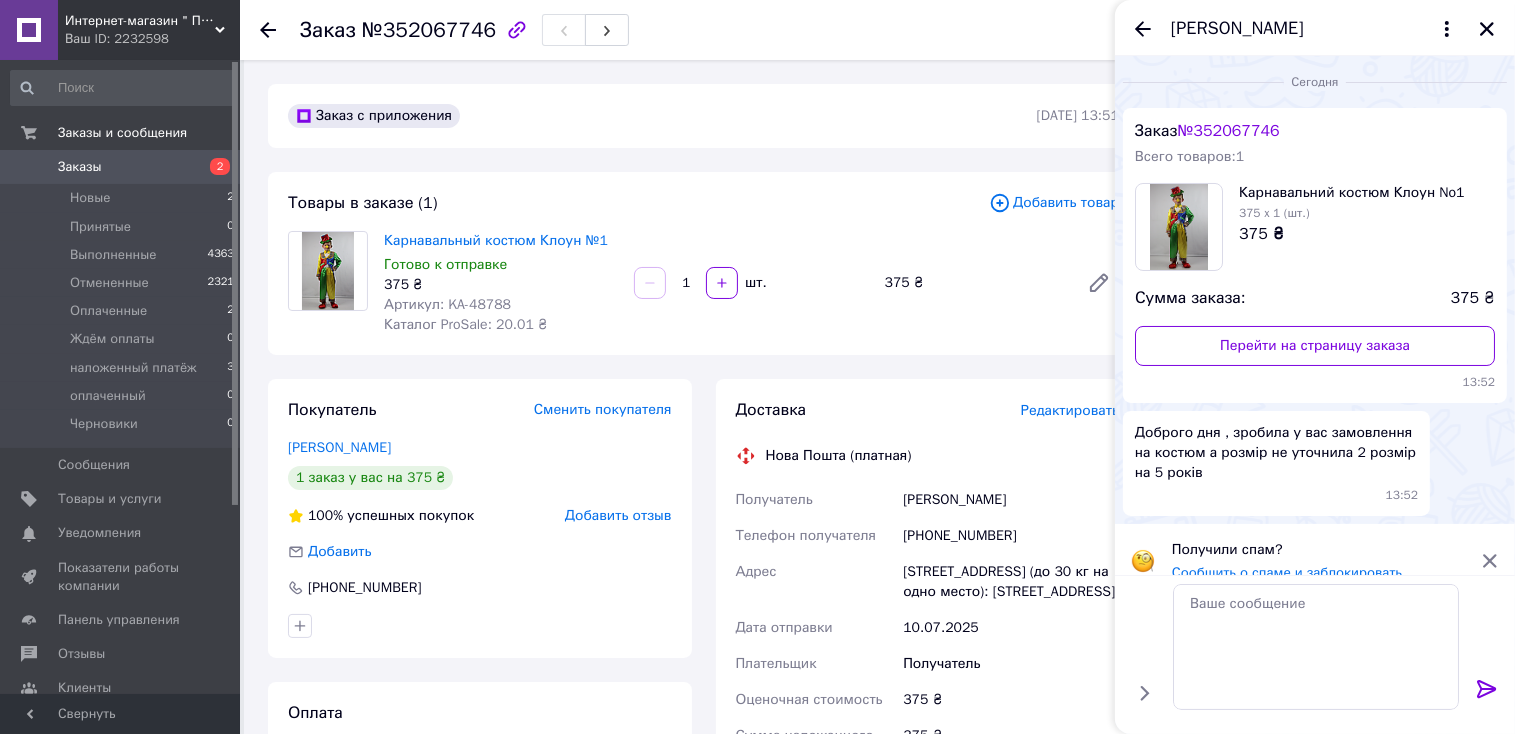 scroll, scrollTop: 0, scrollLeft: 0, axis: both 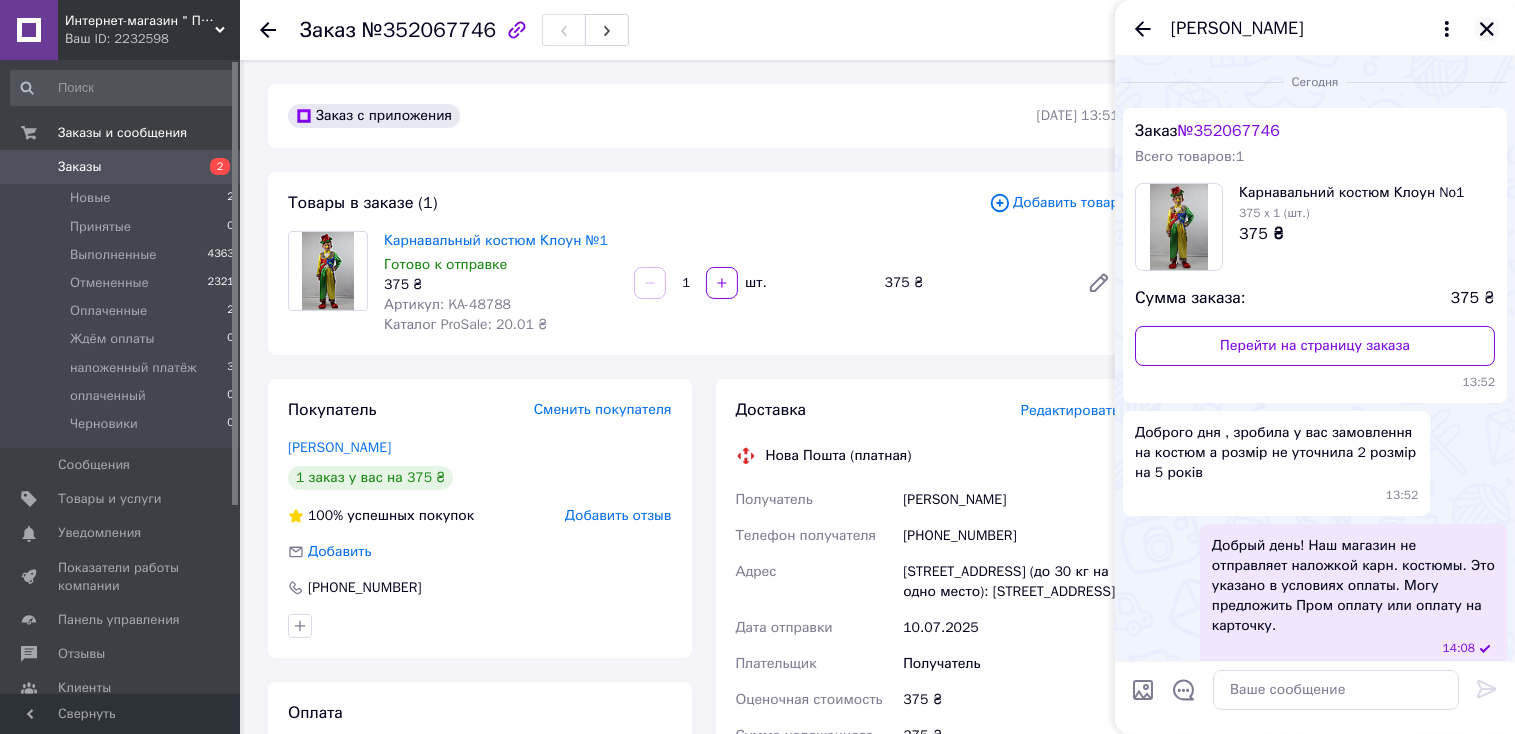 click 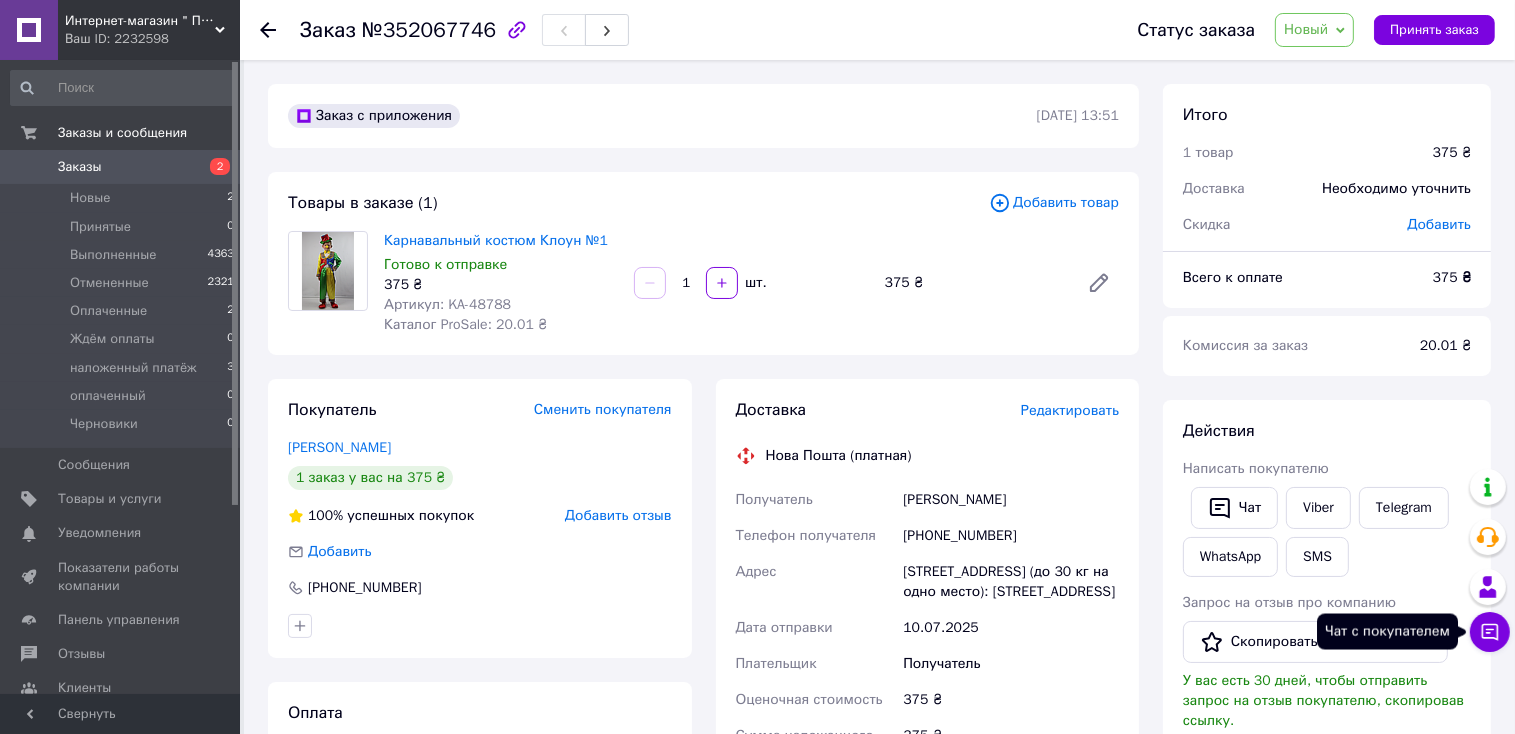 click 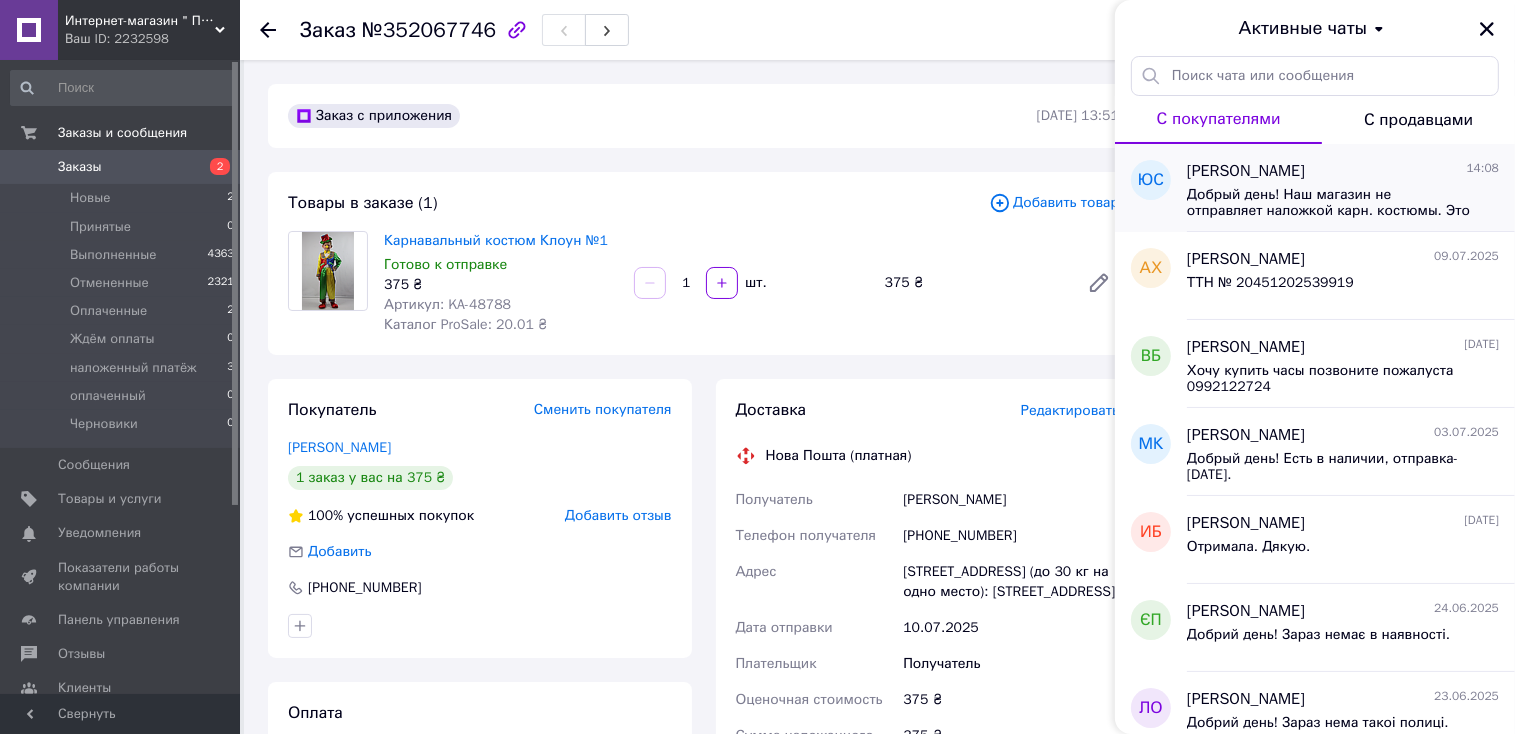 click on "Юлия Смольницкая 14:08 Добрый день! Наш магазин не отправляет наложкой карн. костюмы. Это указано в условиях оплаты. Могу предложить Пром оплату или оплату на карточку." at bounding box center [1351, 188] 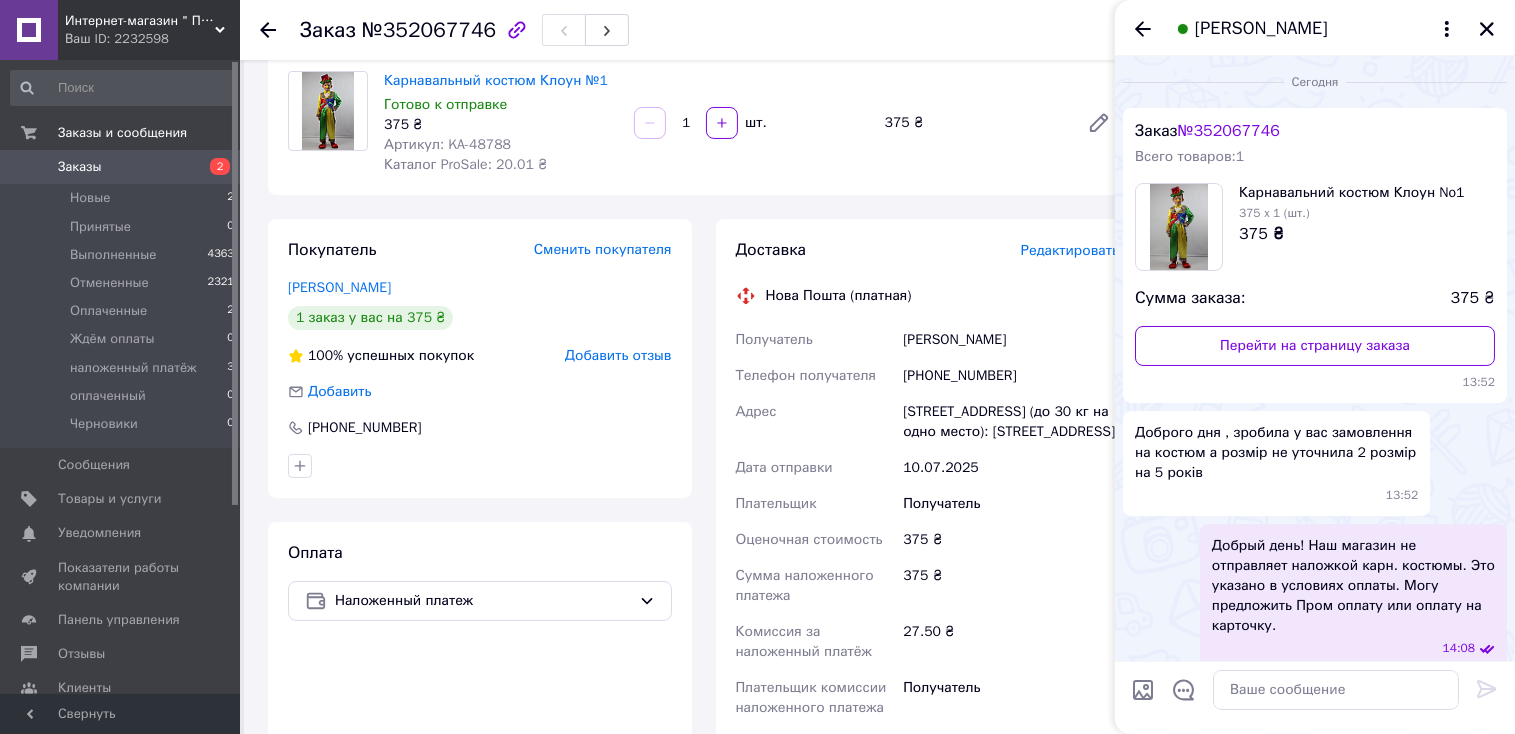 scroll, scrollTop: 160, scrollLeft: 0, axis: vertical 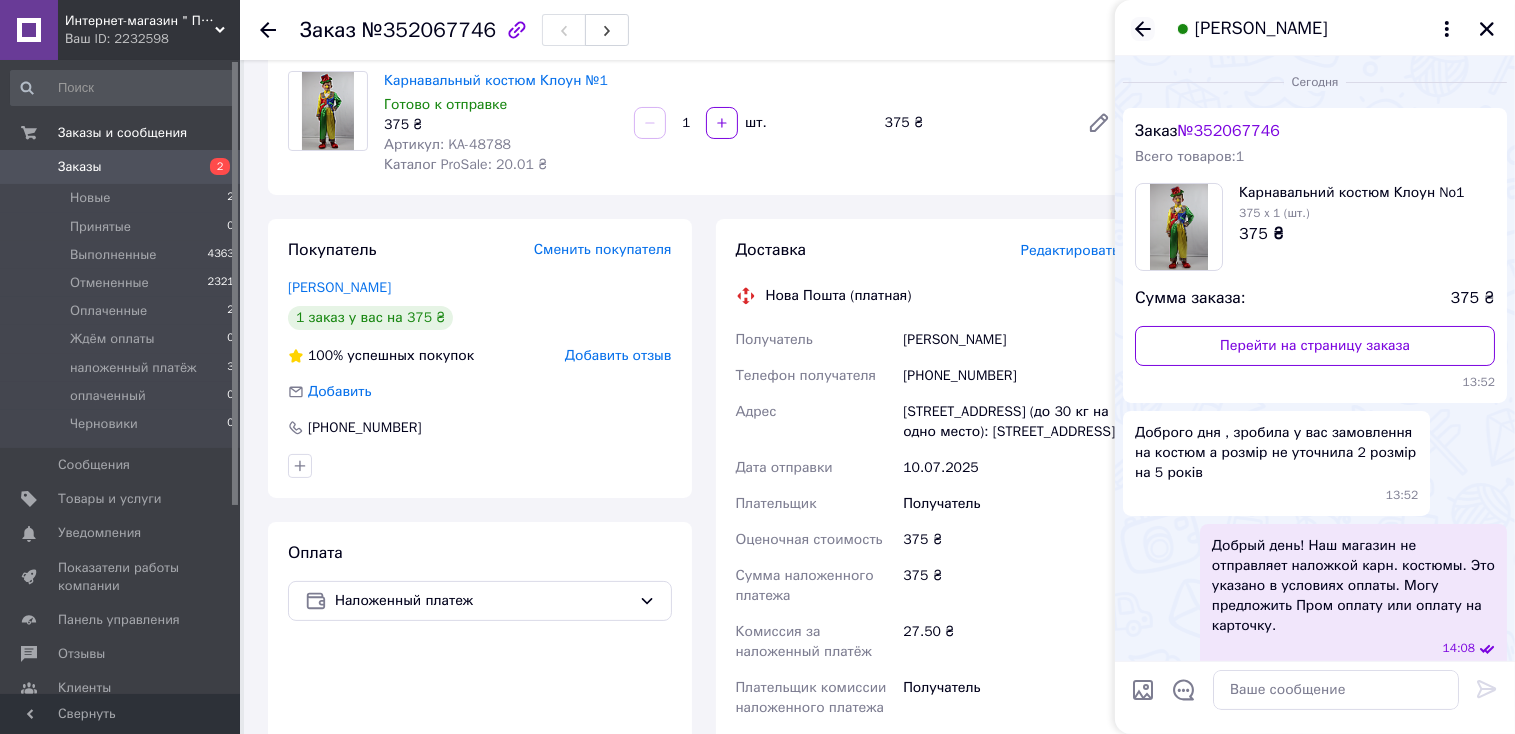 click 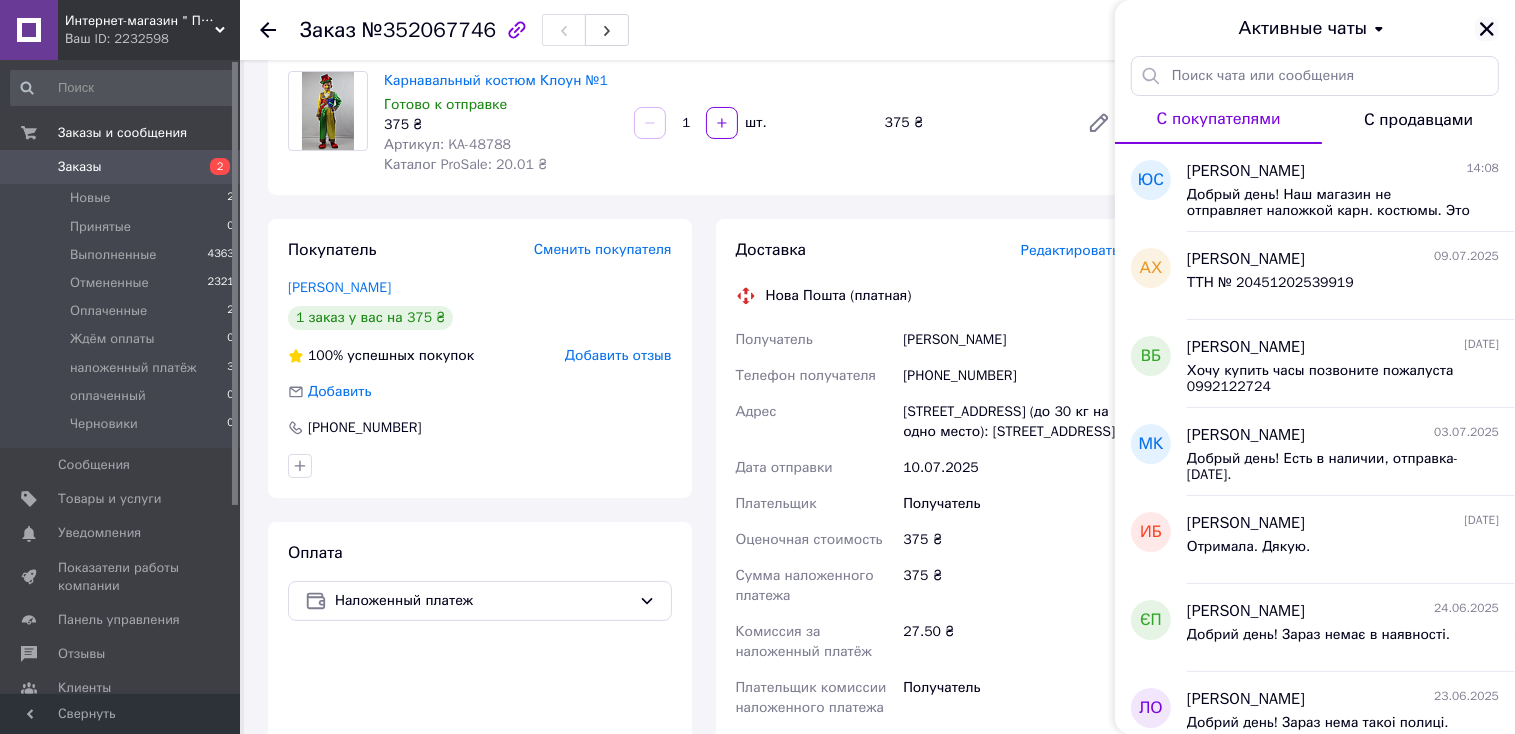 click 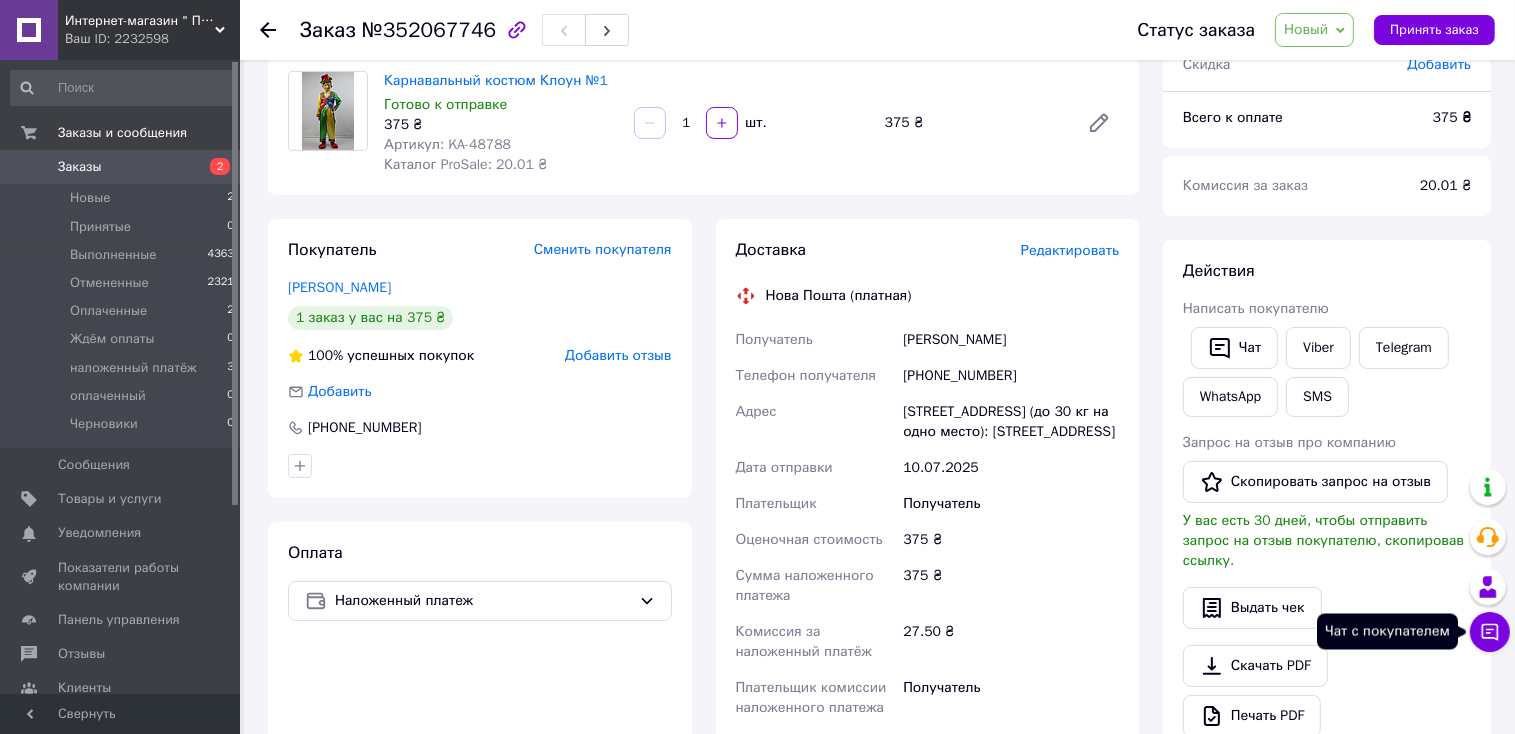 click on "Чат с покупателем" at bounding box center (1490, 632) 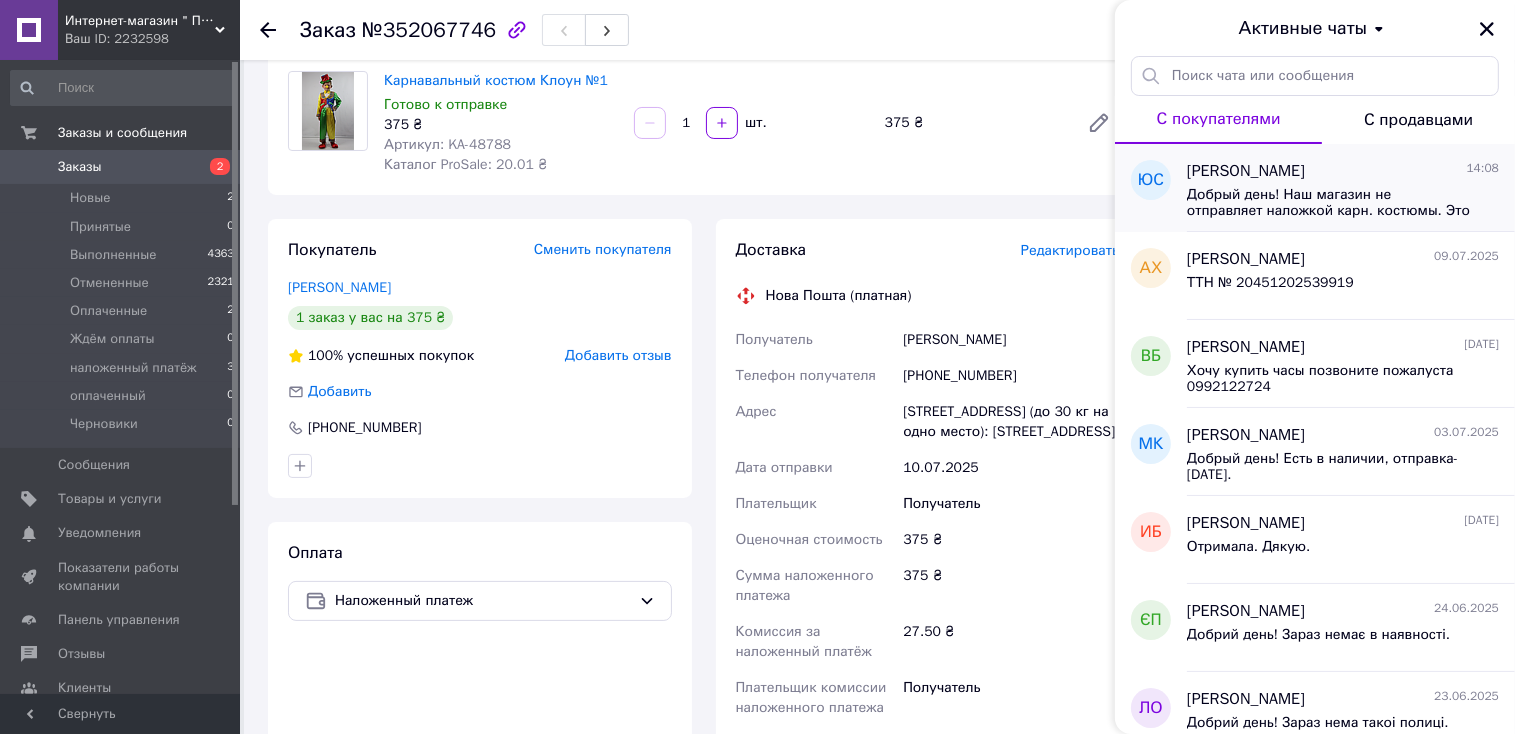 click on "Добрый день! Наш магазин не отправляет наложкой карн. костюмы. Это указано в условиях оплаты. Могу предложить Пром оплату или оплату на карточку." at bounding box center [1329, 203] 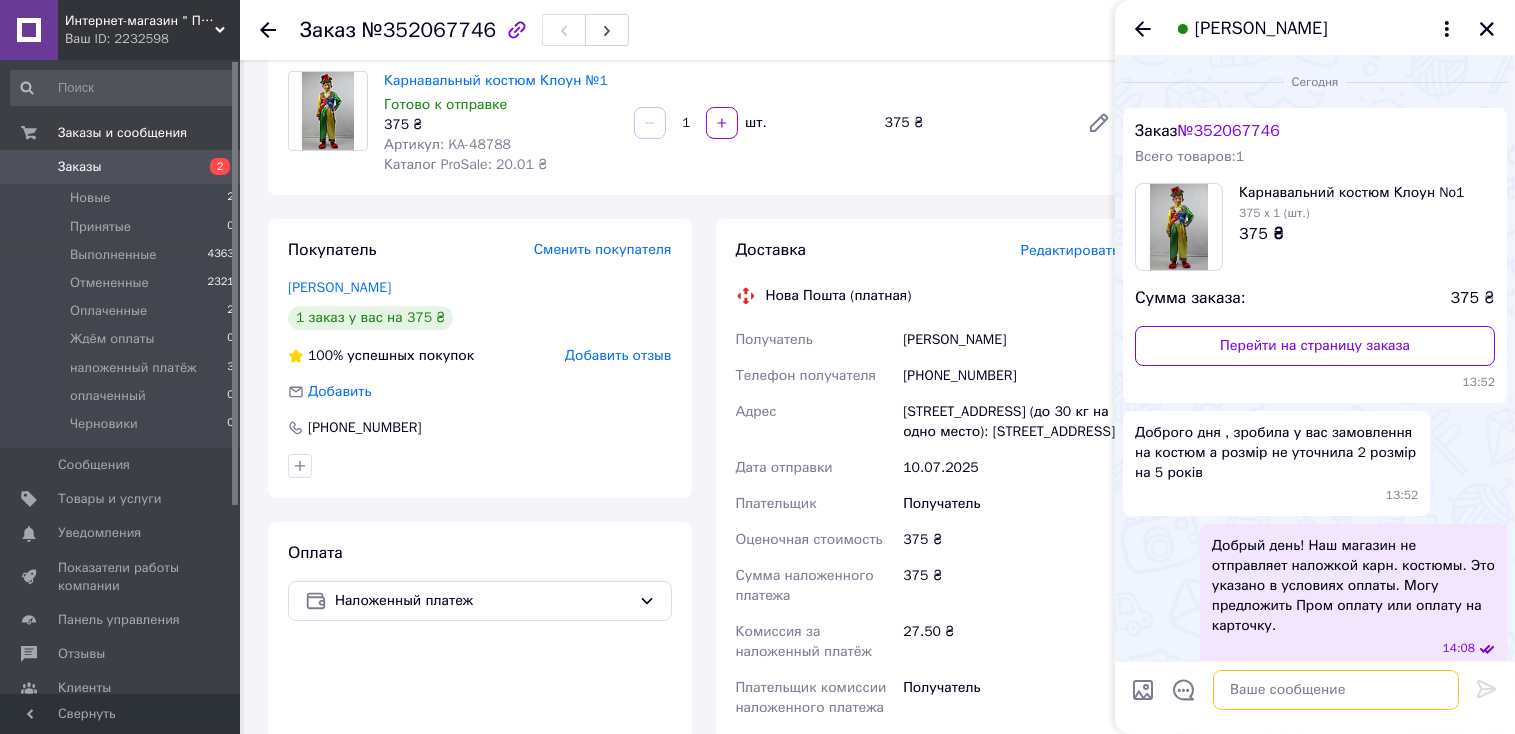 click at bounding box center [1336, 690] 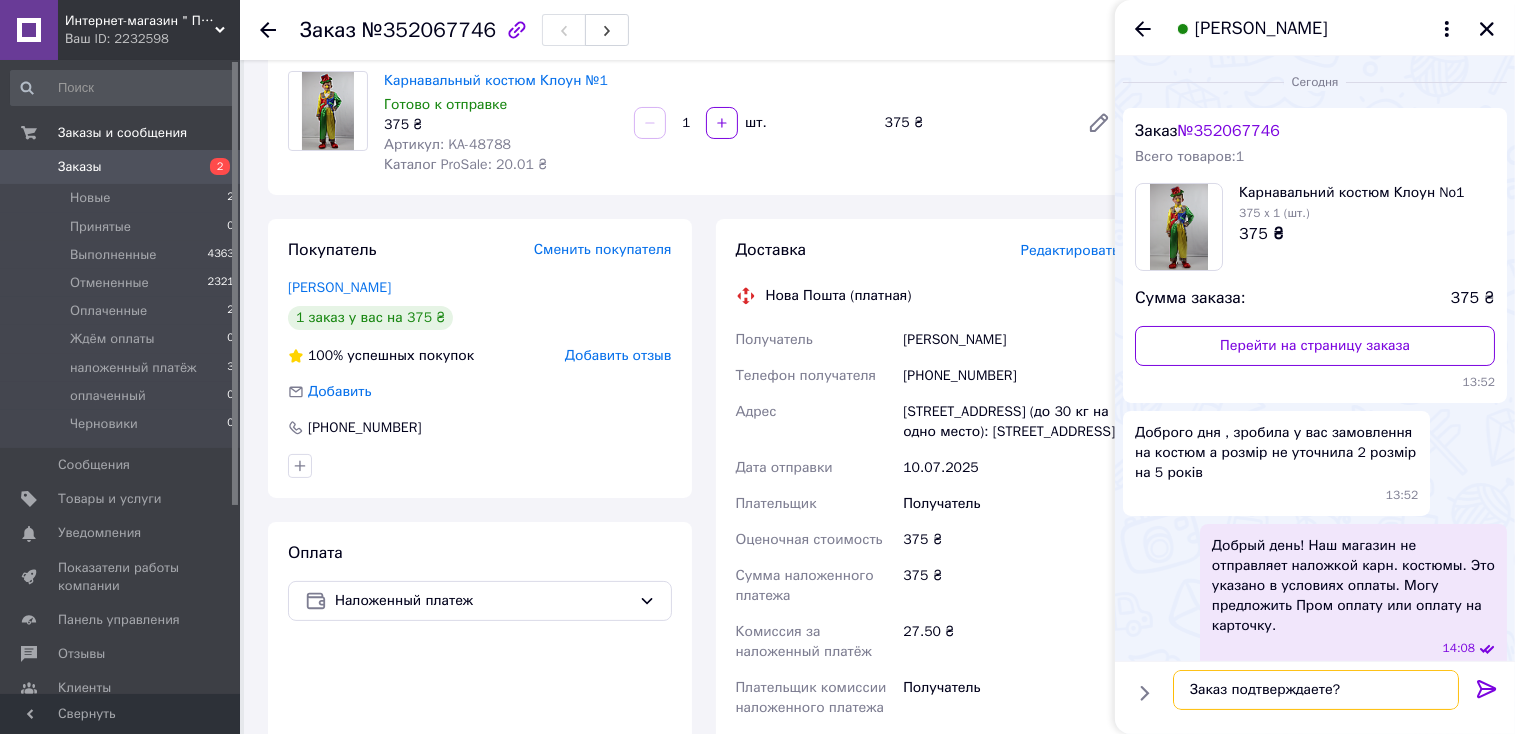 type on "Заказ подтверждаете?" 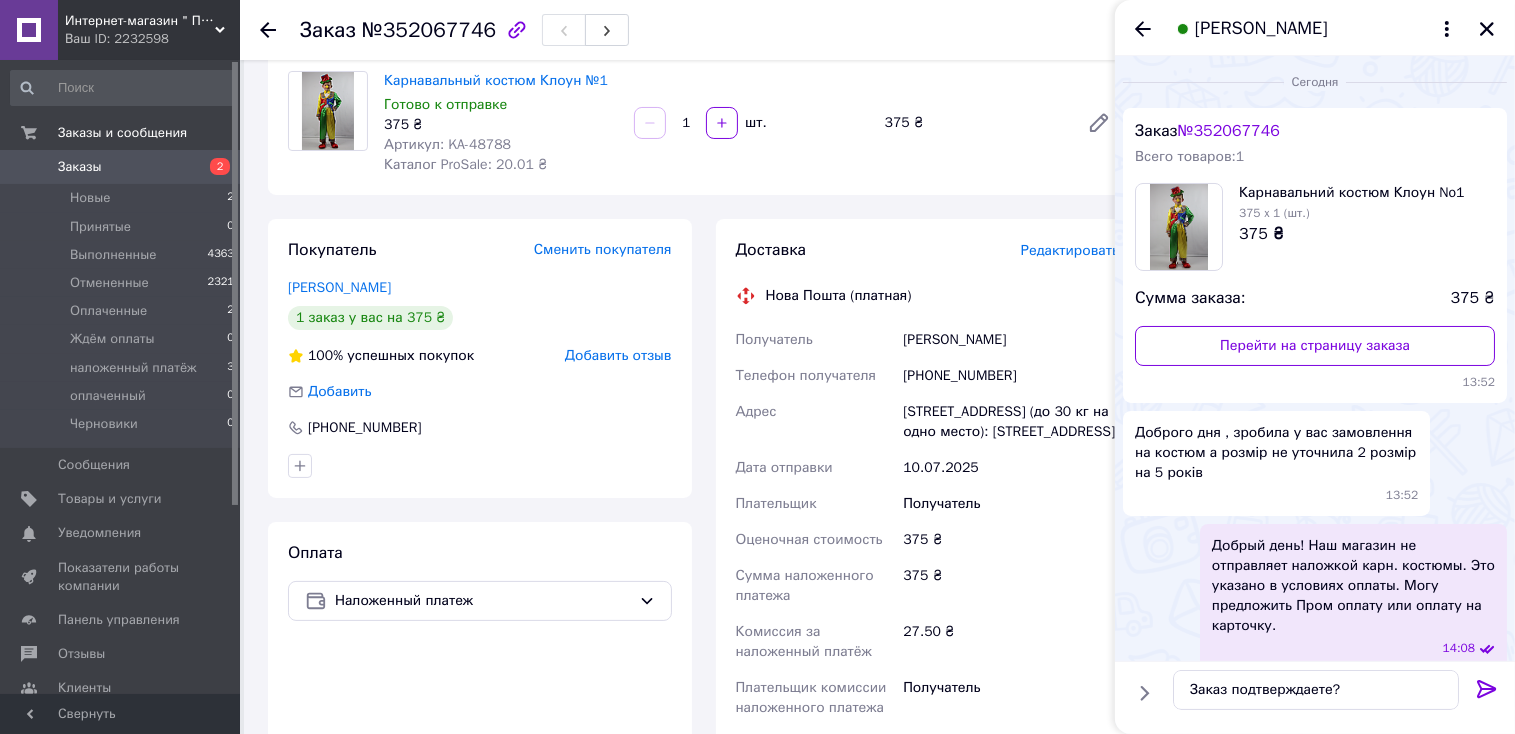 click 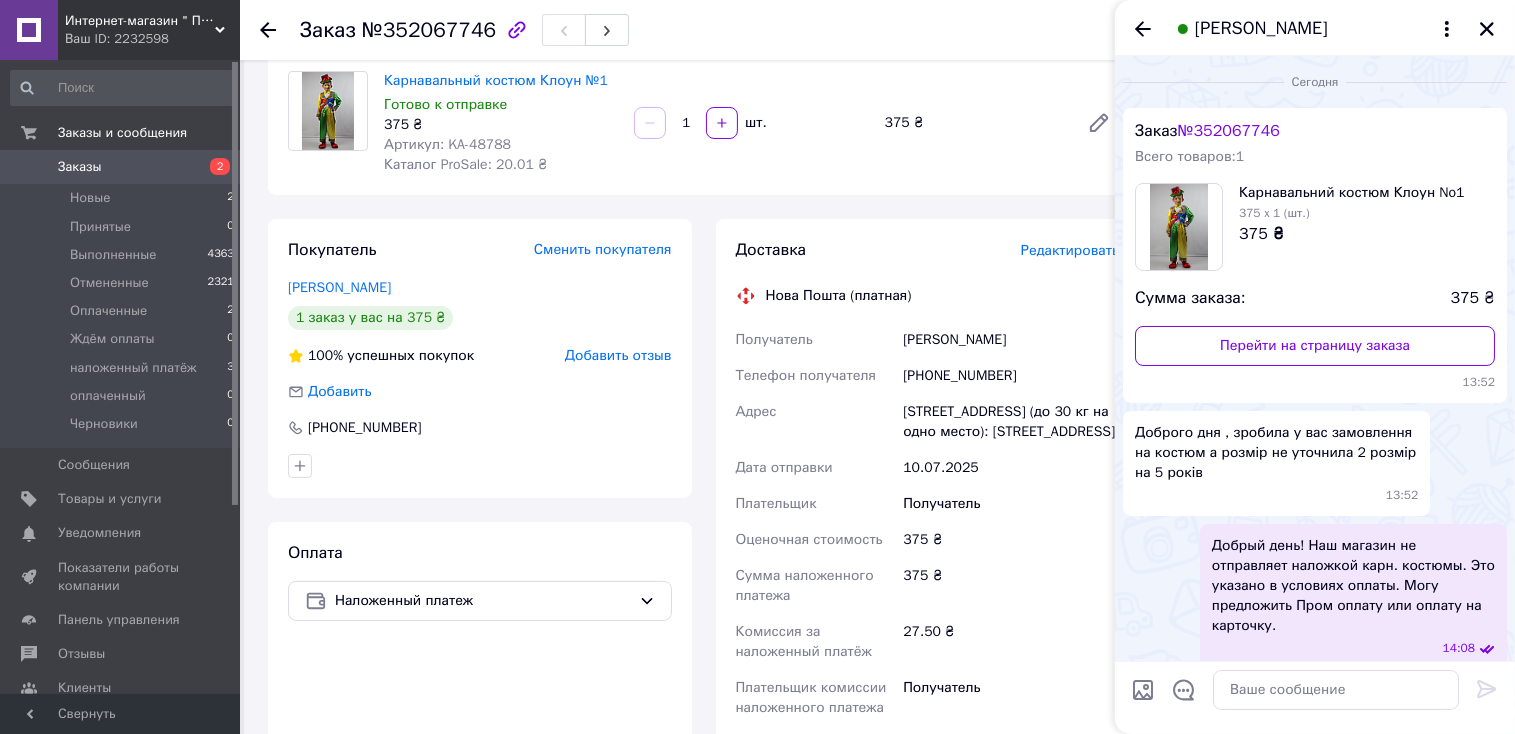 scroll, scrollTop: 49, scrollLeft: 0, axis: vertical 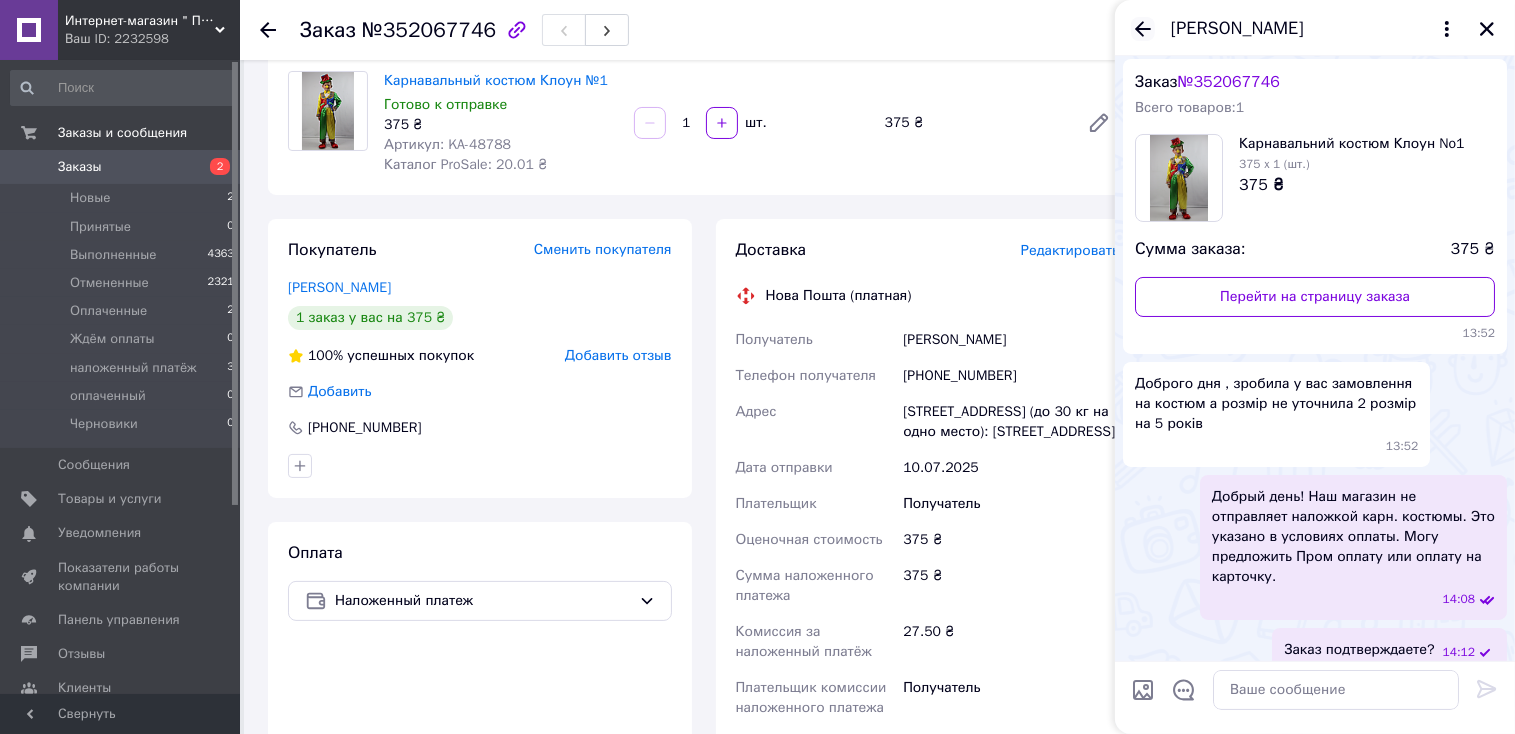 click 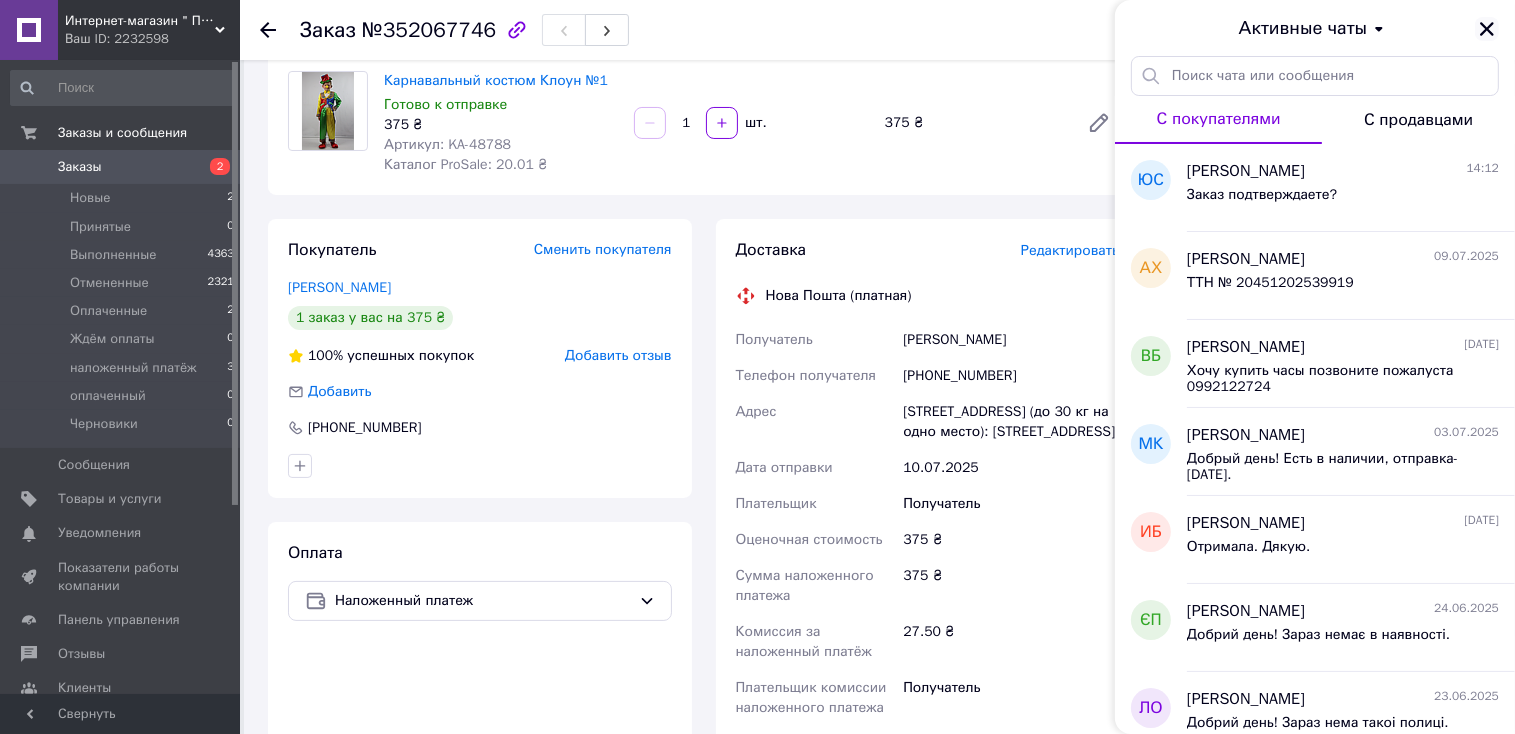 click 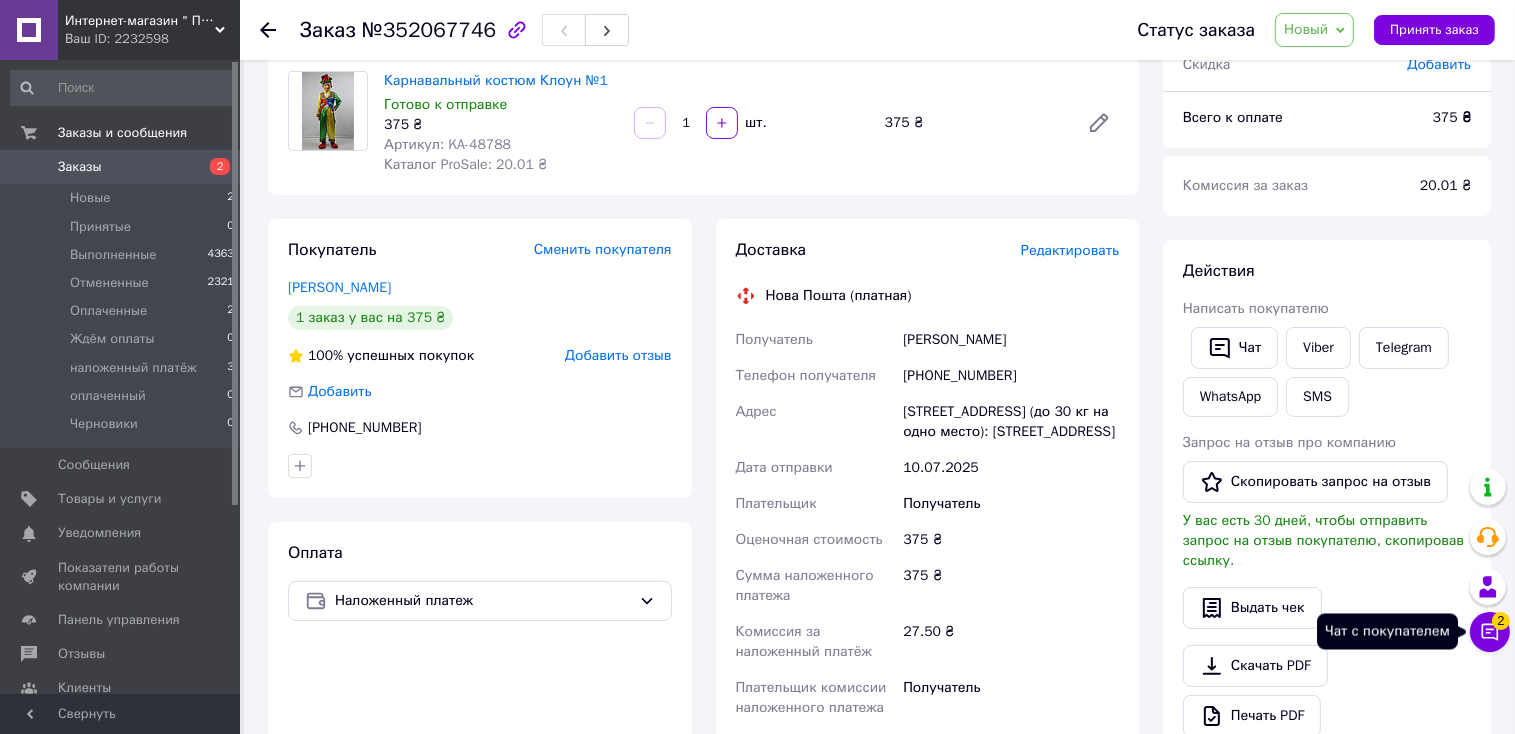 click 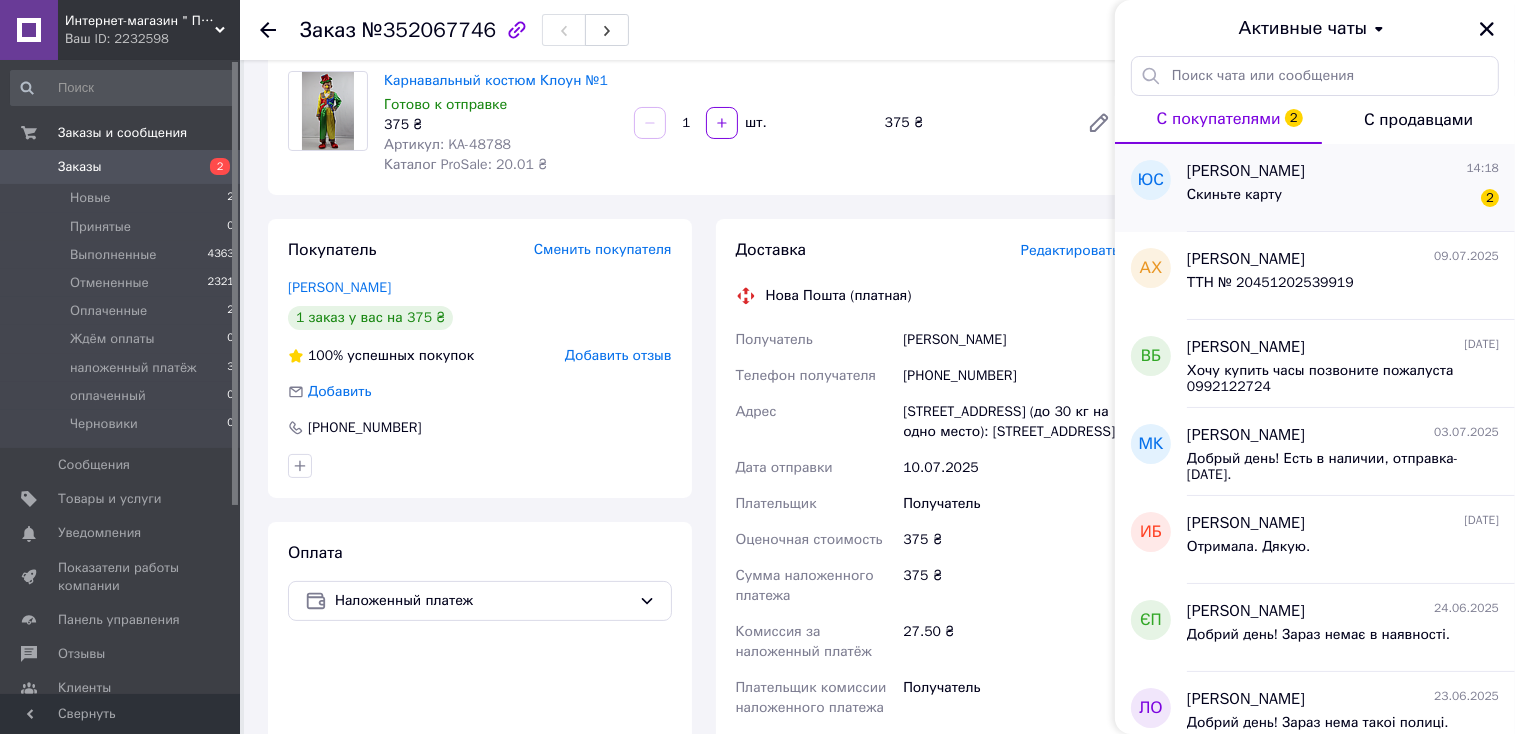 click on "[PERSON_NAME]" at bounding box center (1246, 171) 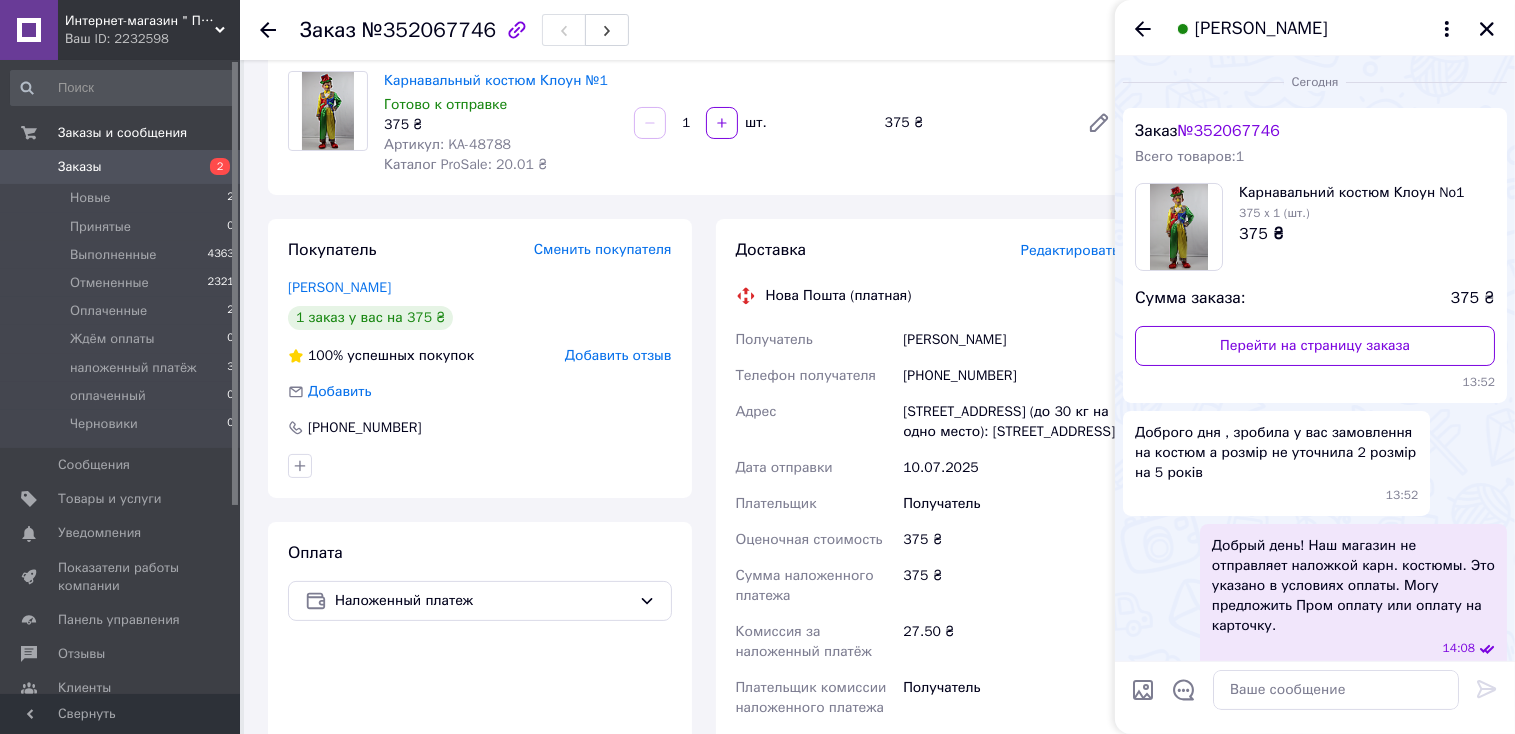 scroll, scrollTop: 192, scrollLeft: 0, axis: vertical 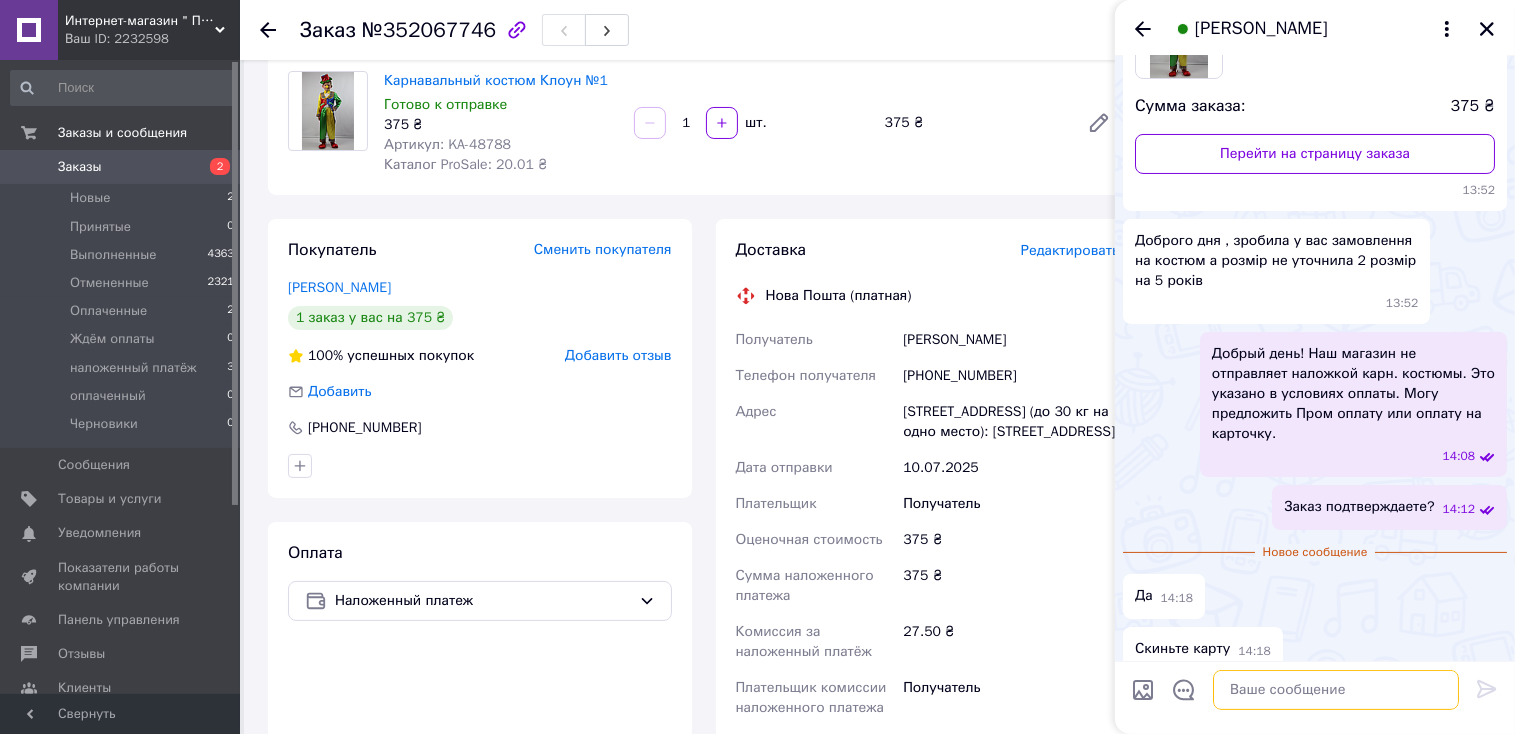 paste on "Карта ПриватБанку: 4731 2196 4270 6695 Селіщева С.В. Сума з урахуванням комісії банку 753,75 грн." 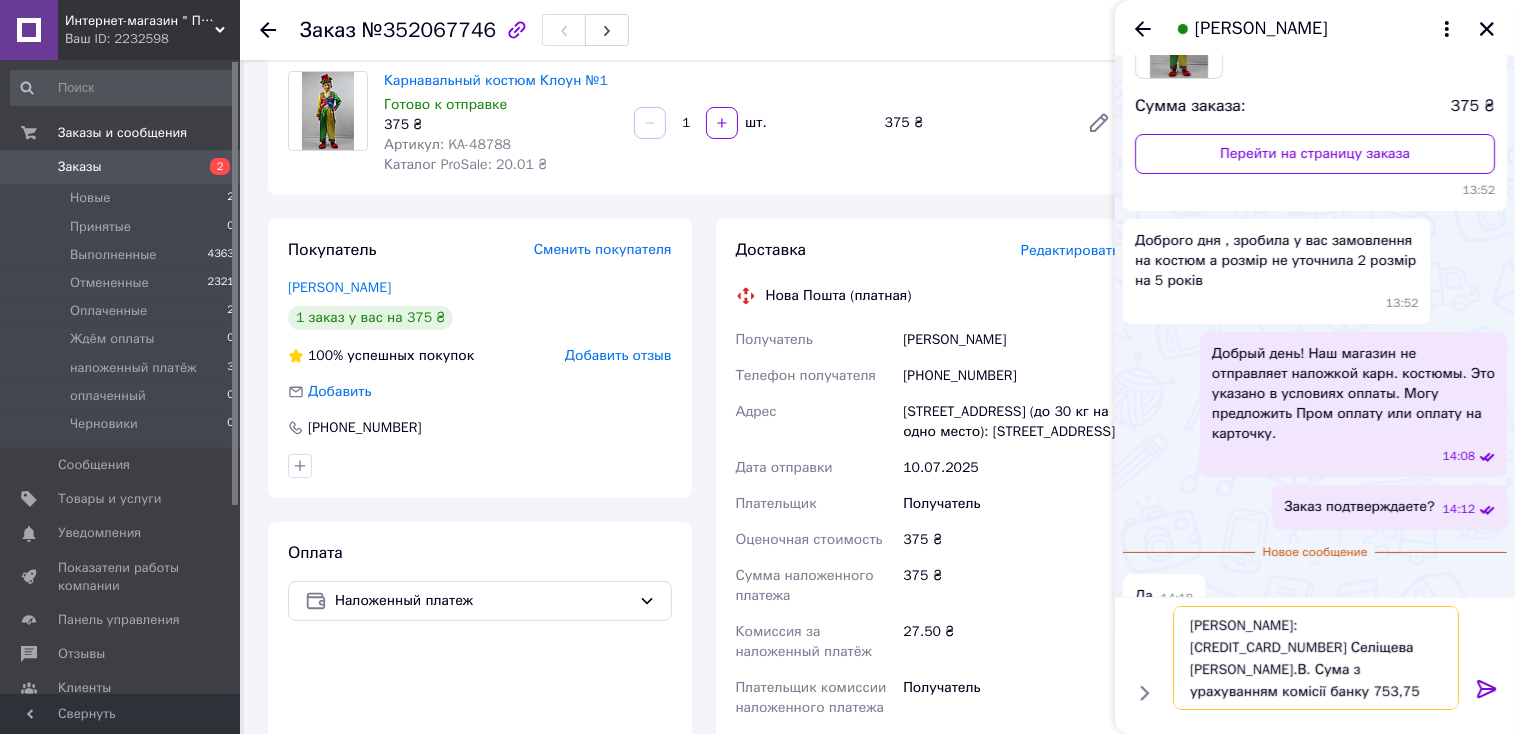 drag, startPoint x: 1401, startPoint y: 667, endPoint x: 1361, endPoint y: 670, distance: 40.112343 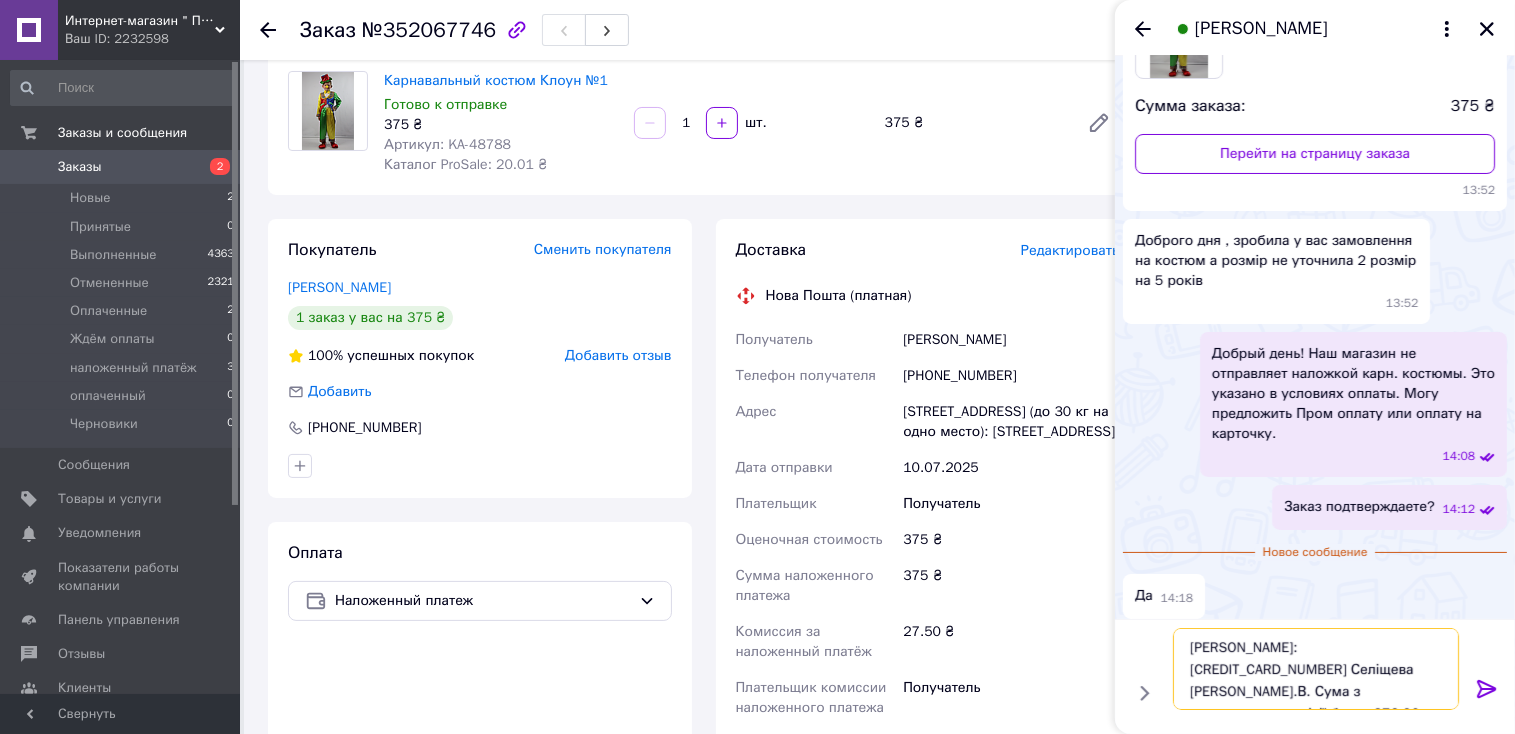 type on "Карта ПриватБанку: 4731 2196 4270 6695 Селіщева С.В. Сума з урахуванням комісії банку 376,90 грн." 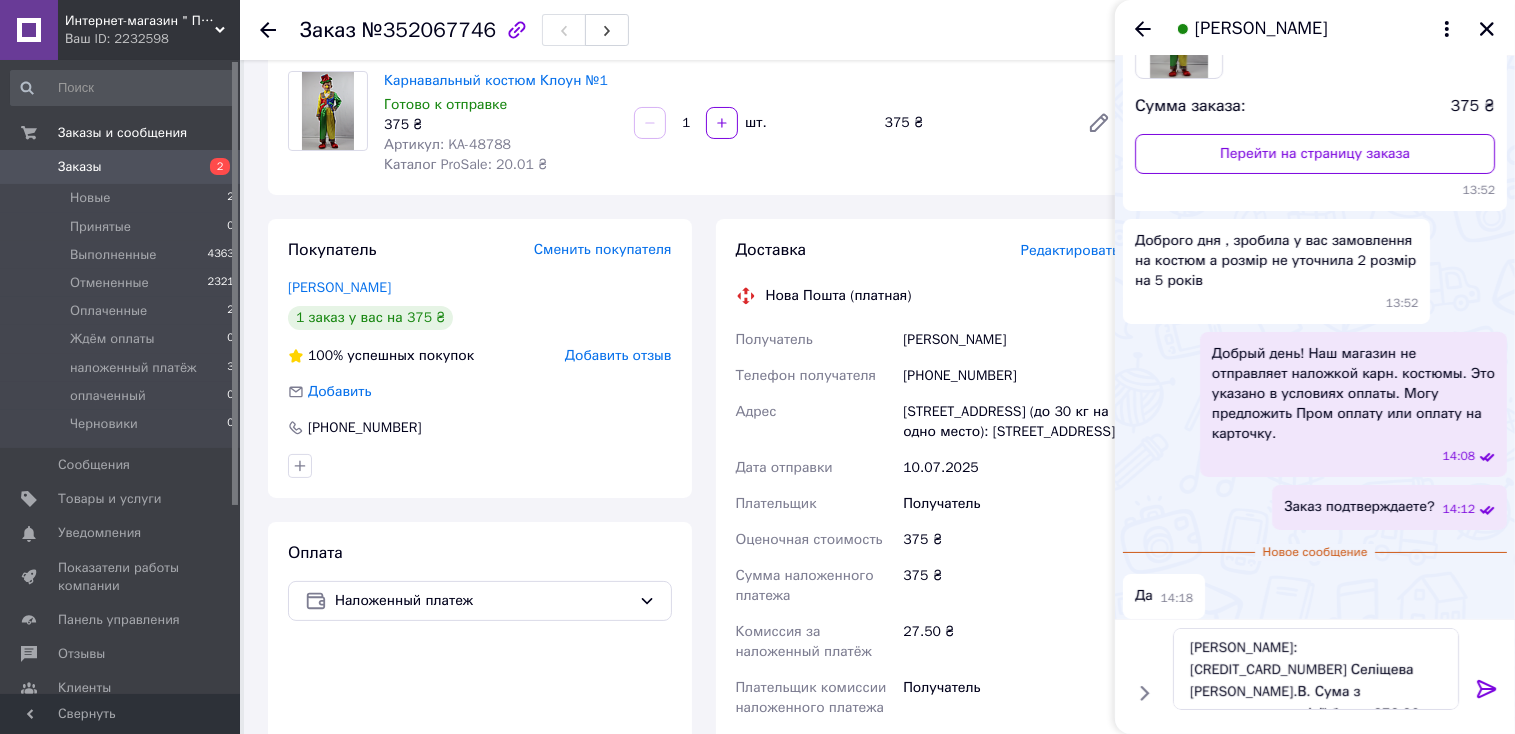 click 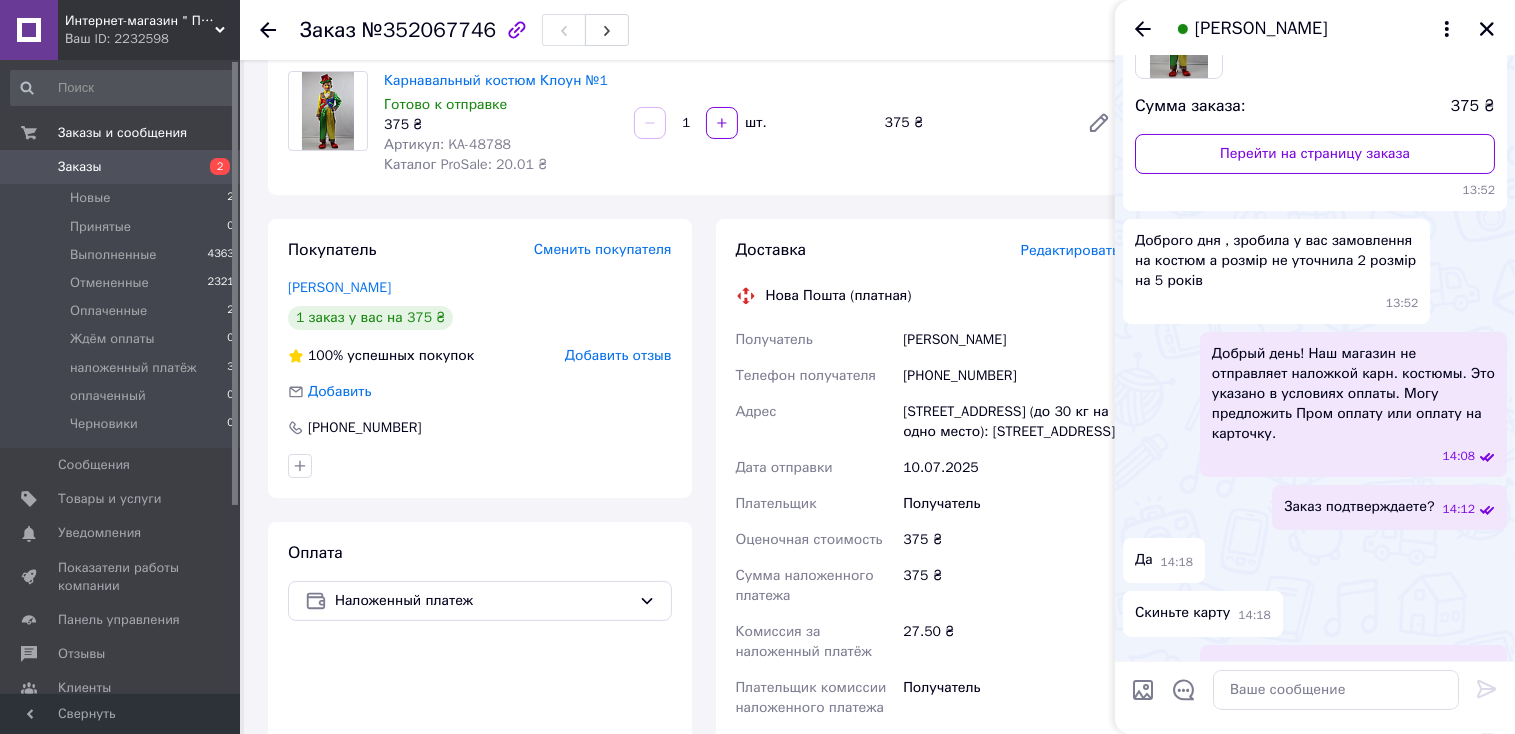 scroll, scrollTop: 268, scrollLeft: 0, axis: vertical 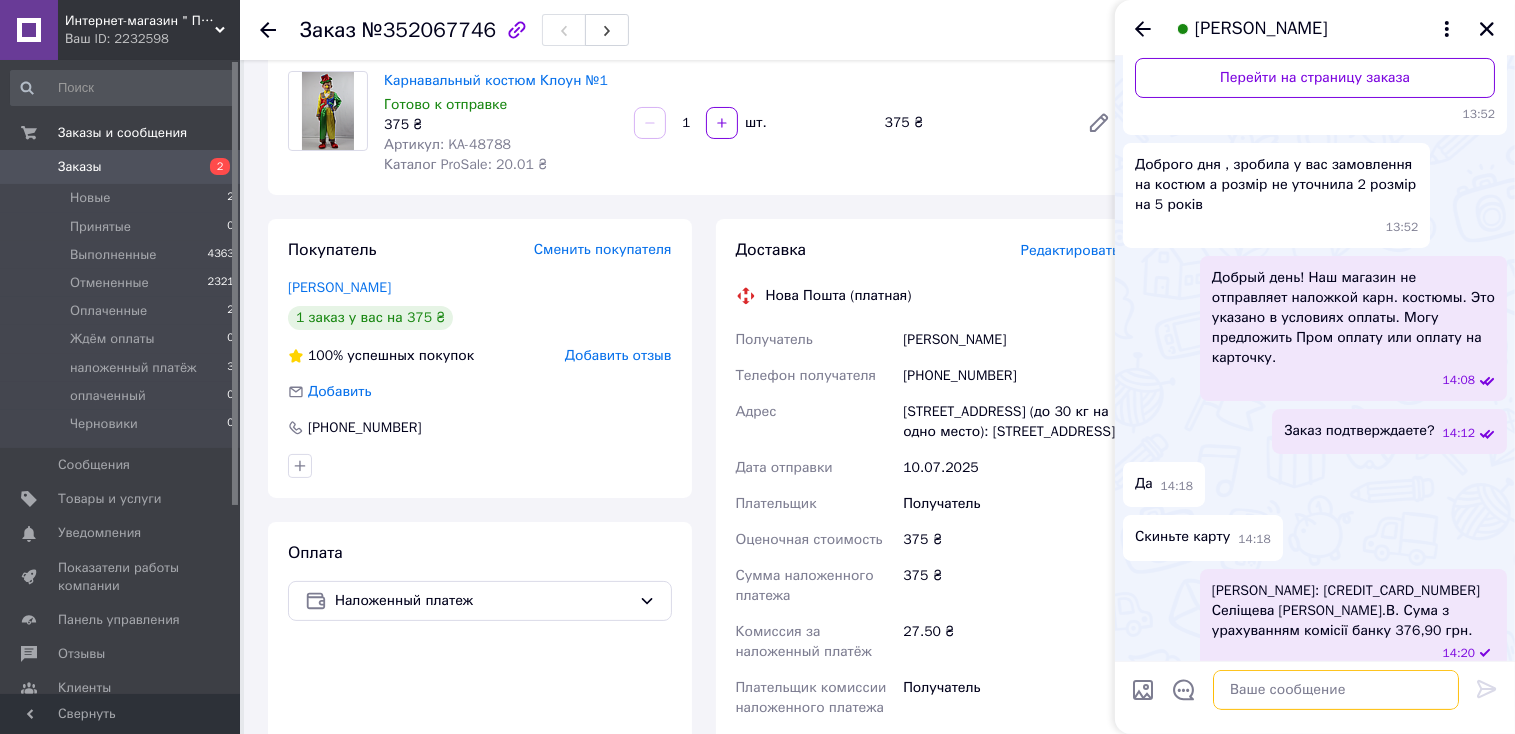 click at bounding box center (1336, 690) 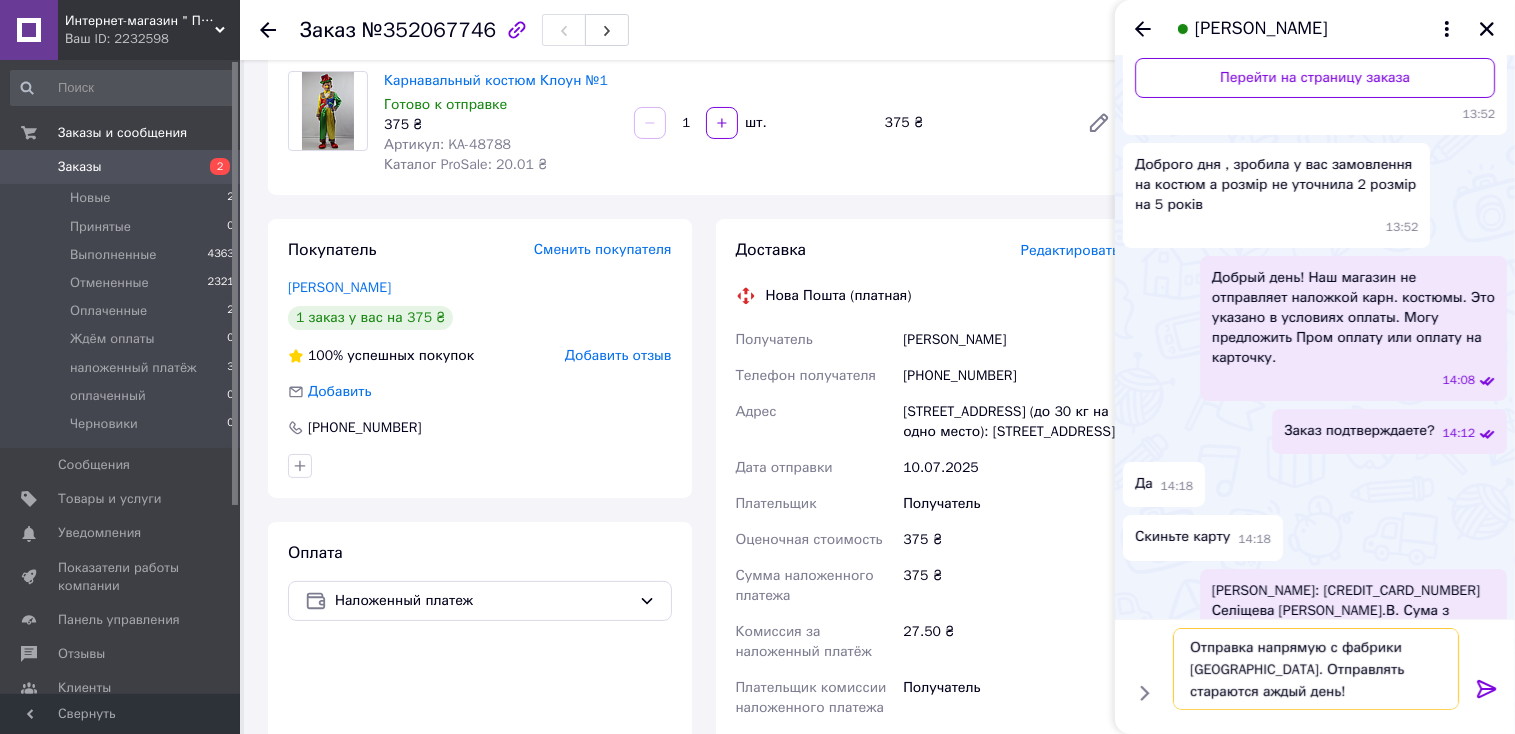 click on "Отправка напрямую с фабрики Харькова. Отправлять стараются аждый день!" at bounding box center (1316, 669) 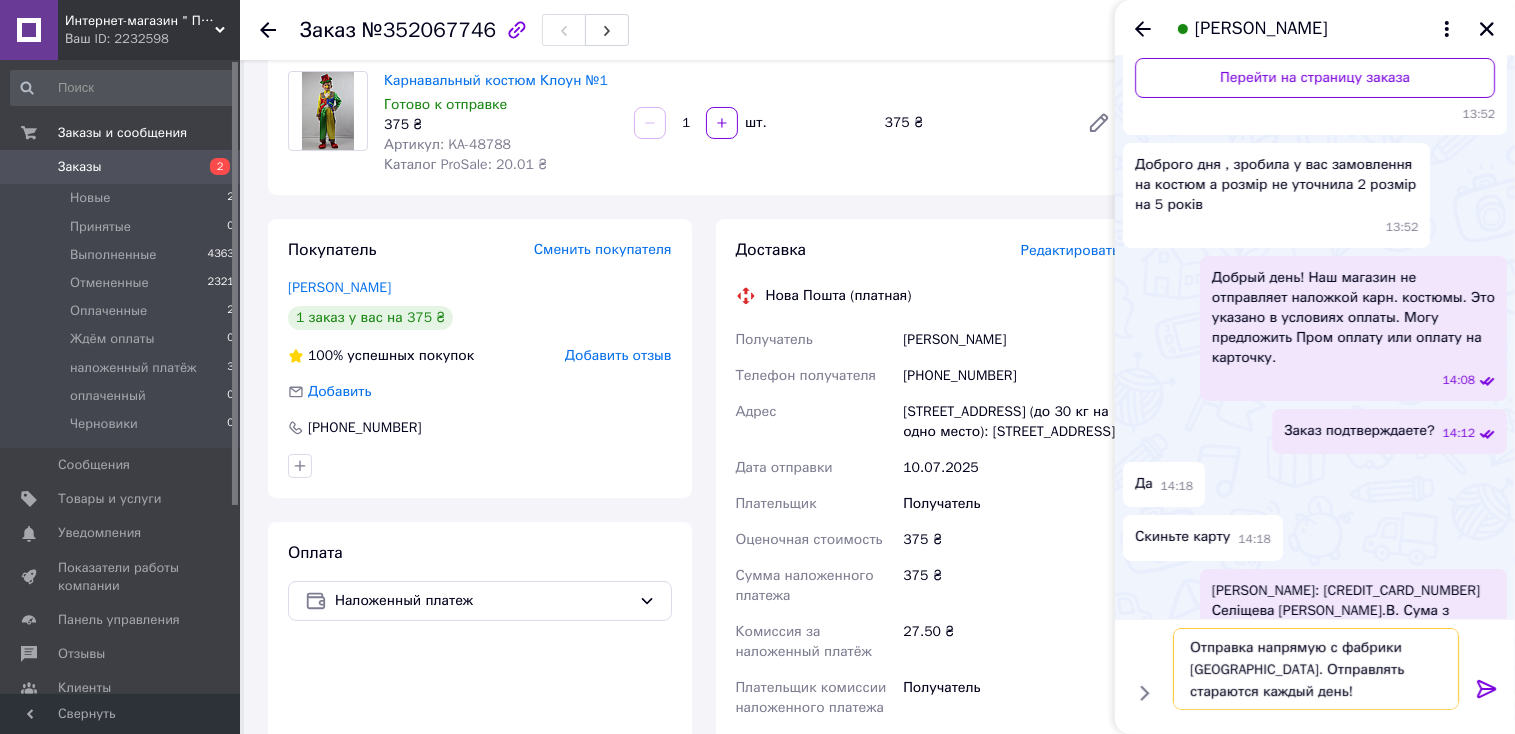 type on "Отправка напрямую с фабрики Харькова. Отправлять стараются каждый день!" 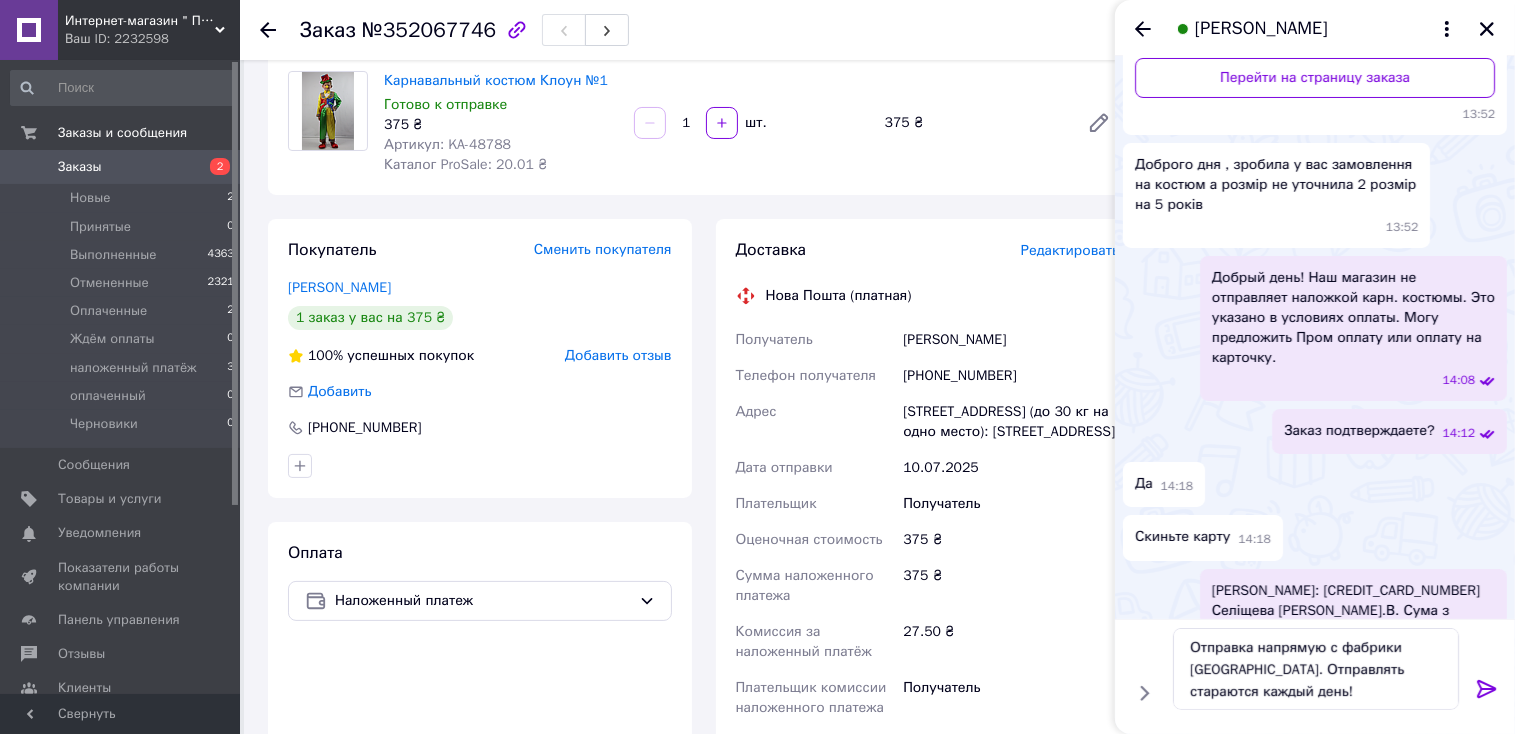 click 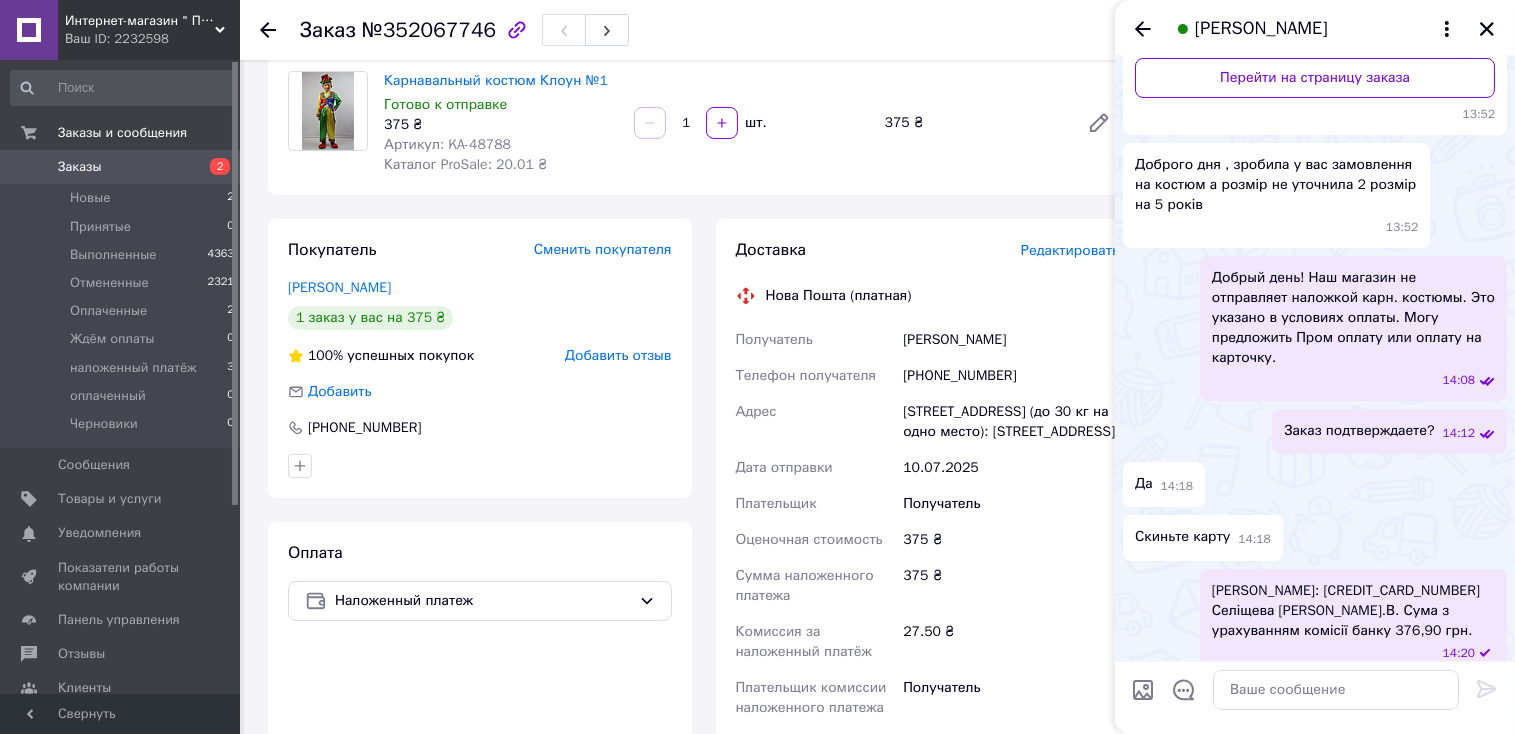 scroll, scrollTop: 362, scrollLeft: 0, axis: vertical 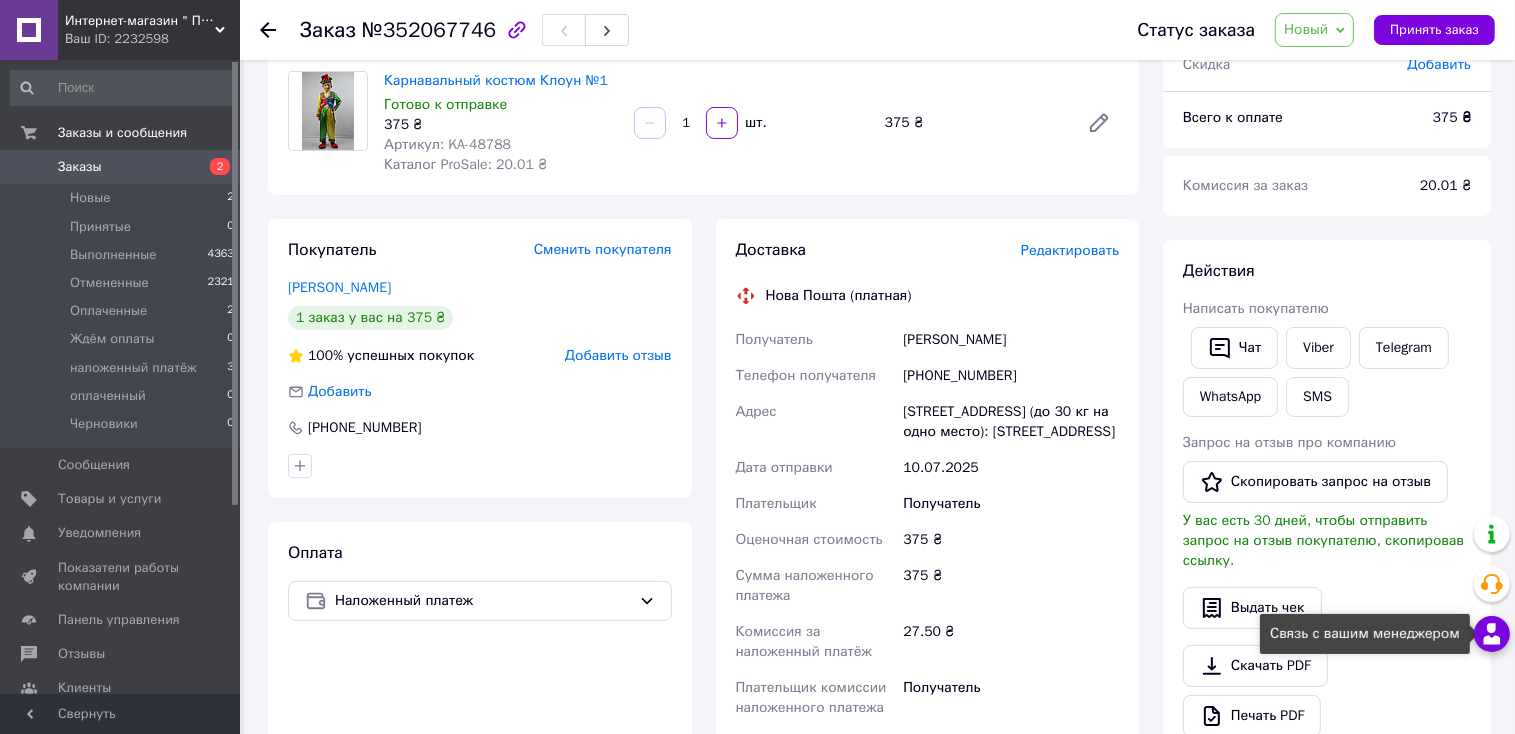 click 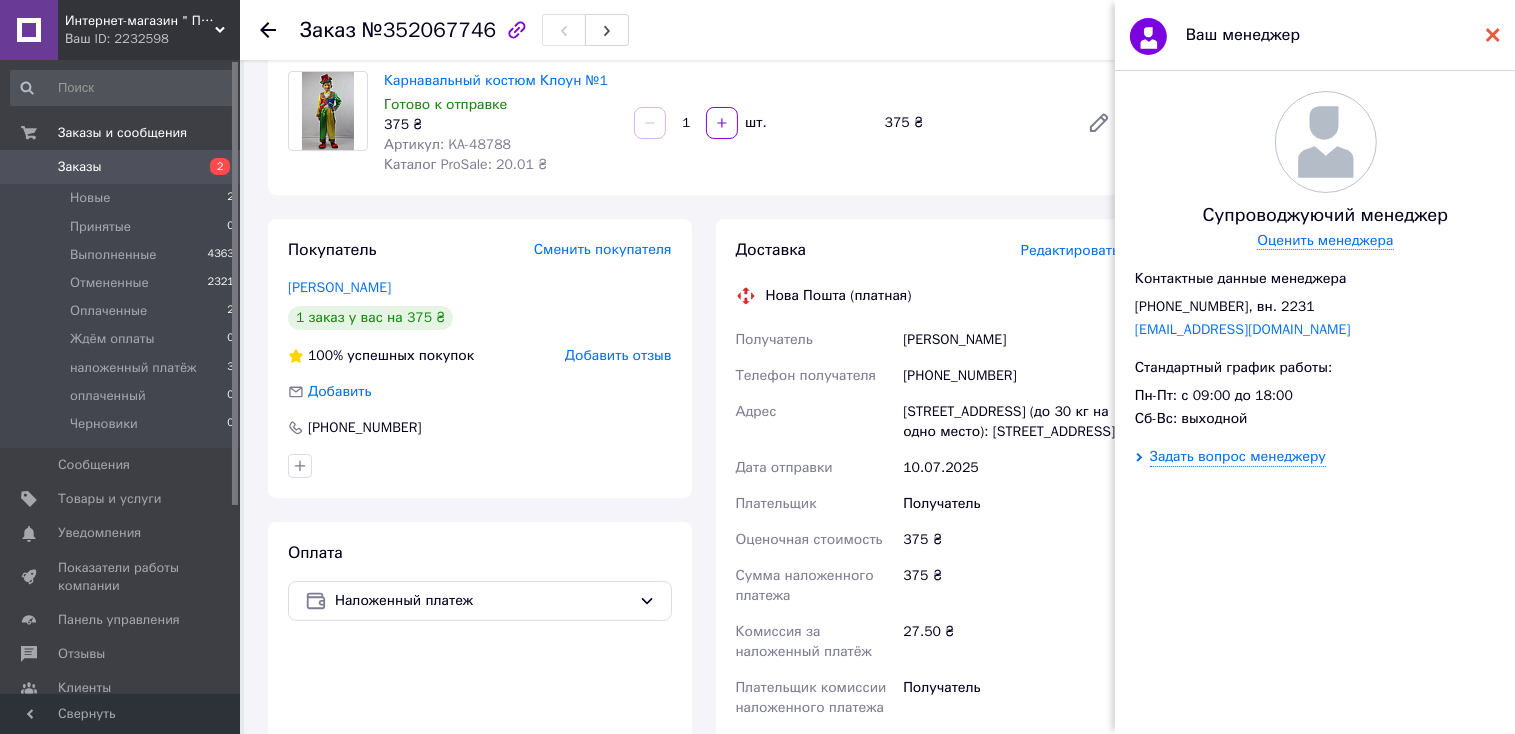 click 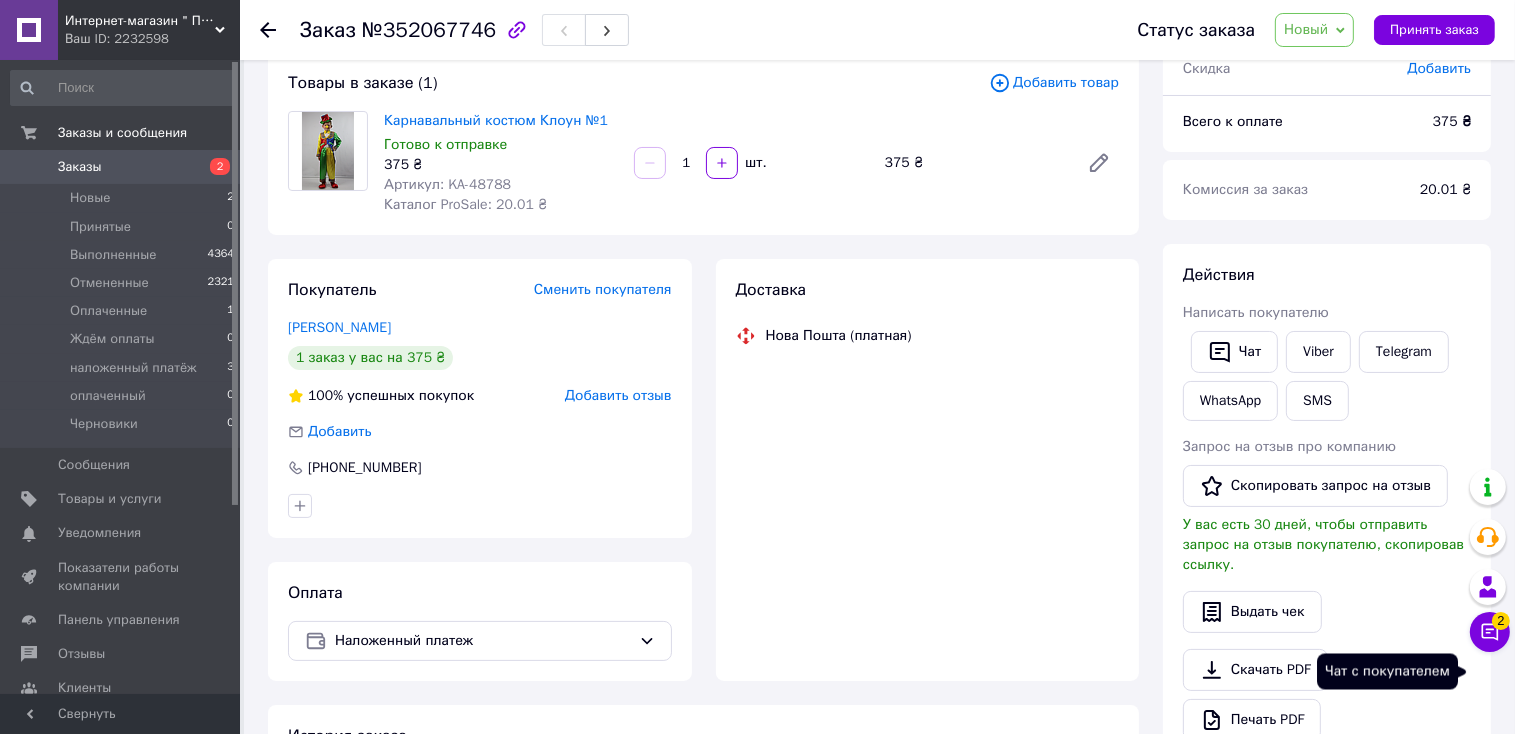 scroll, scrollTop: 160, scrollLeft: 0, axis: vertical 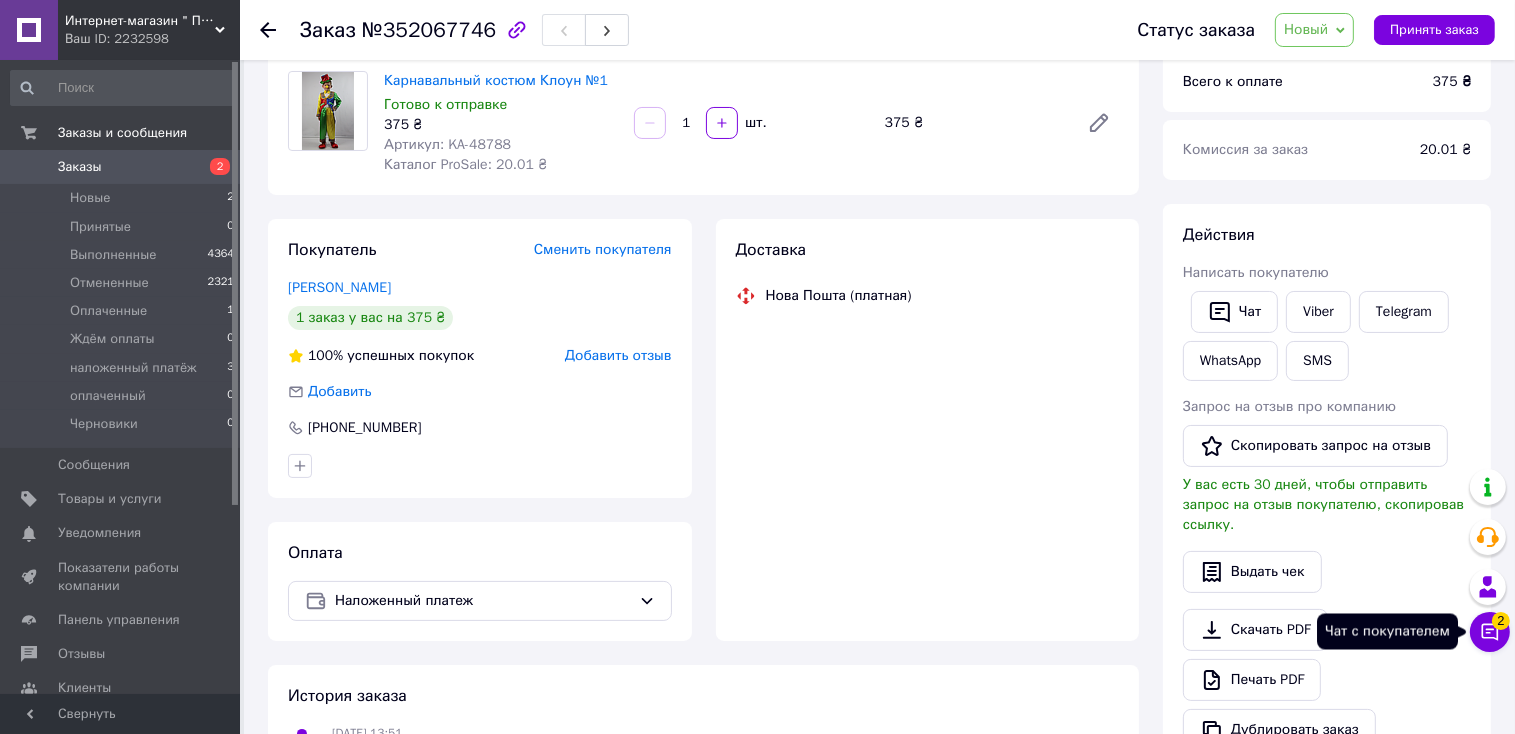 click 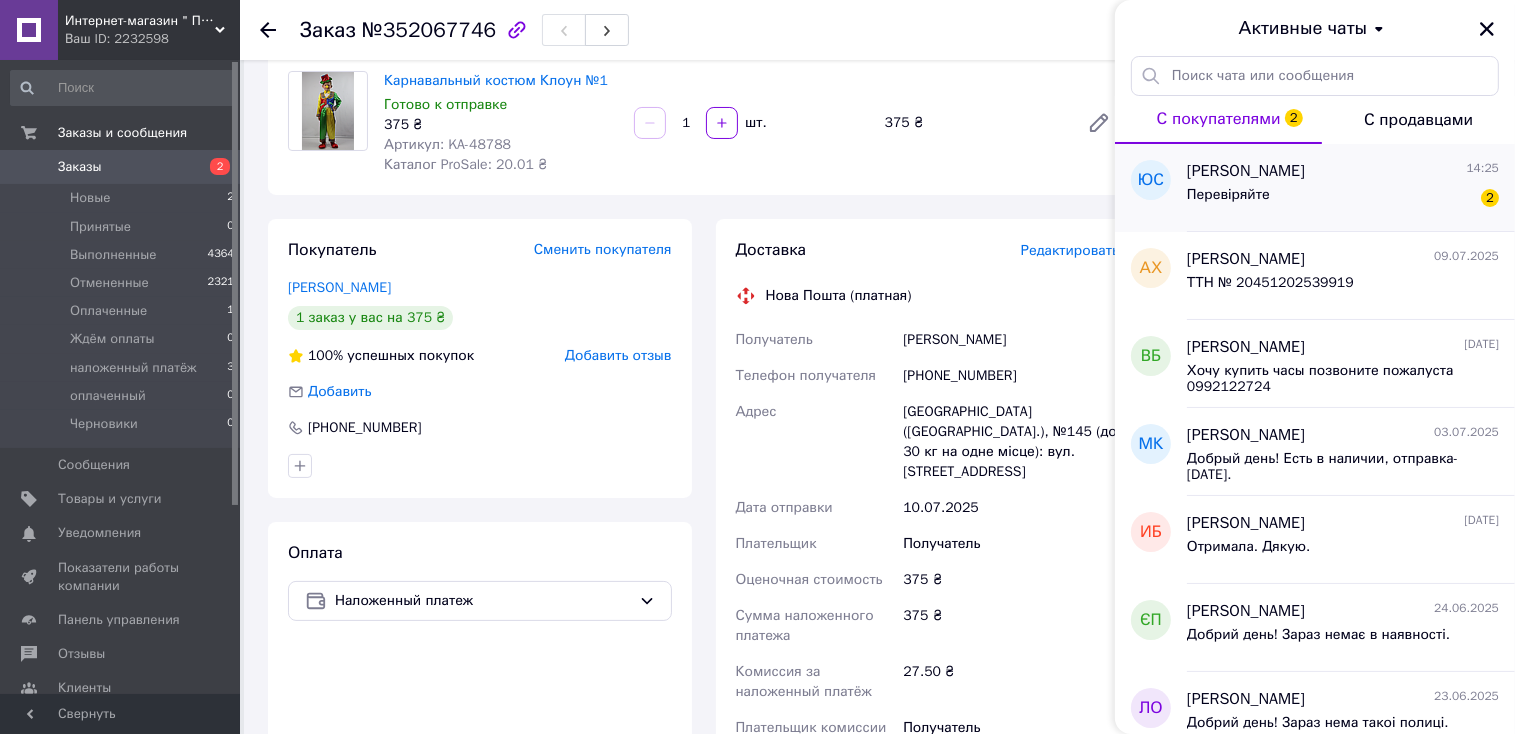 click on "Перевіряйте" at bounding box center (1228, 201) 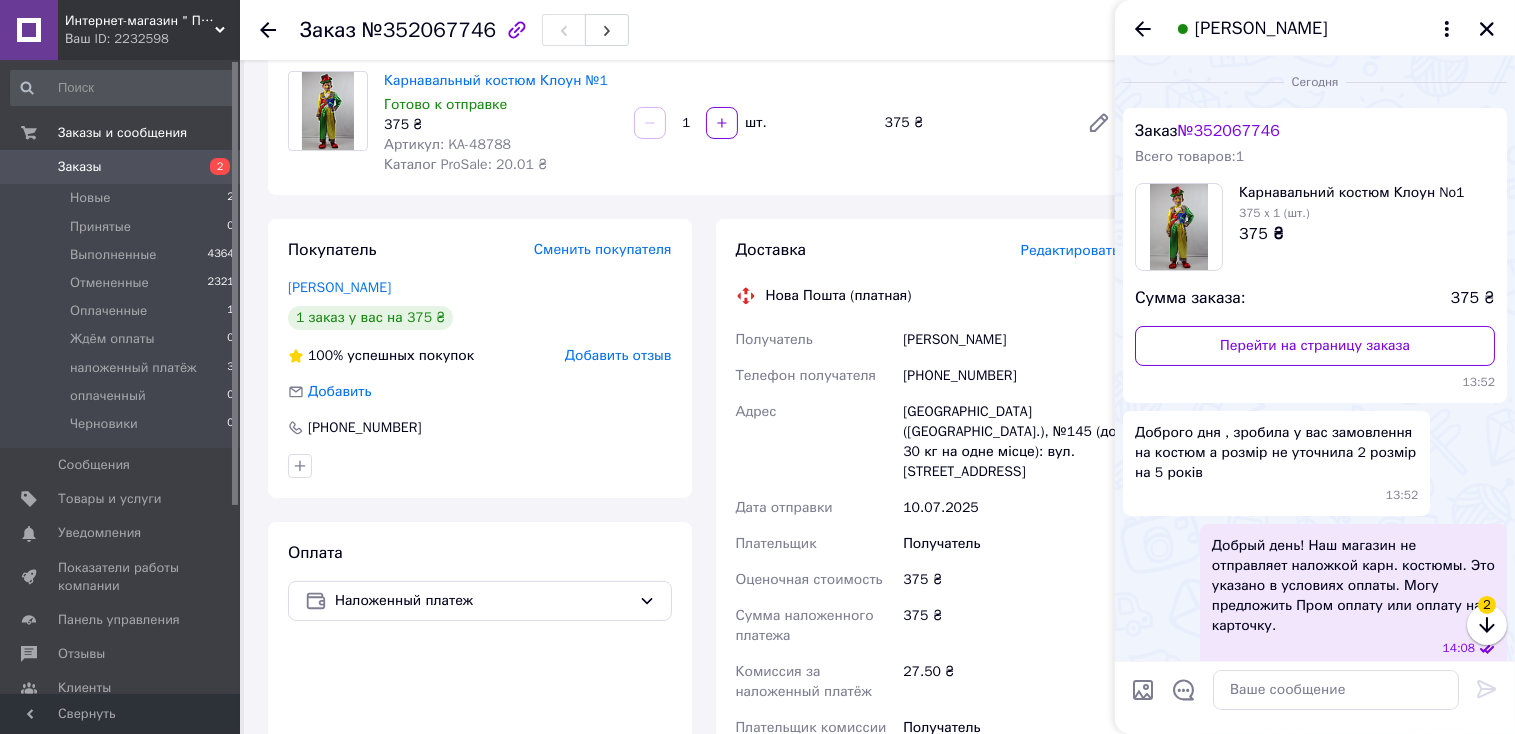 scroll, scrollTop: 635, scrollLeft: 0, axis: vertical 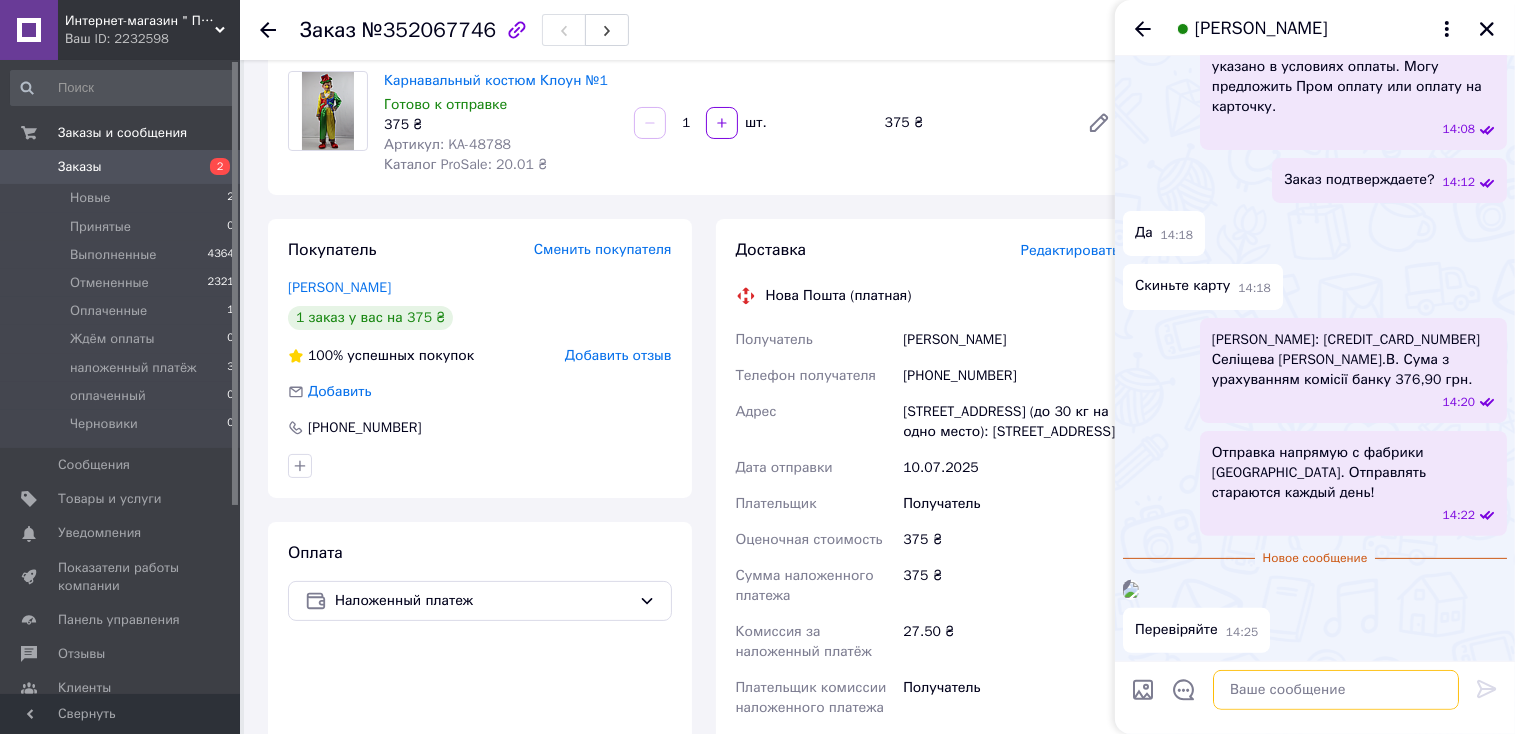 click at bounding box center [1336, 690] 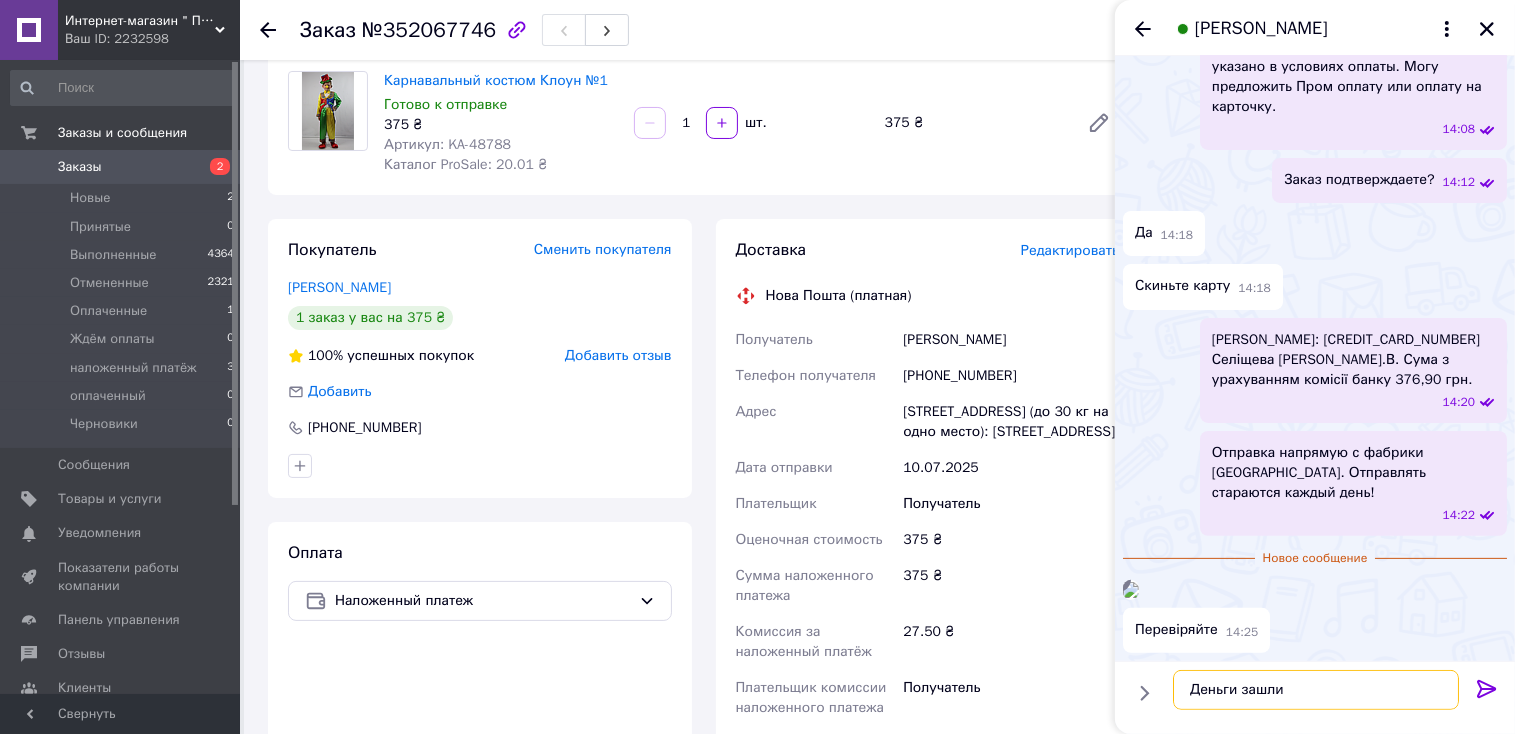 type on "Деньги зашли" 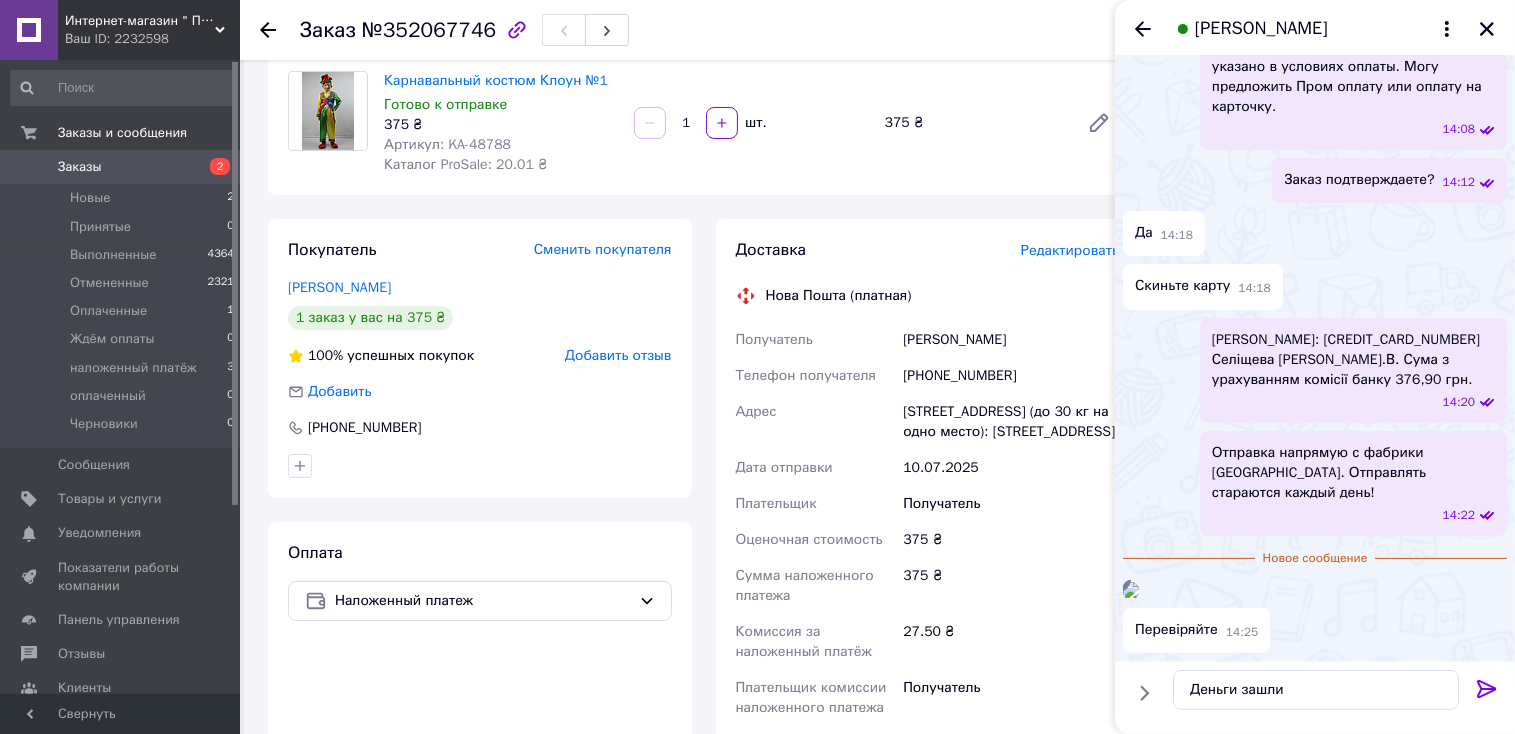 click 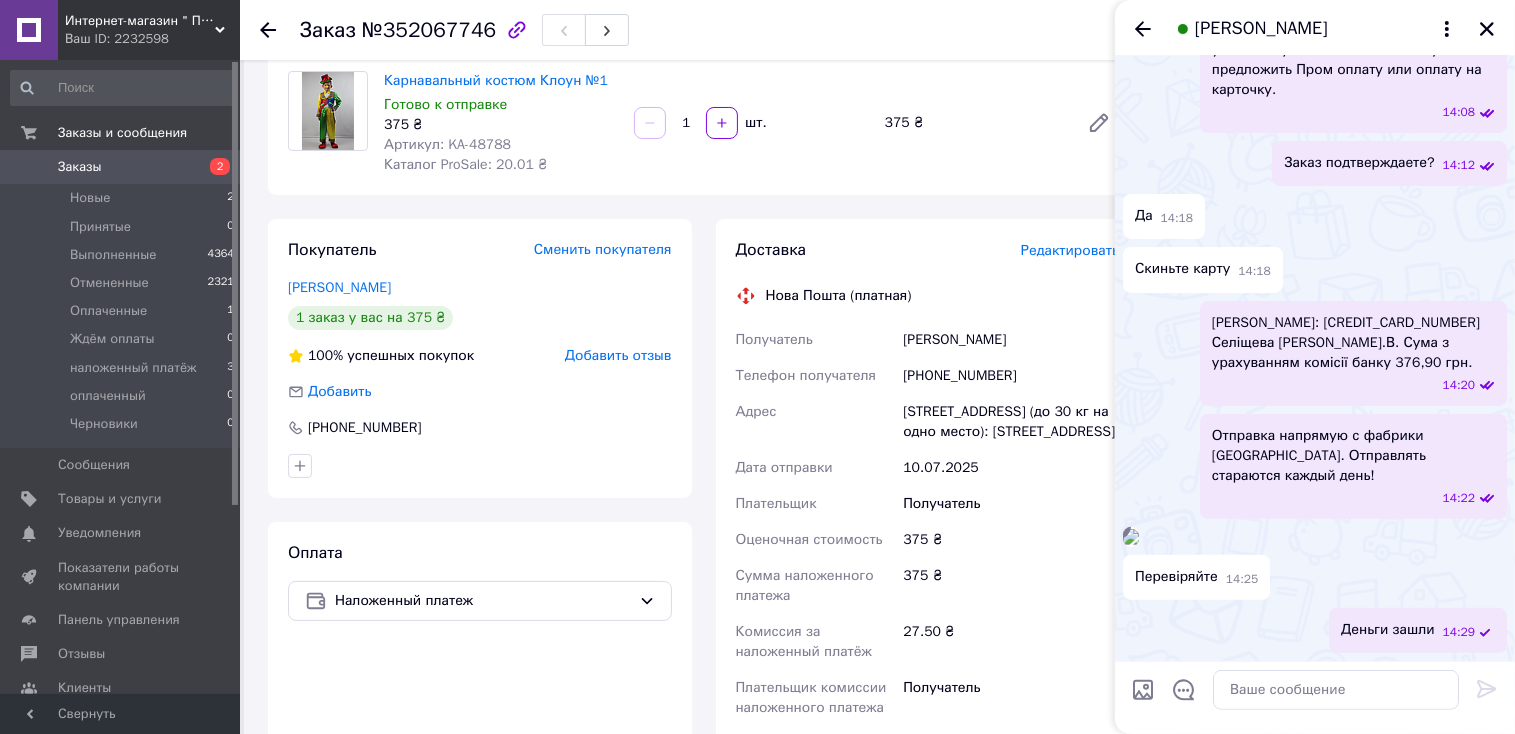 scroll, scrollTop: 776, scrollLeft: 0, axis: vertical 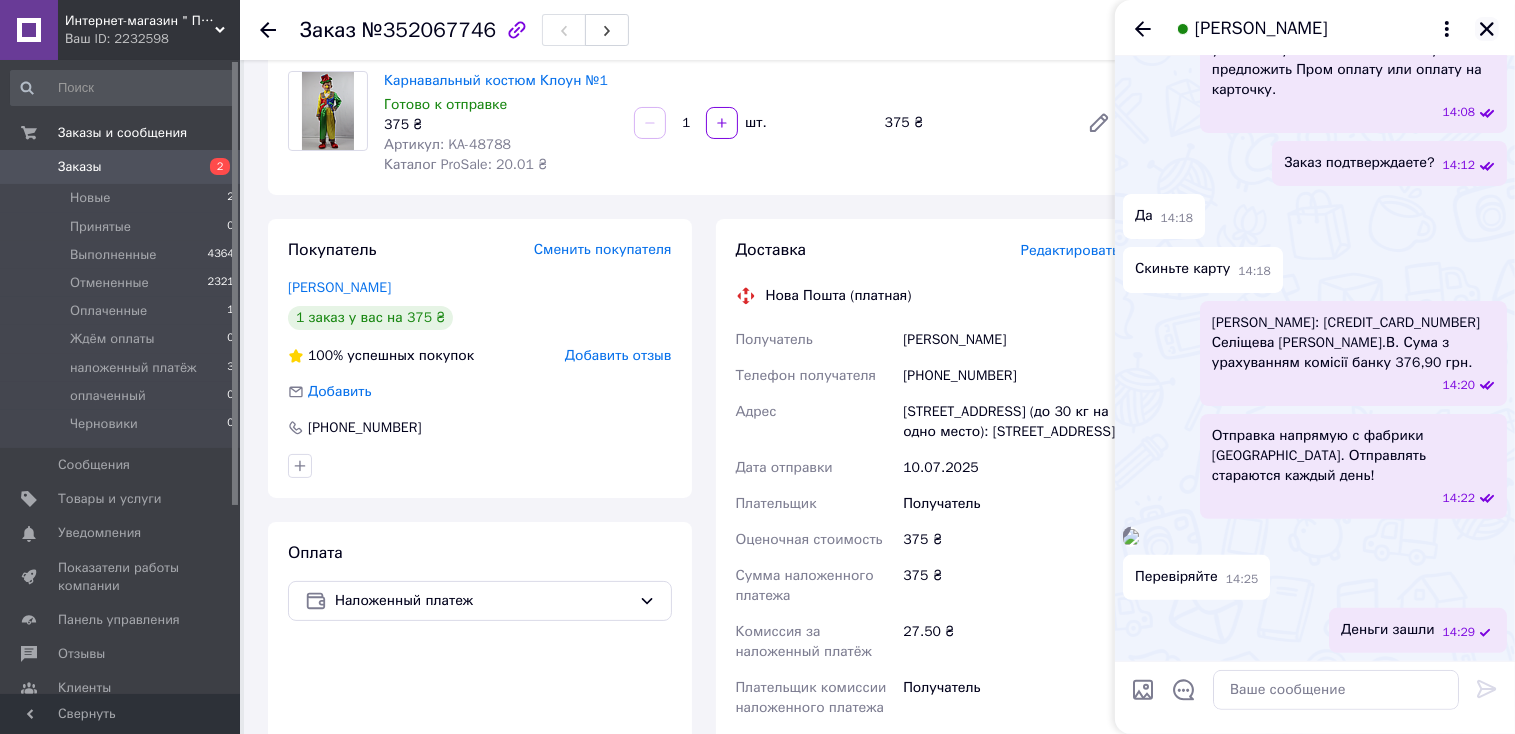 click 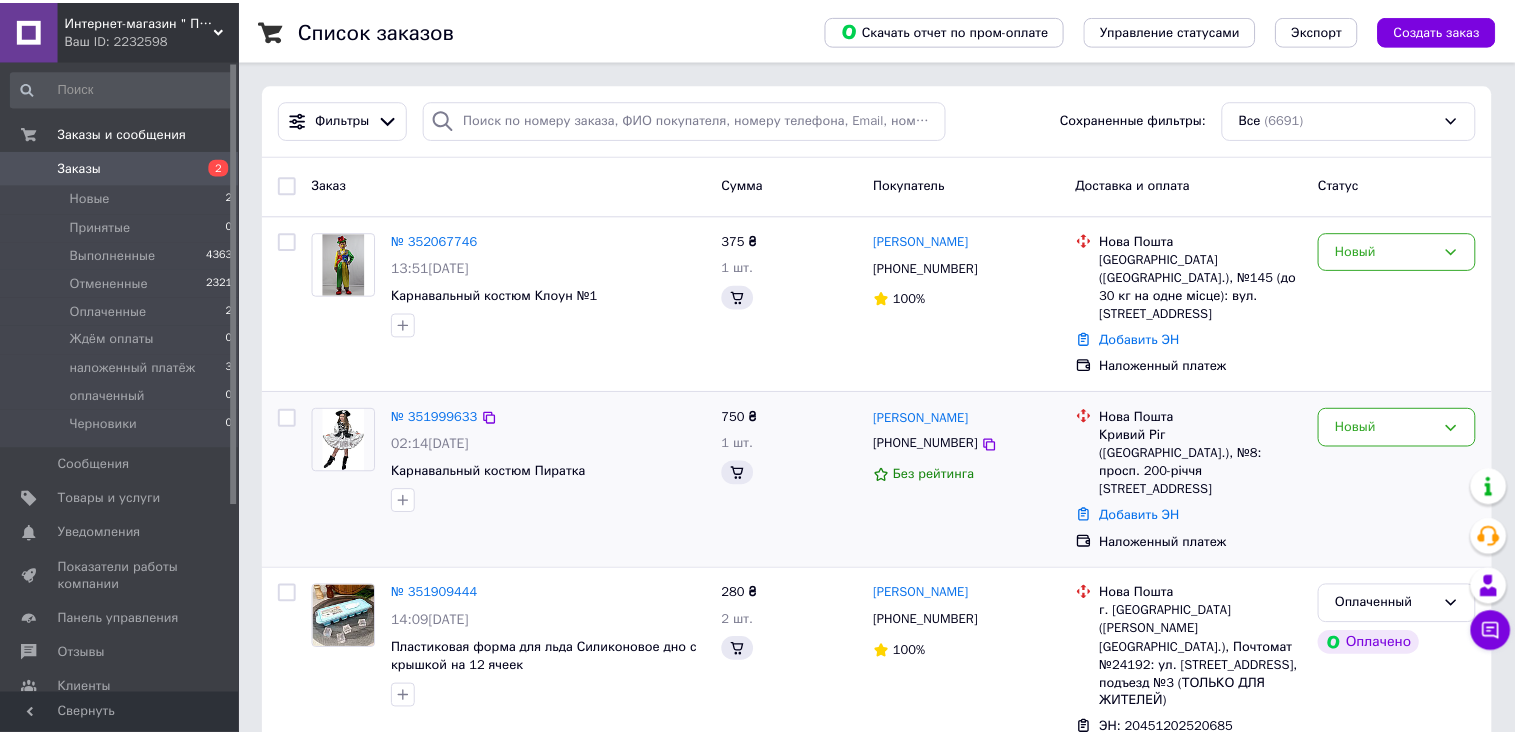 scroll, scrollTop: 0, scrollLeft: 0, axis: both 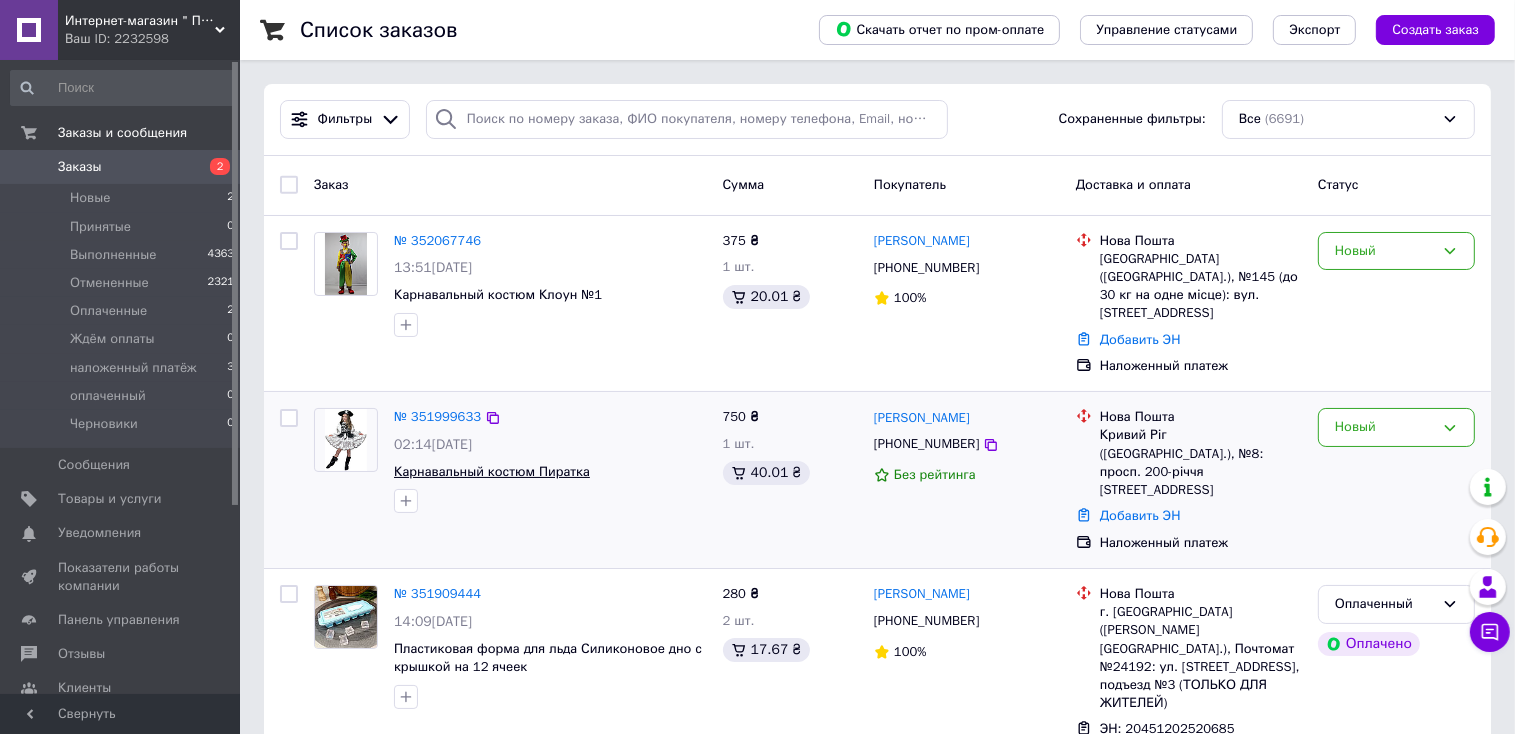 click on "Карнавальный костюм Пиратка" at bounding box center (492, 471) 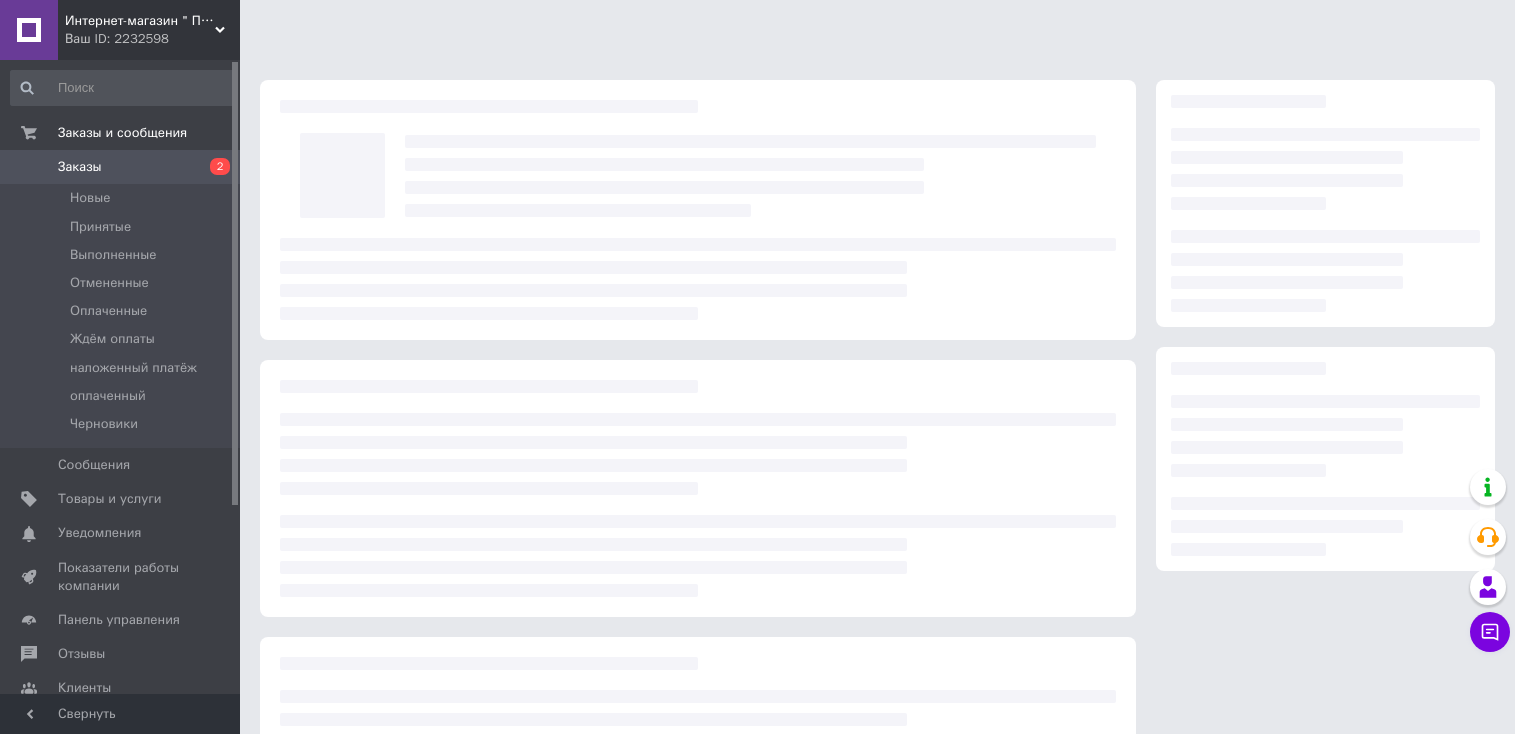 scroll, scrollTop: 0, scrollLeft: 0, axis: both 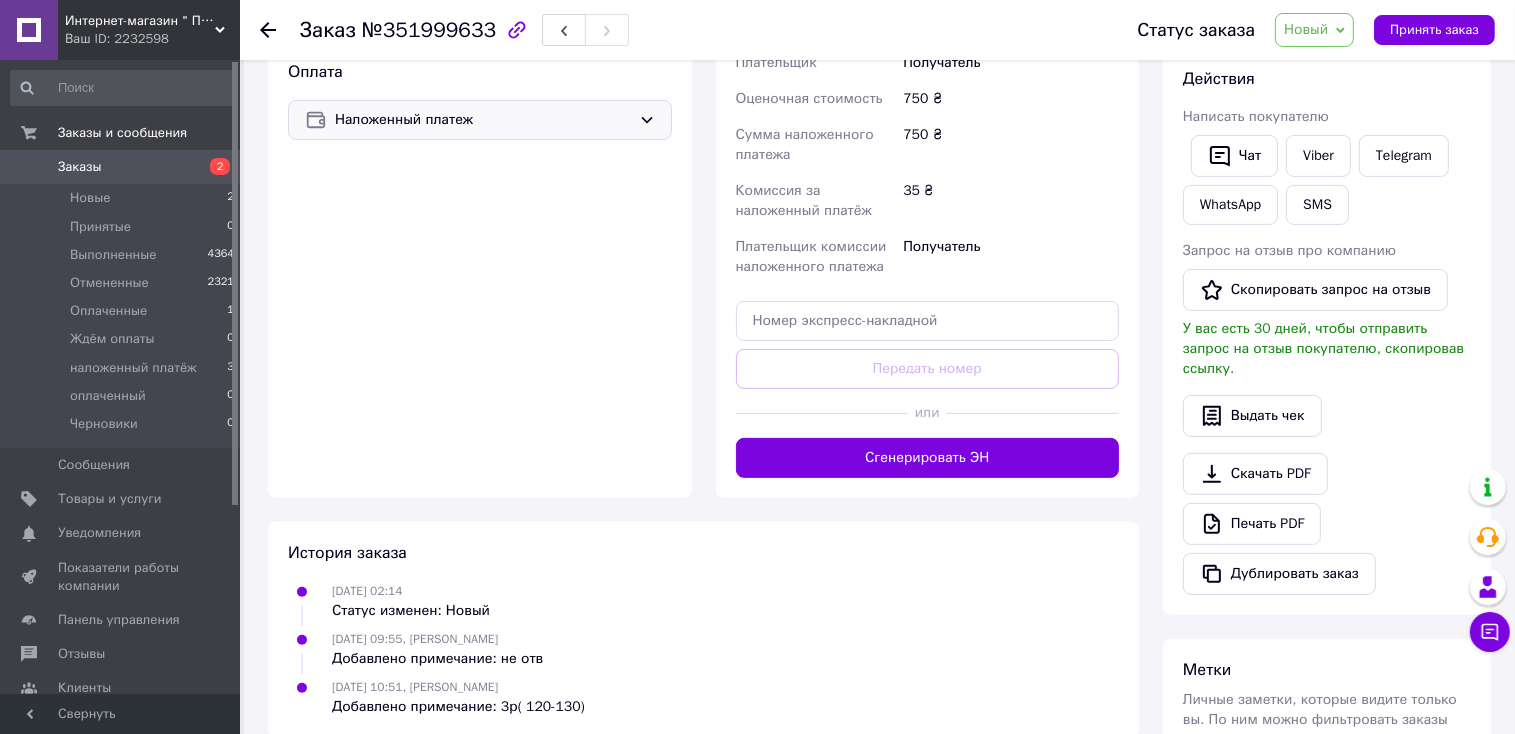 click 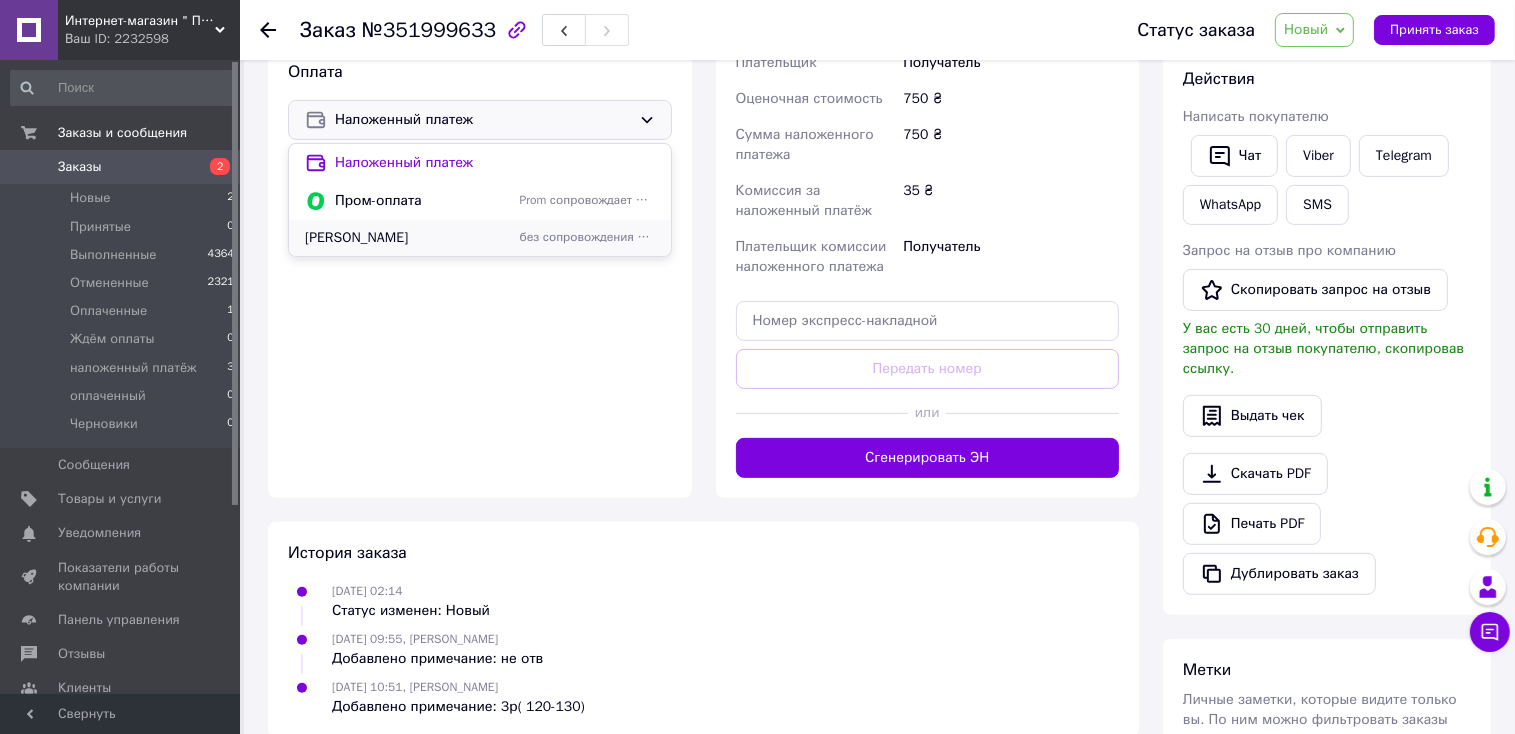 click on "[PERSON_NAME]" at bounding box center [408, 238] 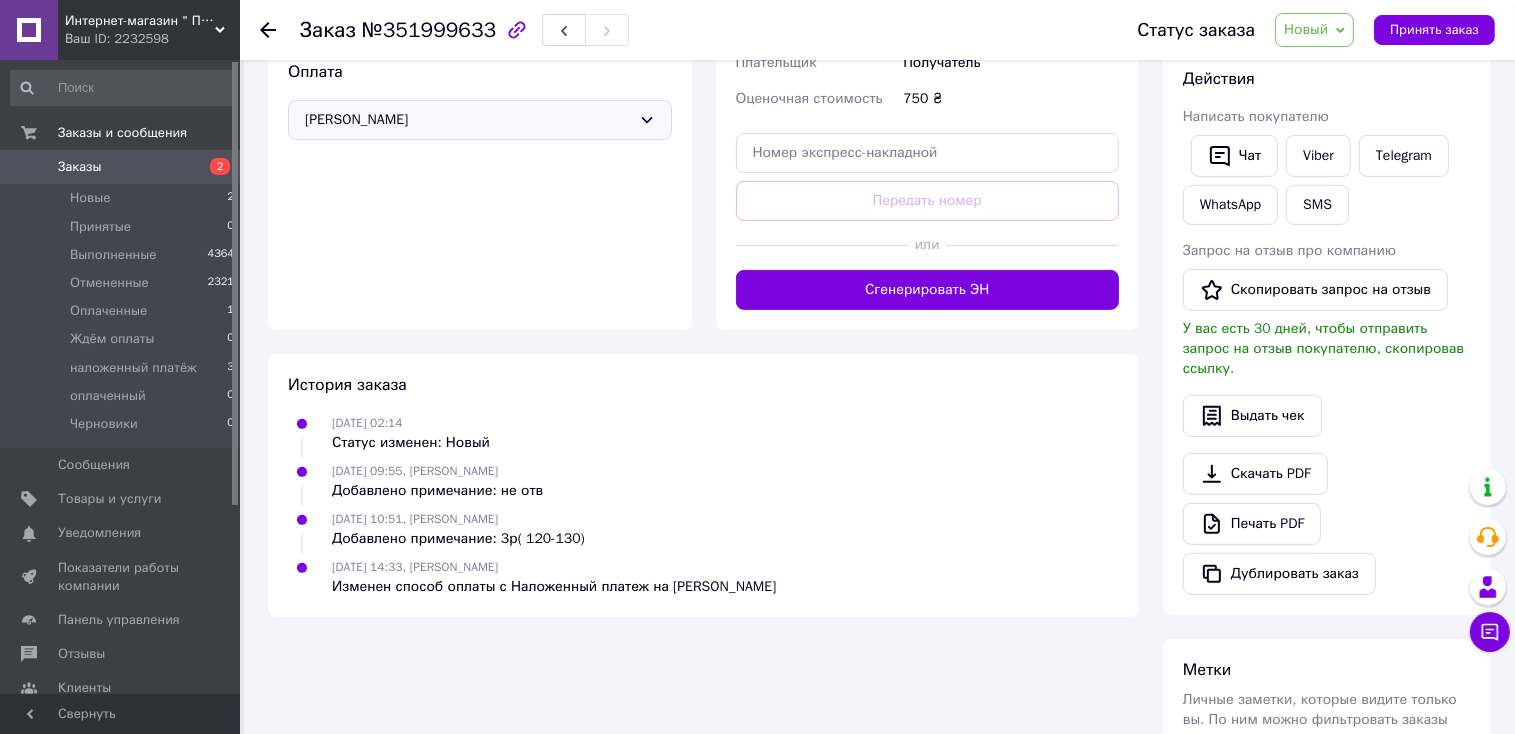 click 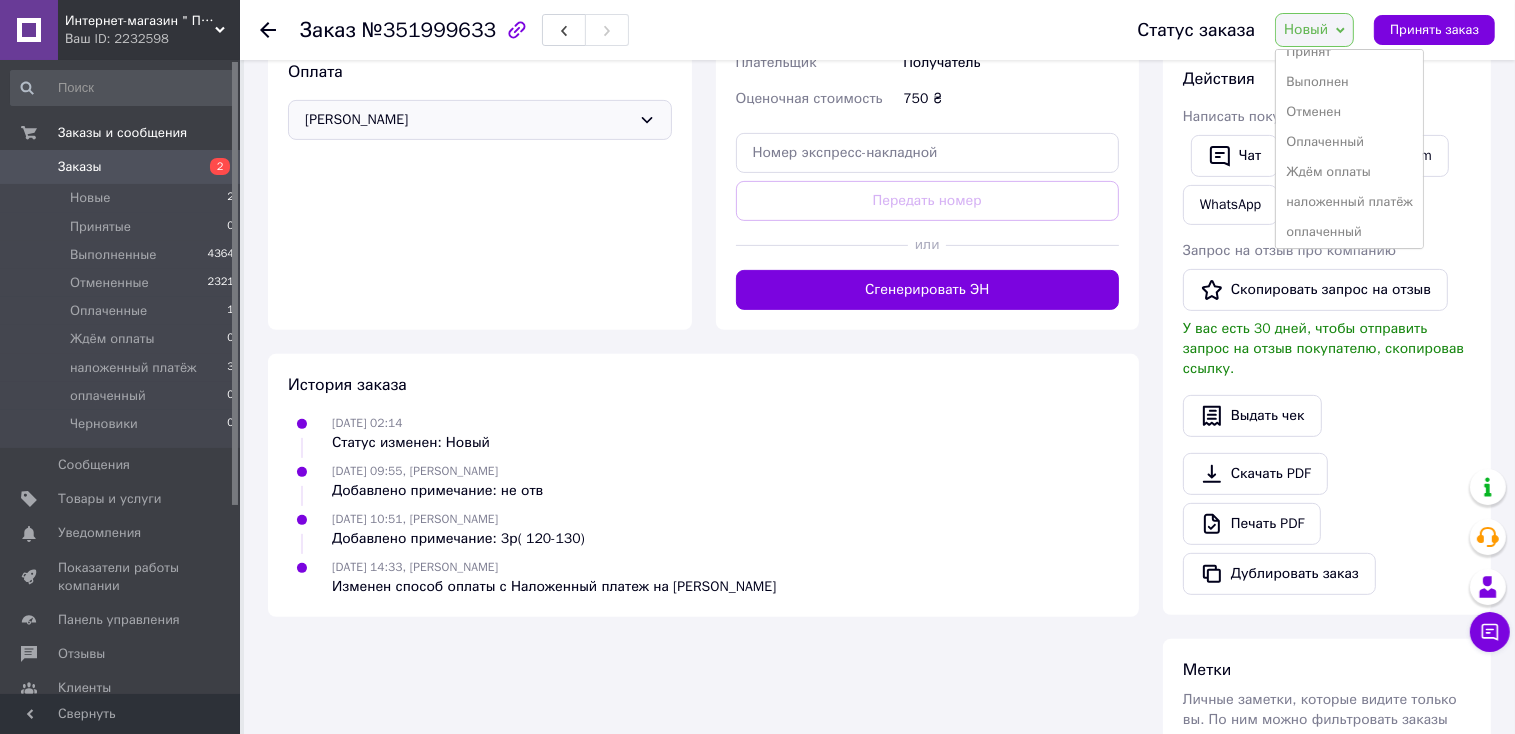 scroll, scrollTop: 28, scrollLeft: 0, axis: vertical 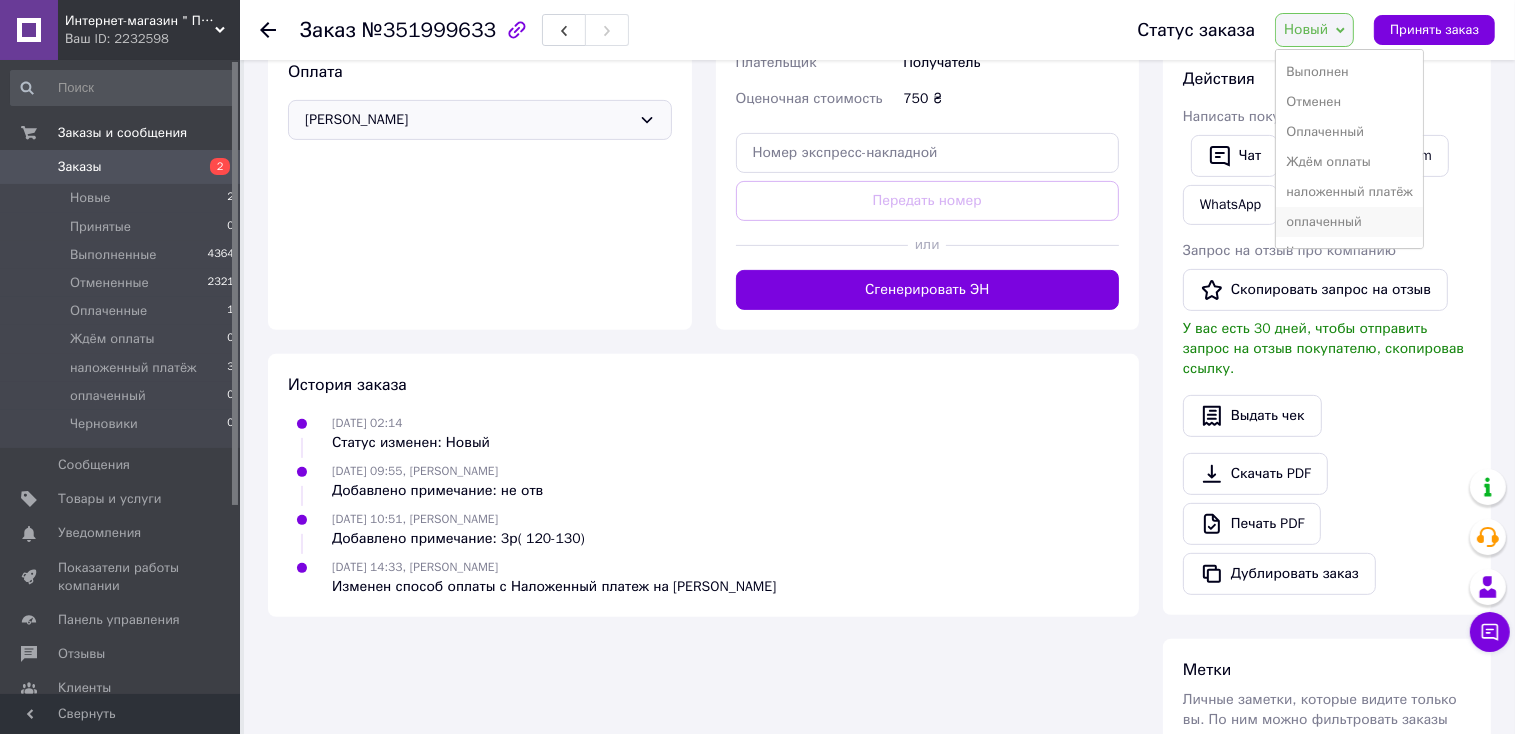 click on "оплаченный" at bounding box center (1349, 222) 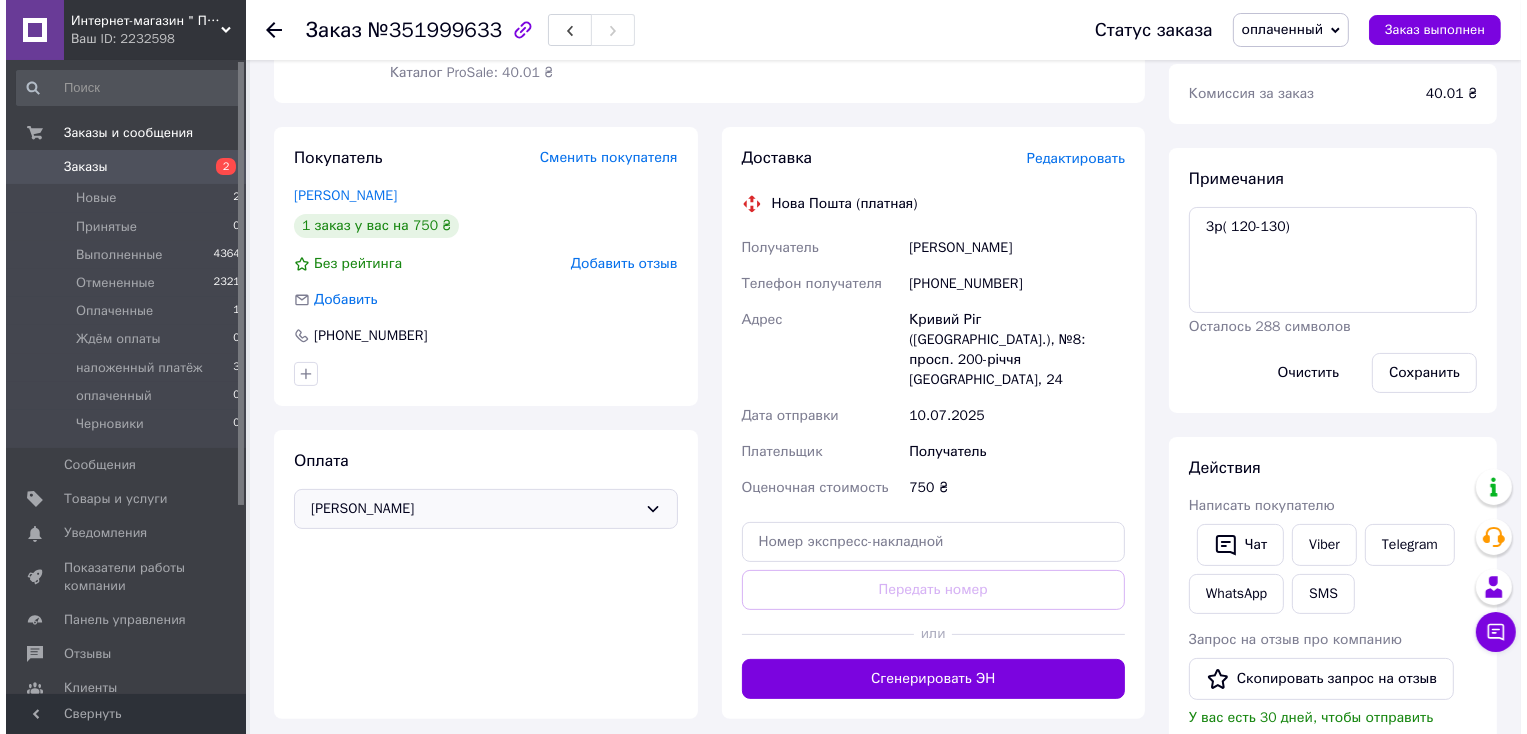 scroll, scrollTop: 276, scrollLeft: 0, axis: vertical 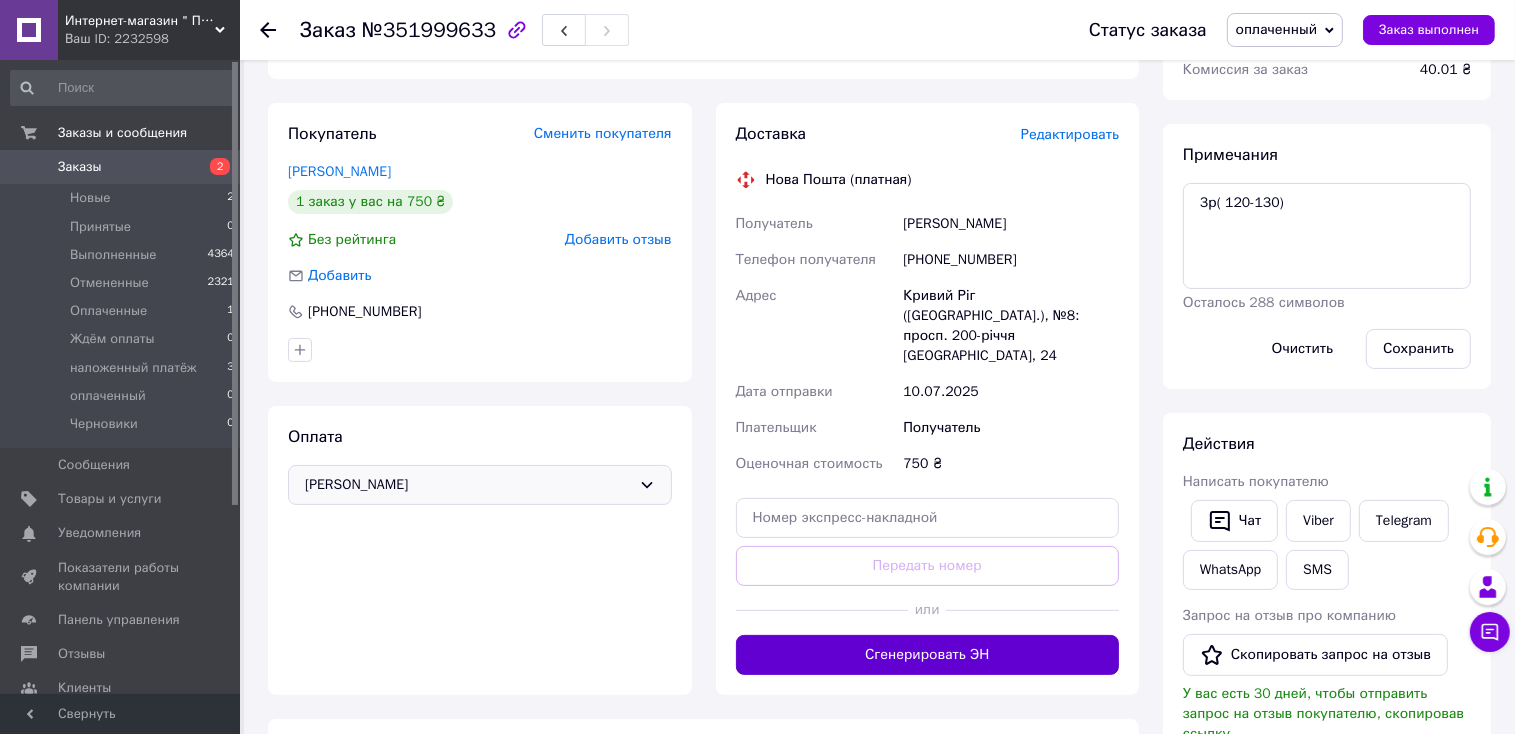 click on "Сгенерировать ЭН" at bounding box center (928, 655) 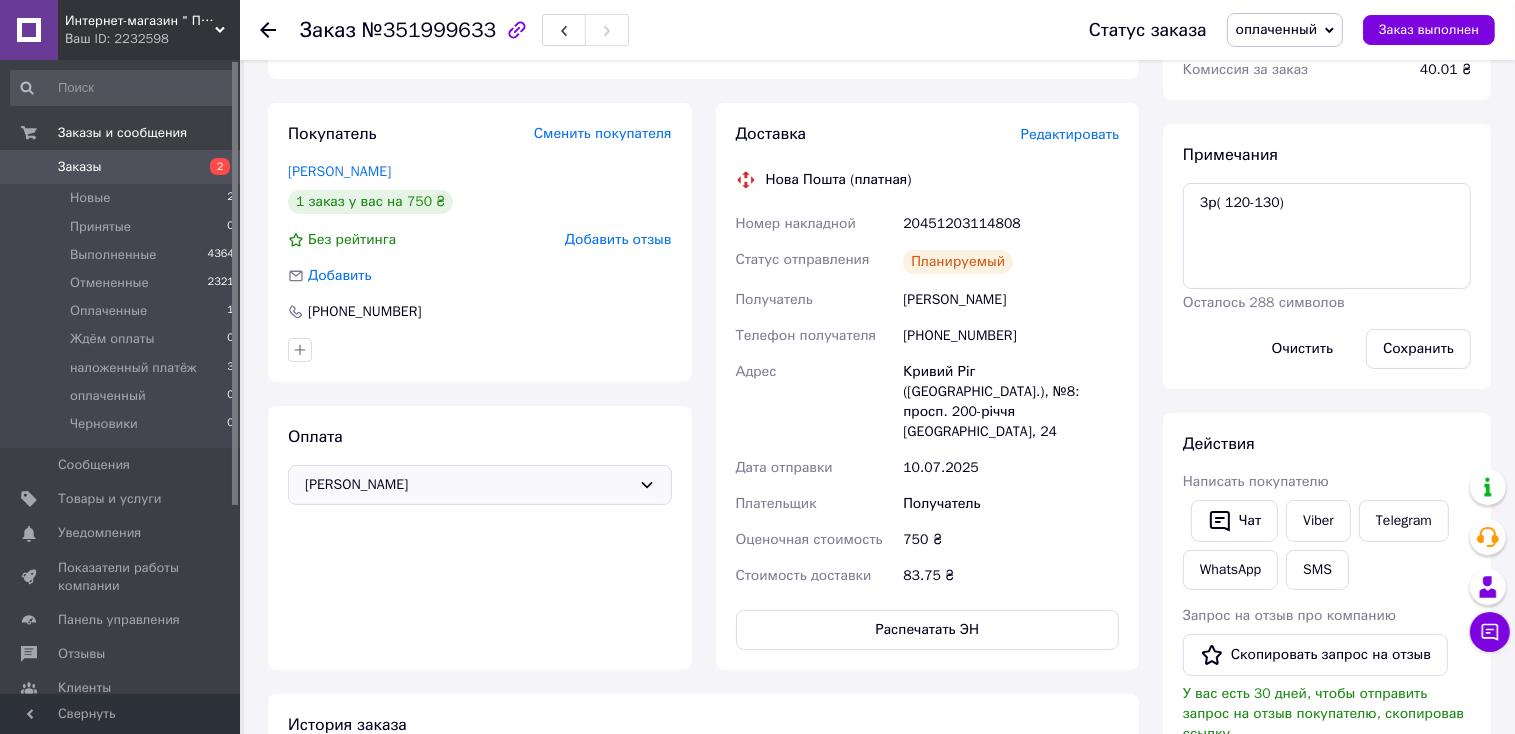 click on "Редактировать" at bounding box center [1070, 134] 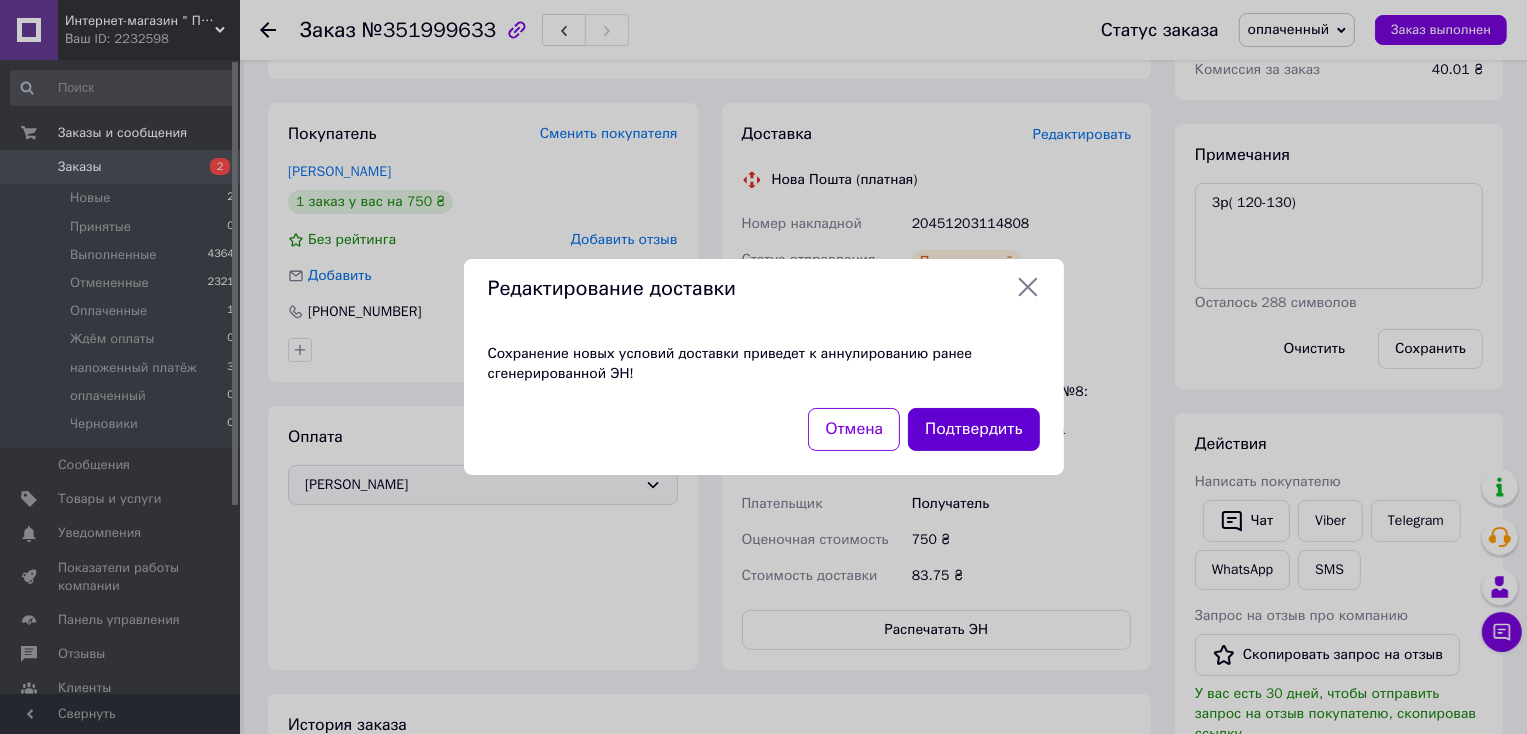 click on "Подтвердить" at bounding box center (973, 429) 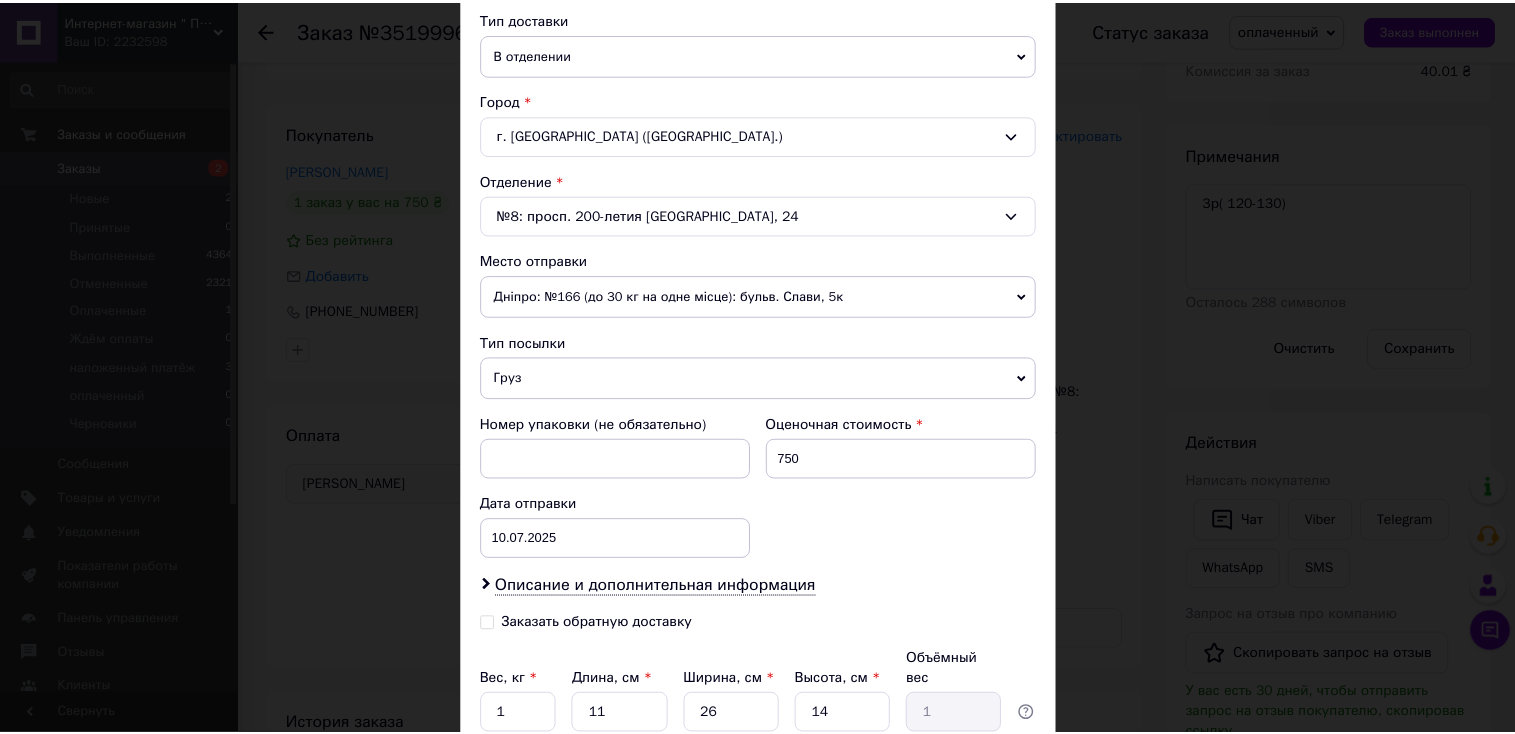 scroll, scrollTop: 624, scrollLeft: 0, axis: vertical 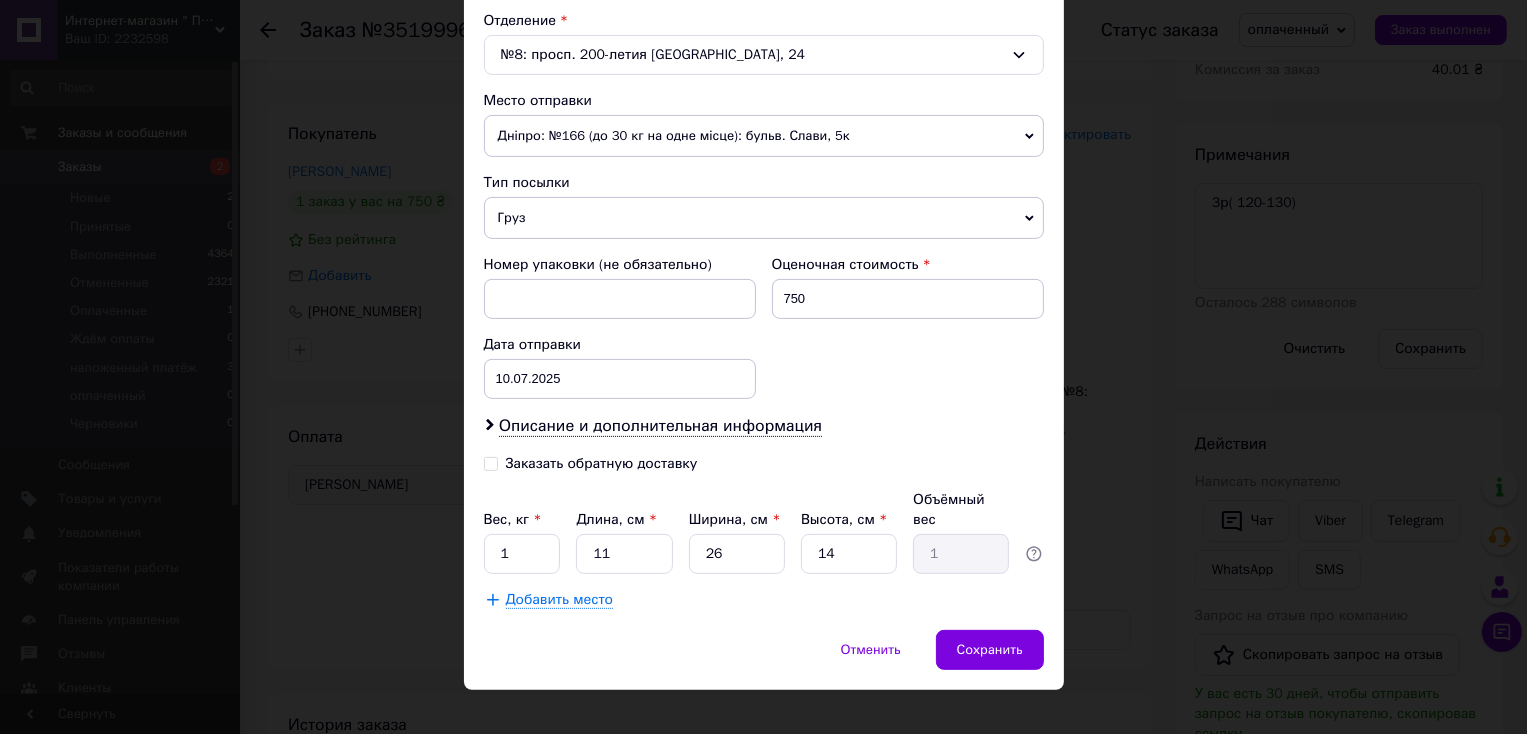 click on "Дніпро: №166 (до 30 кг на одне місце): бульв. Слави, 5к" at bounding box center (764, 136) 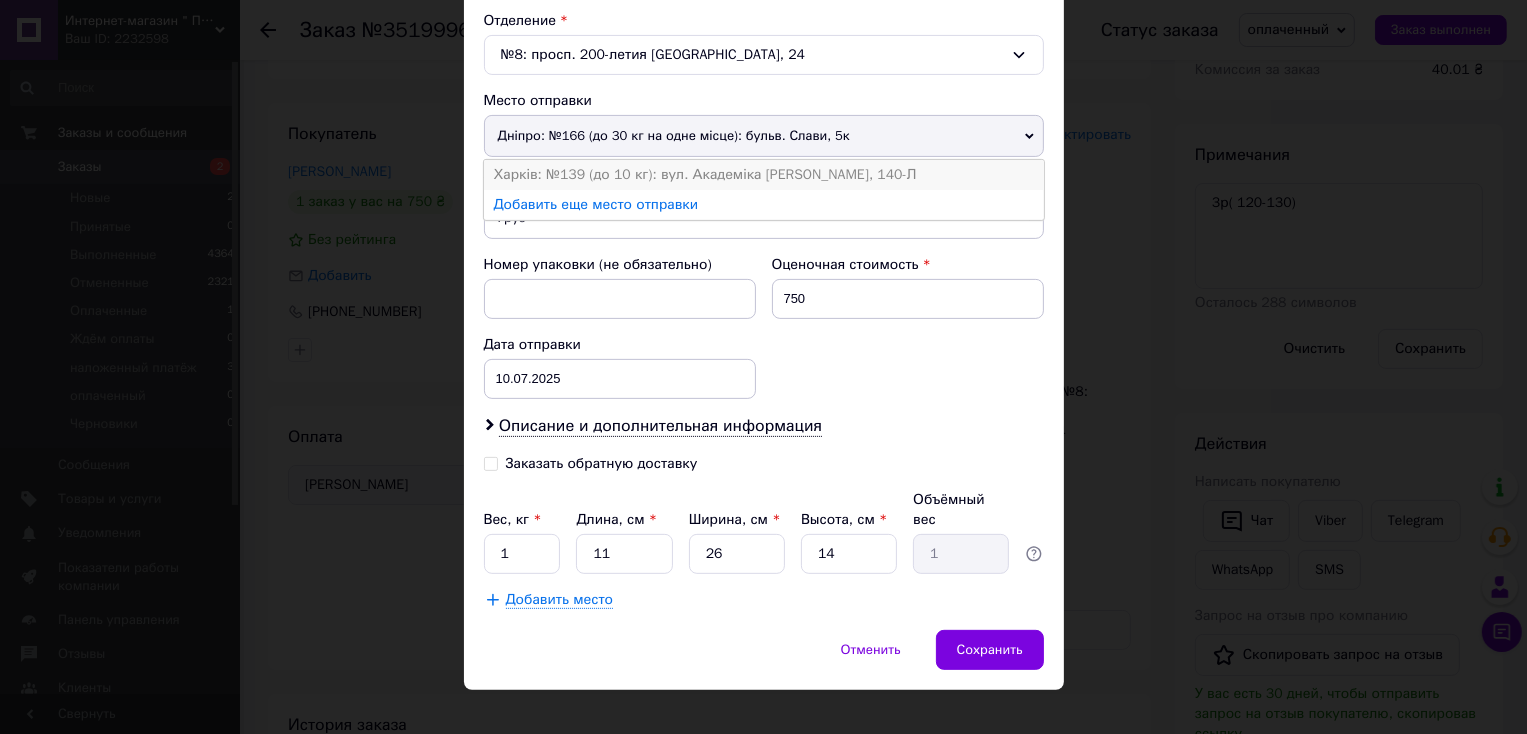 click on "Харків: №139 (до 10 кг): вул. Академіка Павлова, 140-Л" at bounding box center (764, 175) 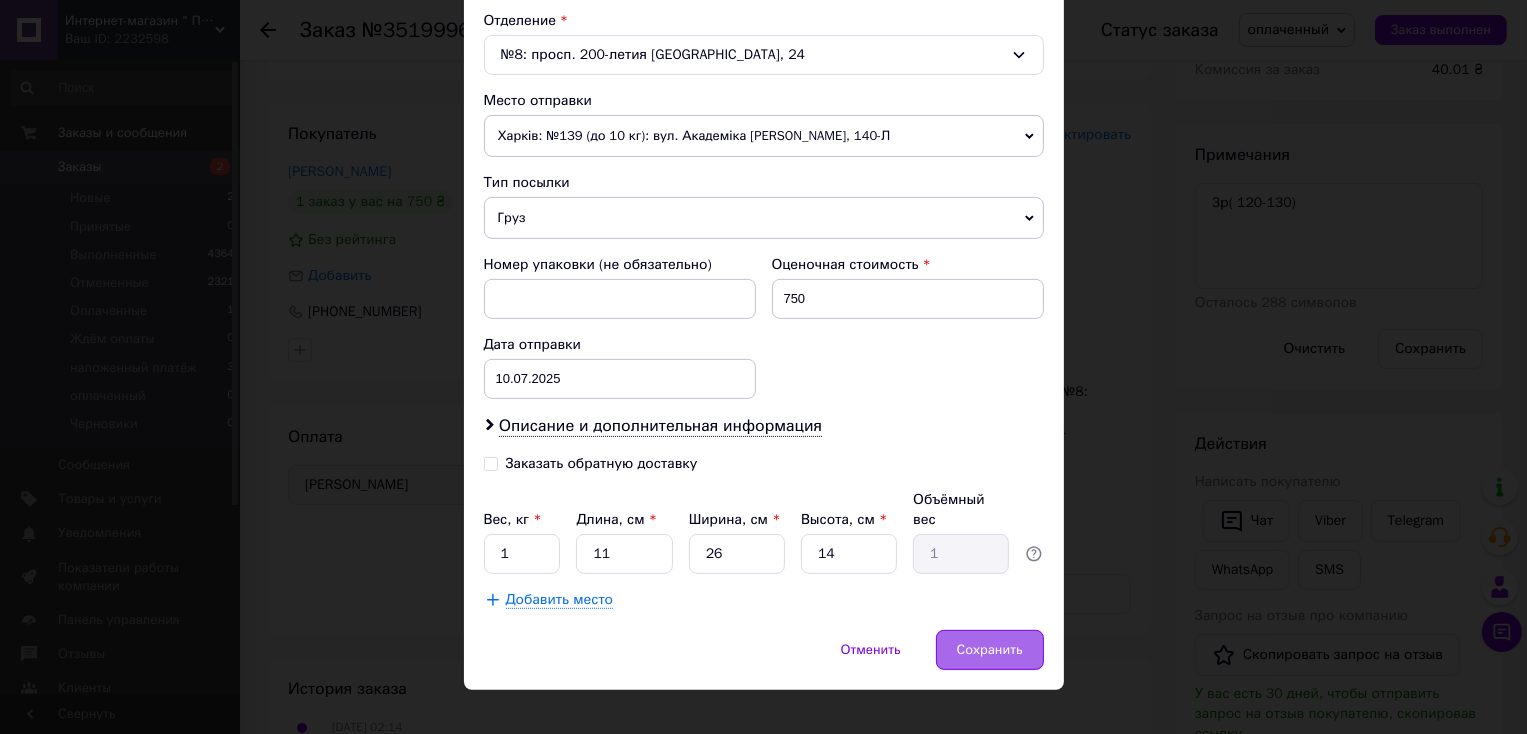 click on "Сохранить" at bounding box center [990, 650] 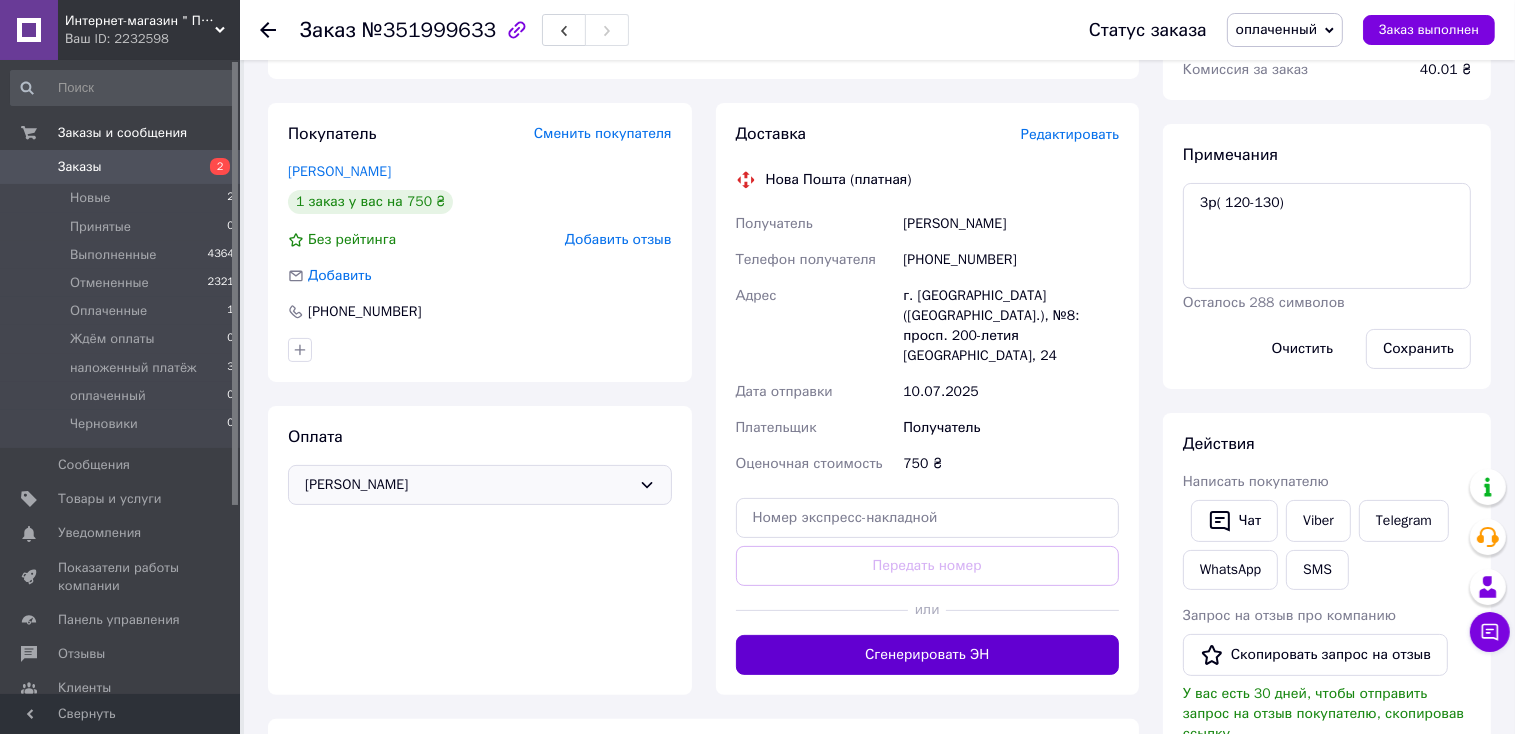 click on "Сгенерировать ЭН" at bounding box center (928, 655) 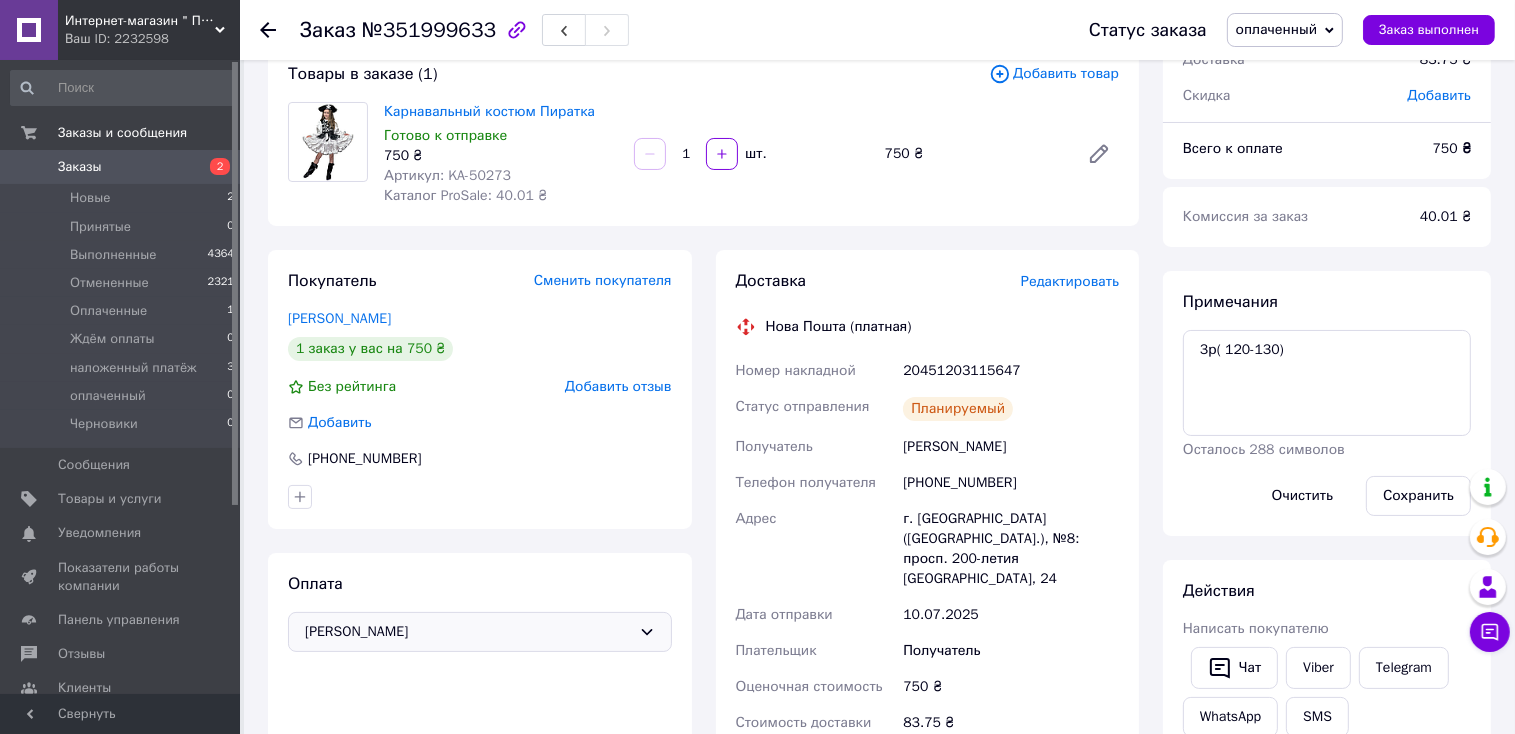 scroll, scrollTop: 83, scrollLeft: 0, axis: vertical 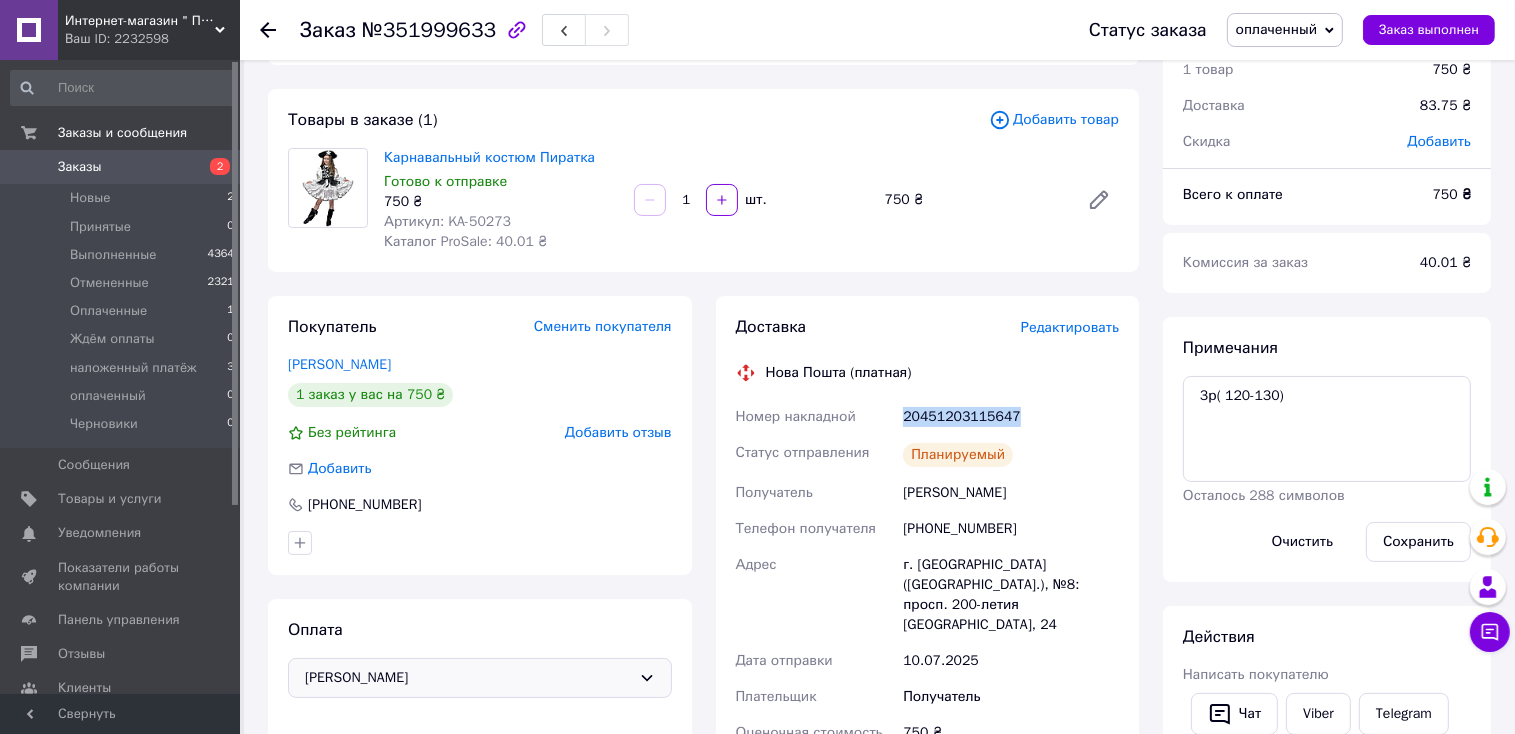 drag, startPoint x: 1019, startPoint y: 416, endPoint x: 904, endPoint y: 418, distance: 115.01739 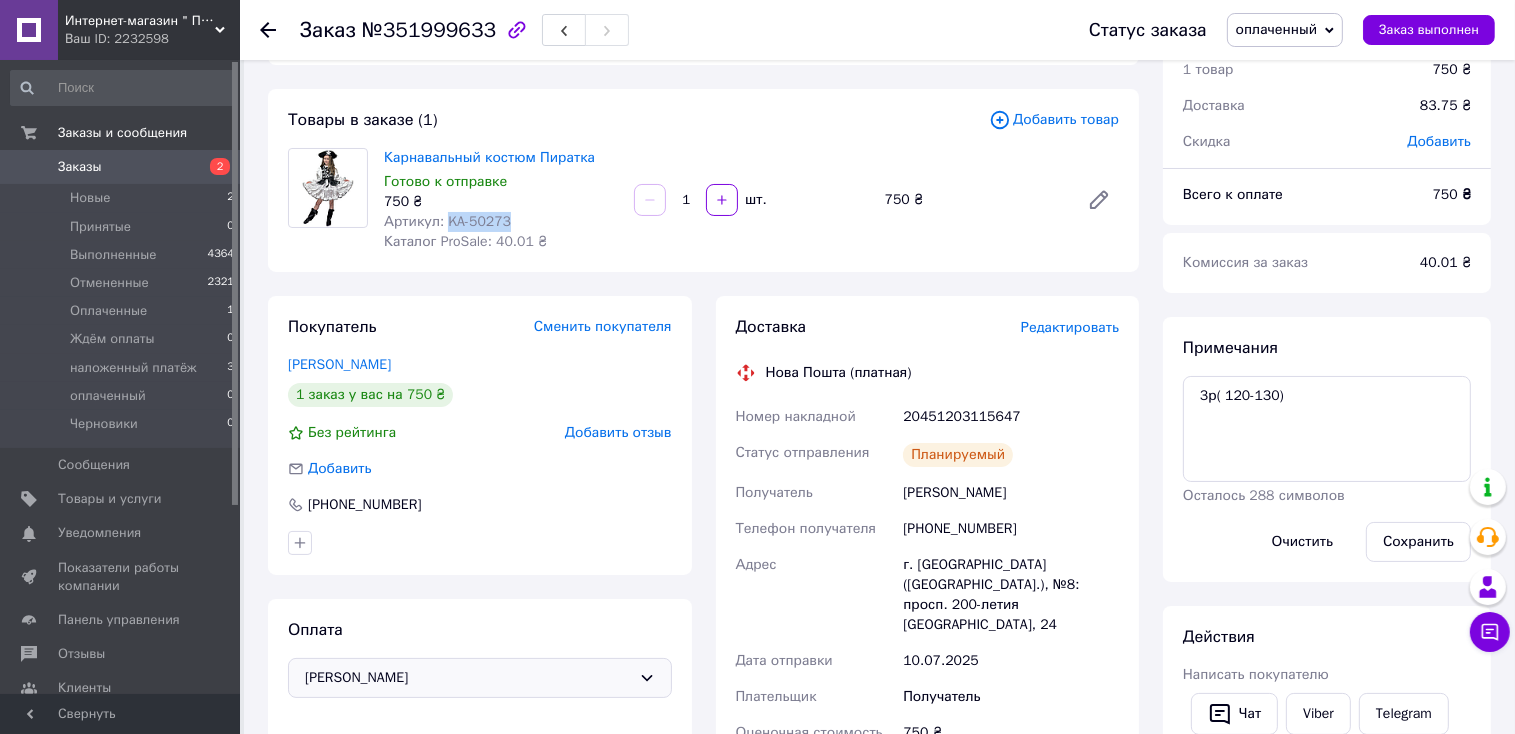 drag, startPoint x: 510, startPoint y: 220, endPoint x: 444, endPoint y: 220, distance: 66 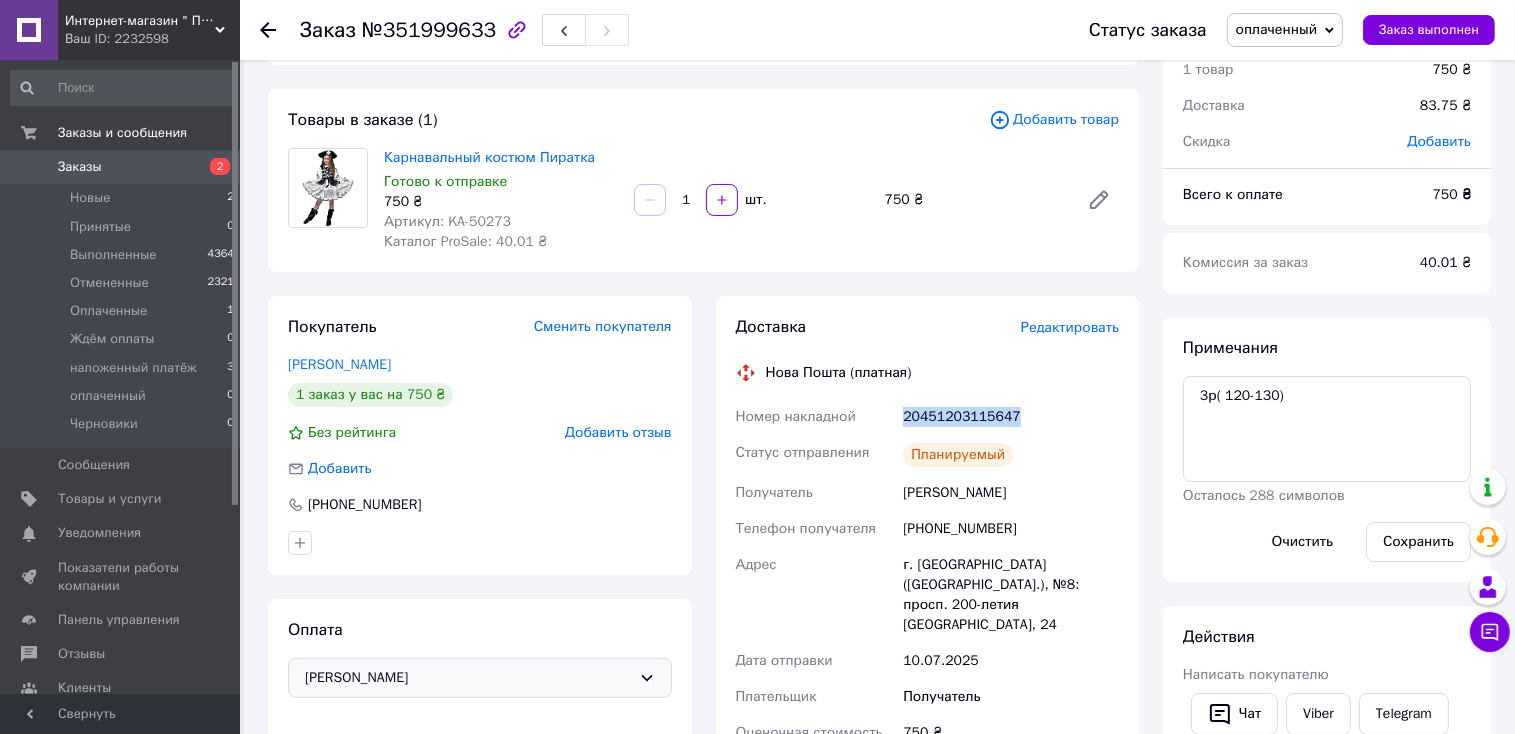 drag, startPoint x: 1010, startPoint y: 413, endPoint x: 901, endPoint y: 413, distance: 109 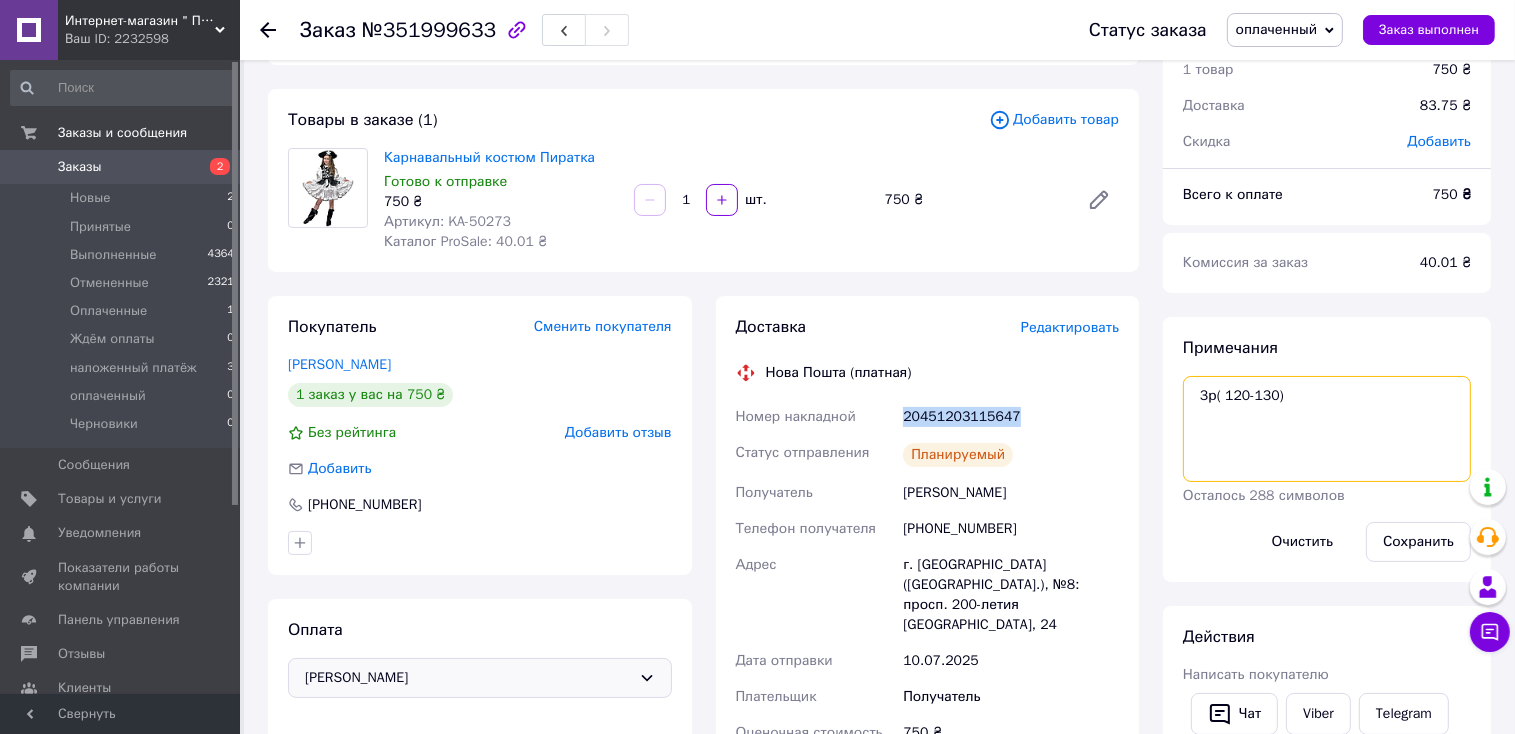 click on "3р( 120-130)" at bounding box center (1327, 429) 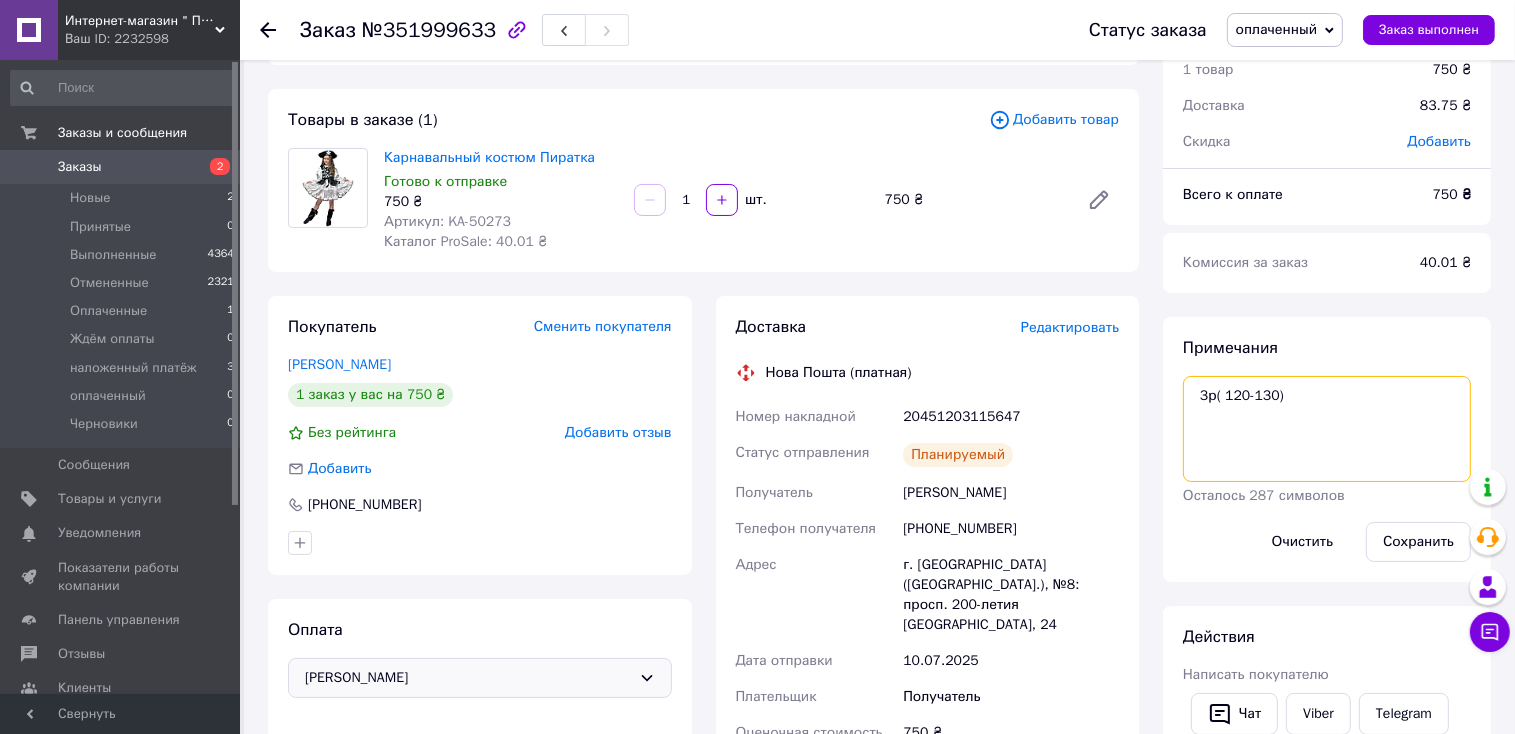 paste on "14:40
logo
Ковтун О.
-550.00" 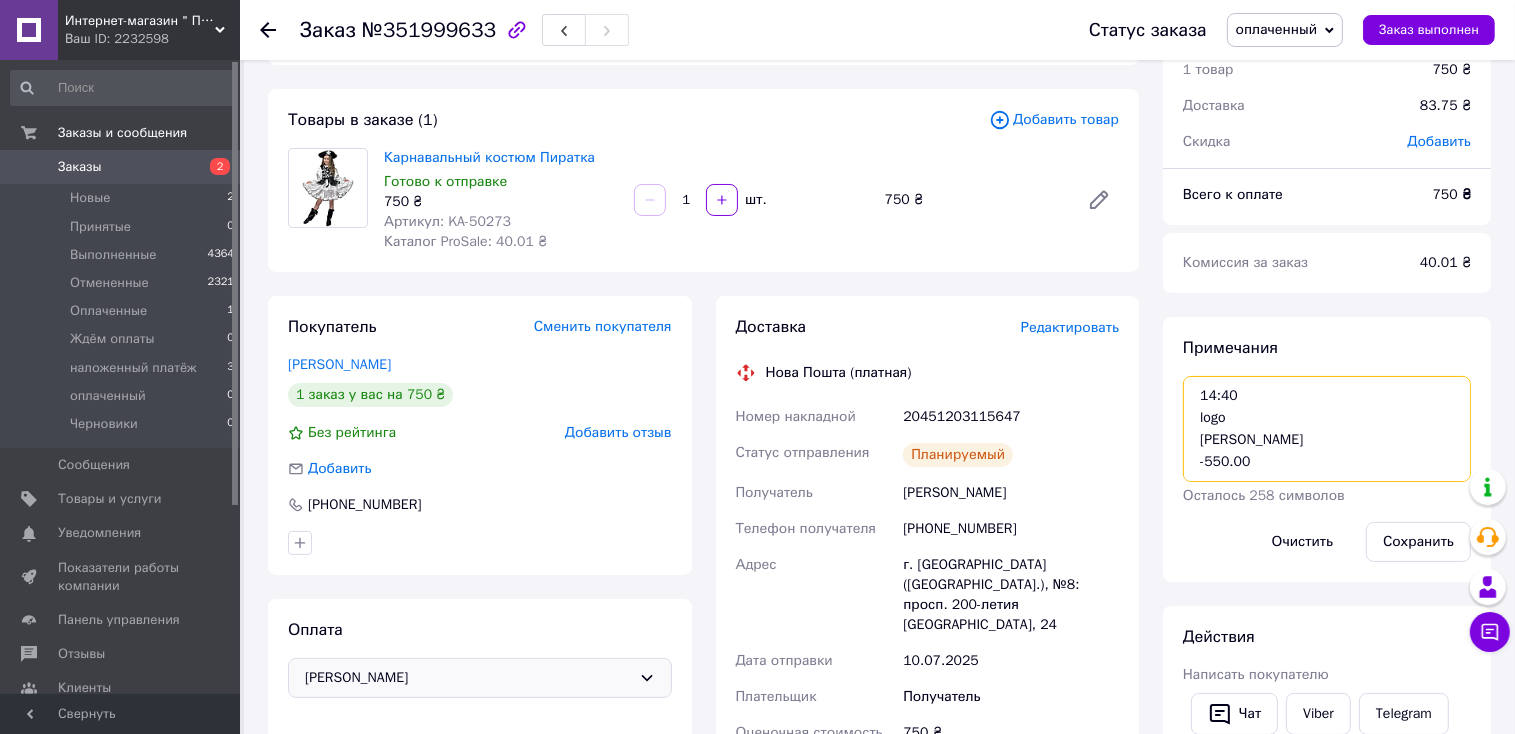 scroll, scrollTop: 12, scrollLeft: 0, axis: vertical 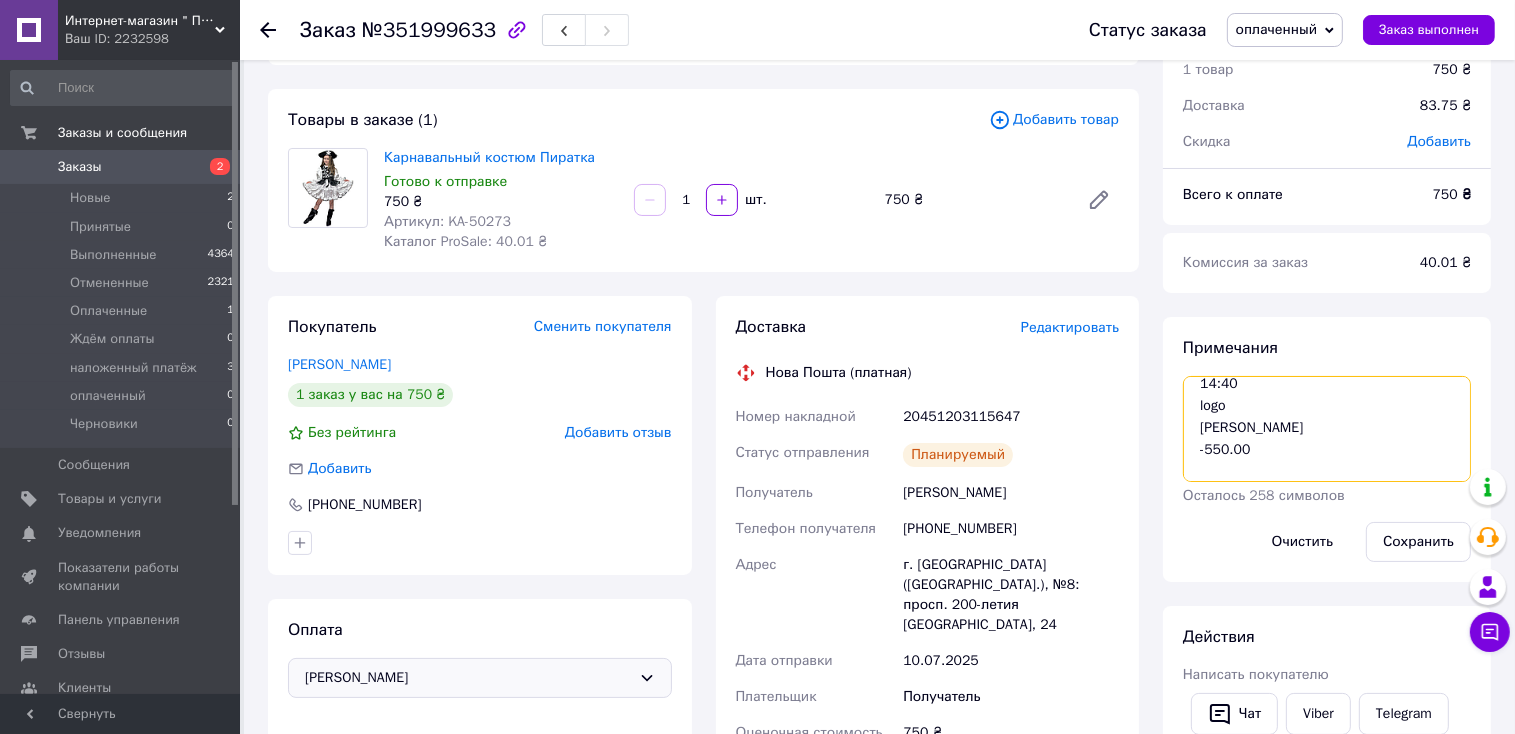 drag, startPoint x: 1256, startPoint y: 449, endPoint x: 1223, endPoint y: 402, distance: 57.428215 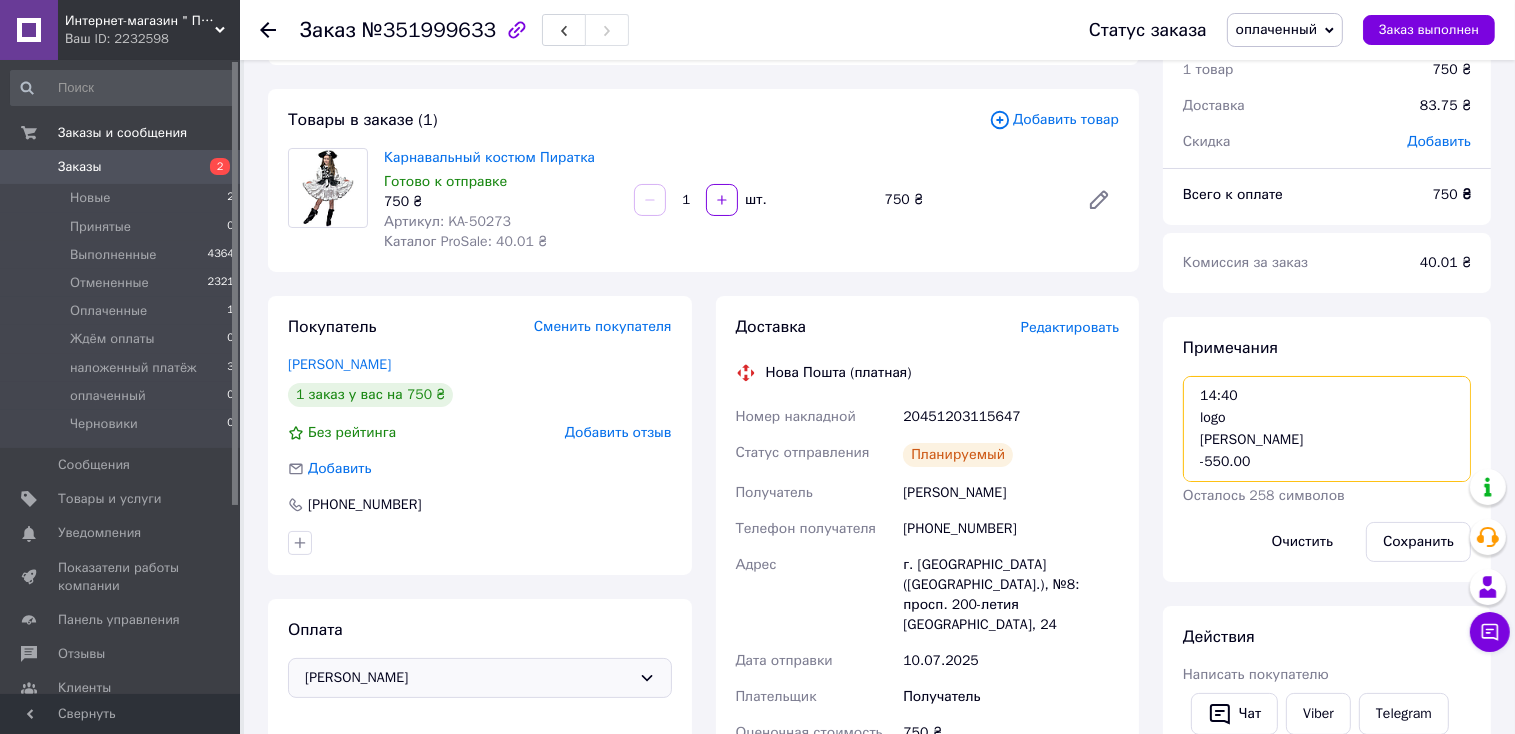 drag, startPoint x: 1223, startPoint y: 402, endPoint x: 1185, endPoint y: 400, distance: 38.052597 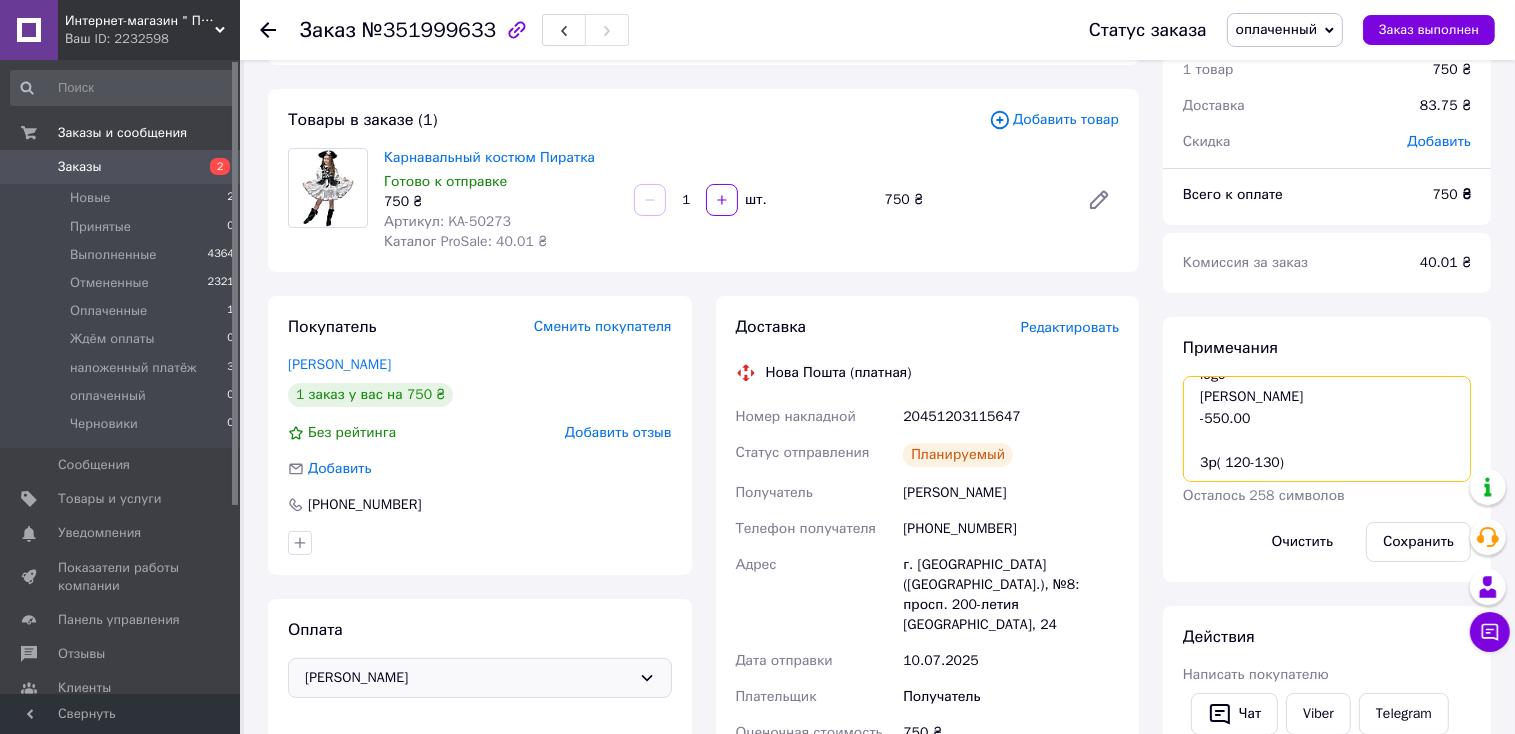 drag, startPoint x: 1200, startPoint y: 392, endPoint x: 1270, endPoint y: 438, distance: 83.761566 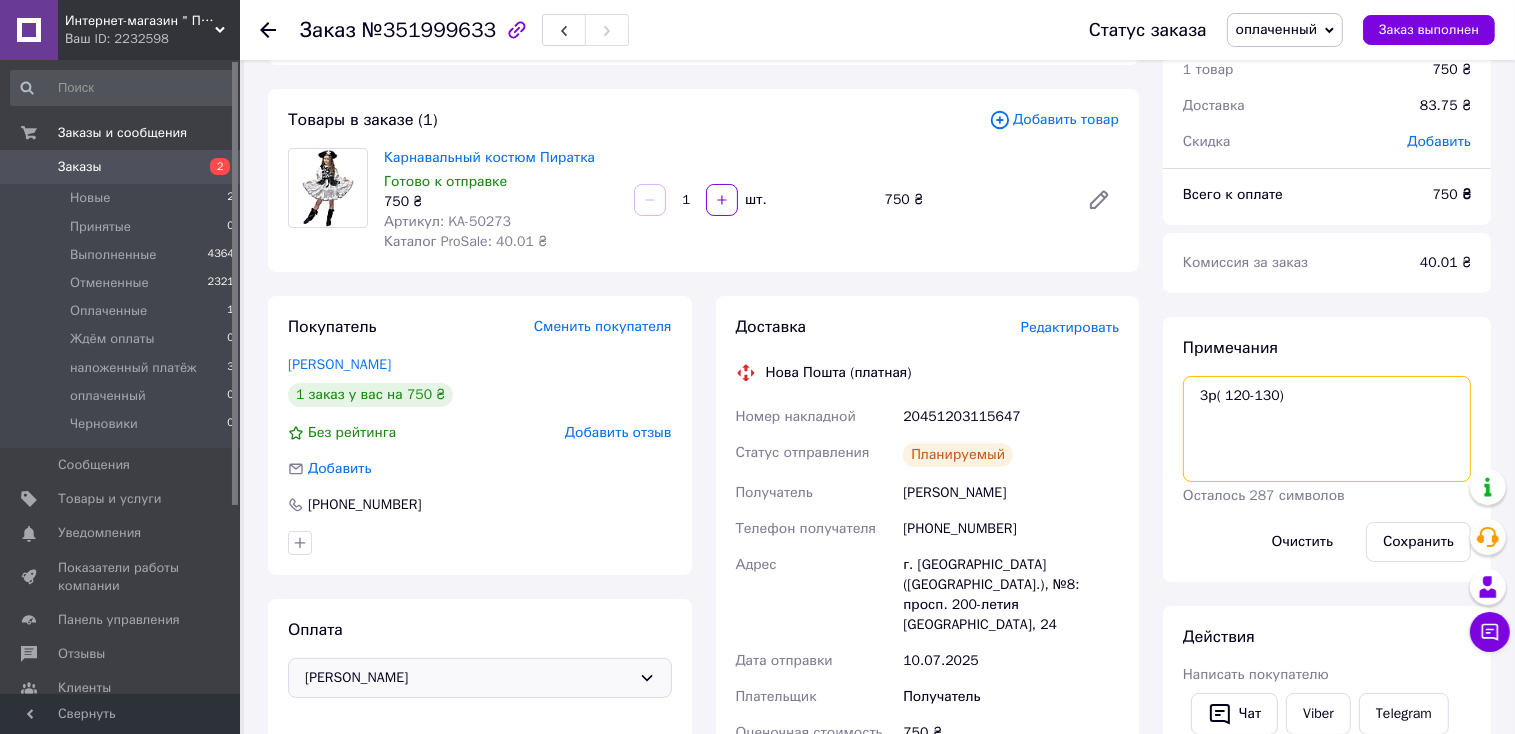 scroll, scrollTop: 0, scrollLeft: 0, axis: both 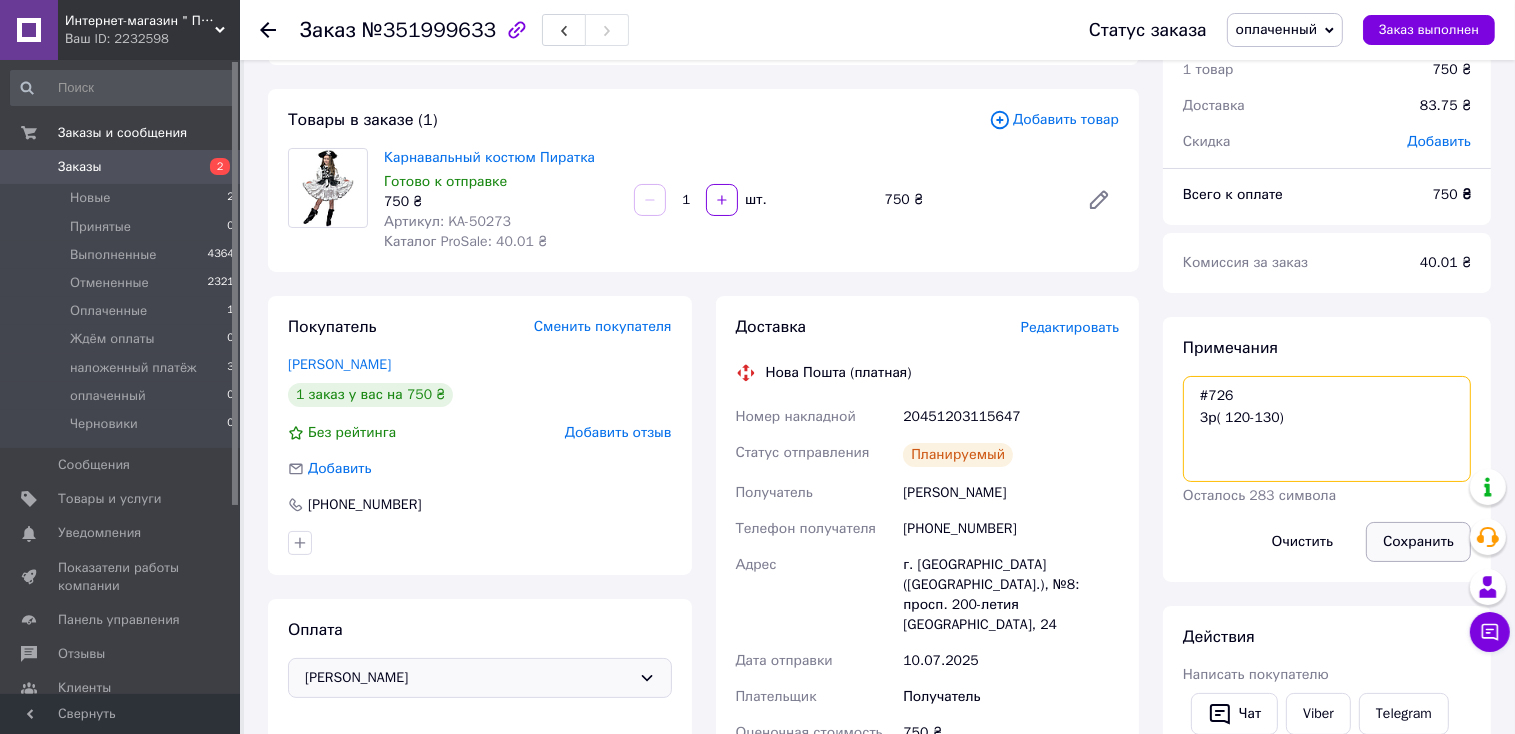 type on "#726
3р( 120-130)" 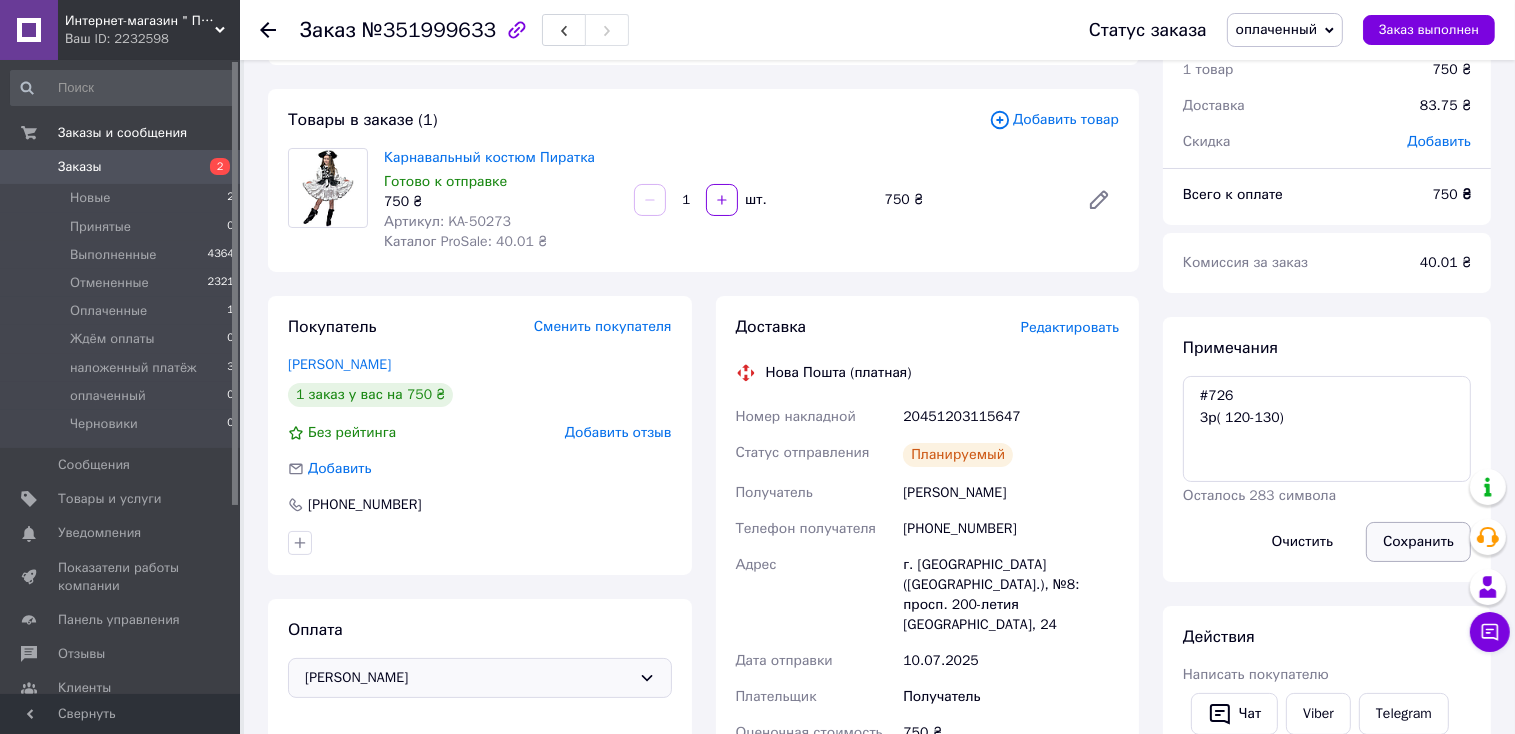 click on "Сохранить" at bounding box center (1418, 542) 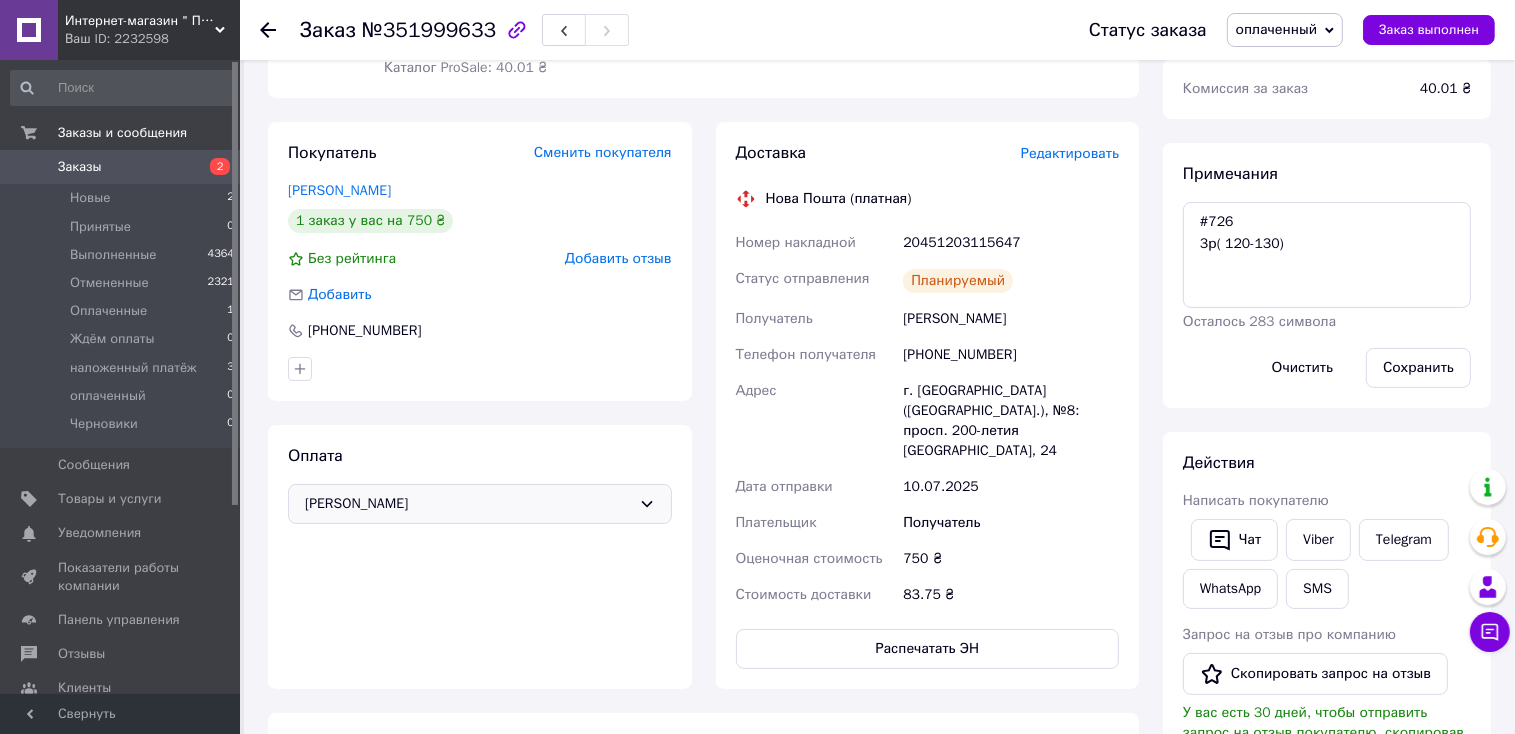 scroll, scrollTop: 272, scrollLeft: 0, axis: vertical 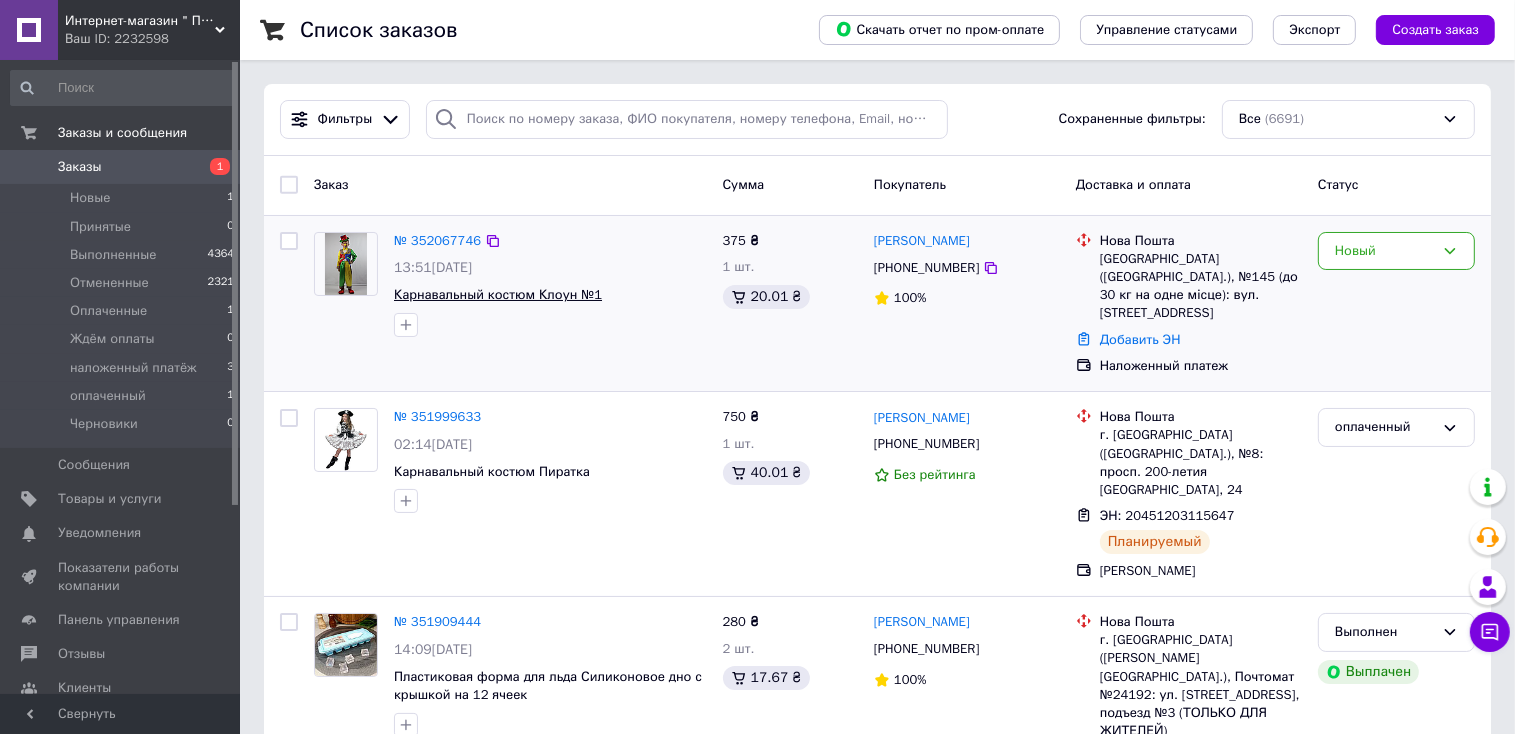 click on "Карнавальный костюм Клоун №1" at bounding box center [498, 294] 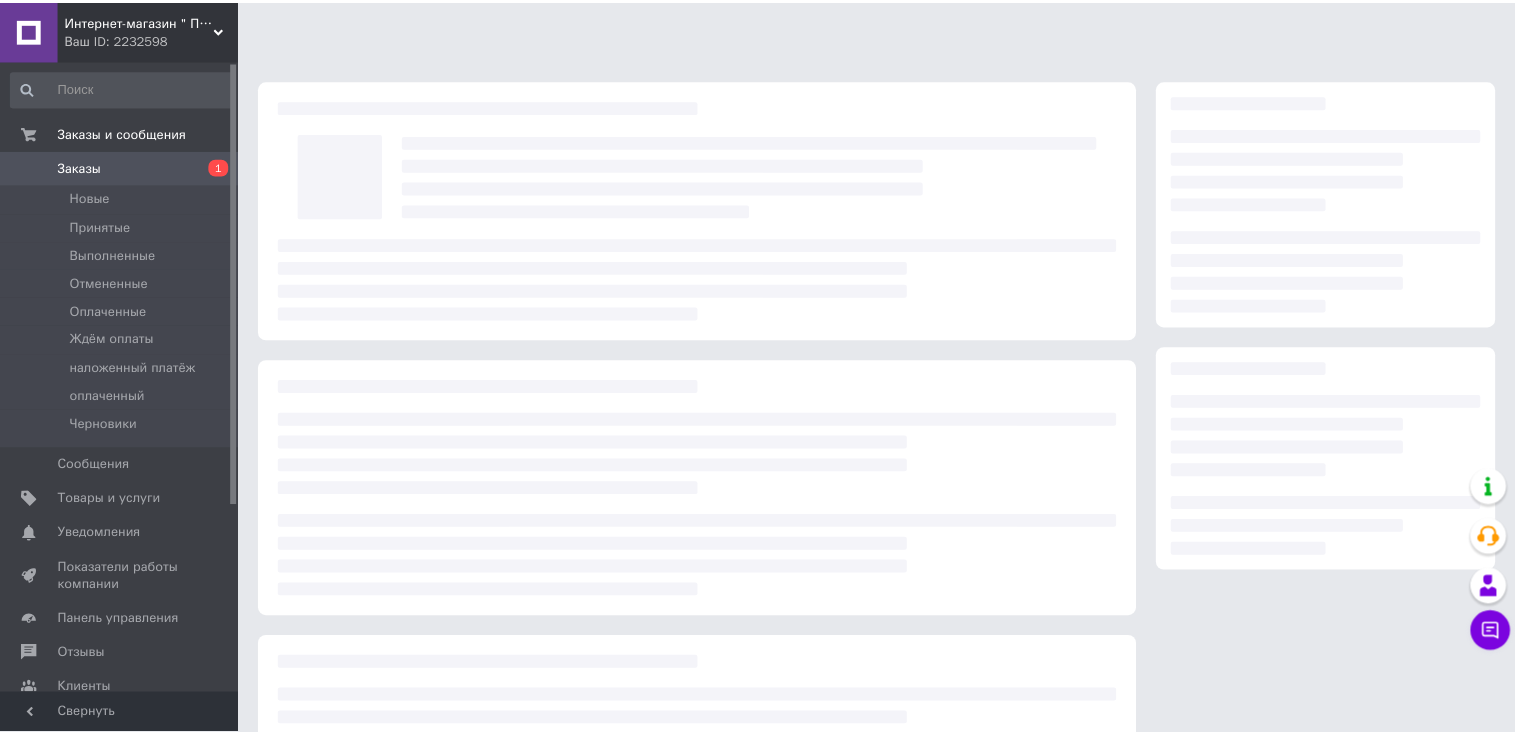 scroll, scrollTop: 0, scrollLeft: 0, axis: both 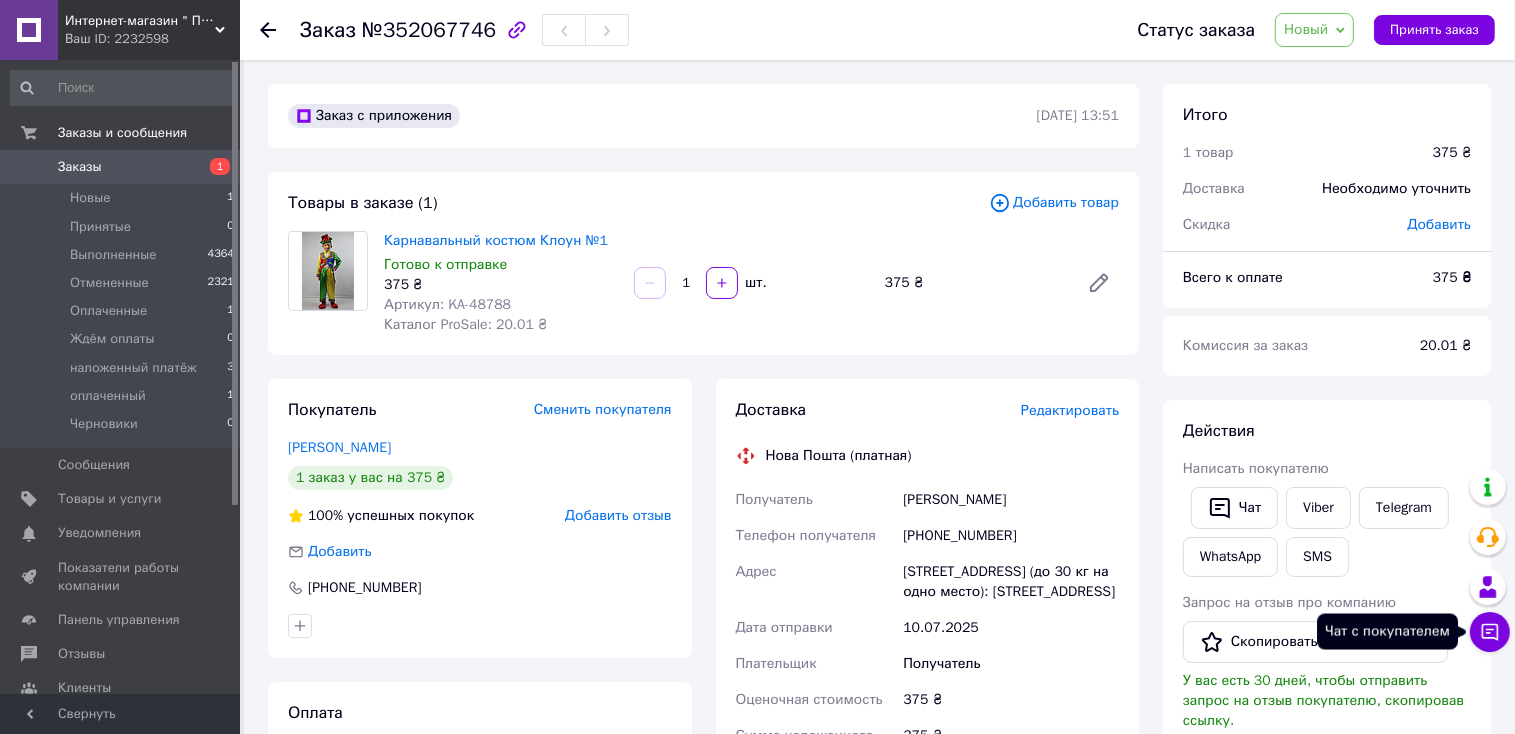 click 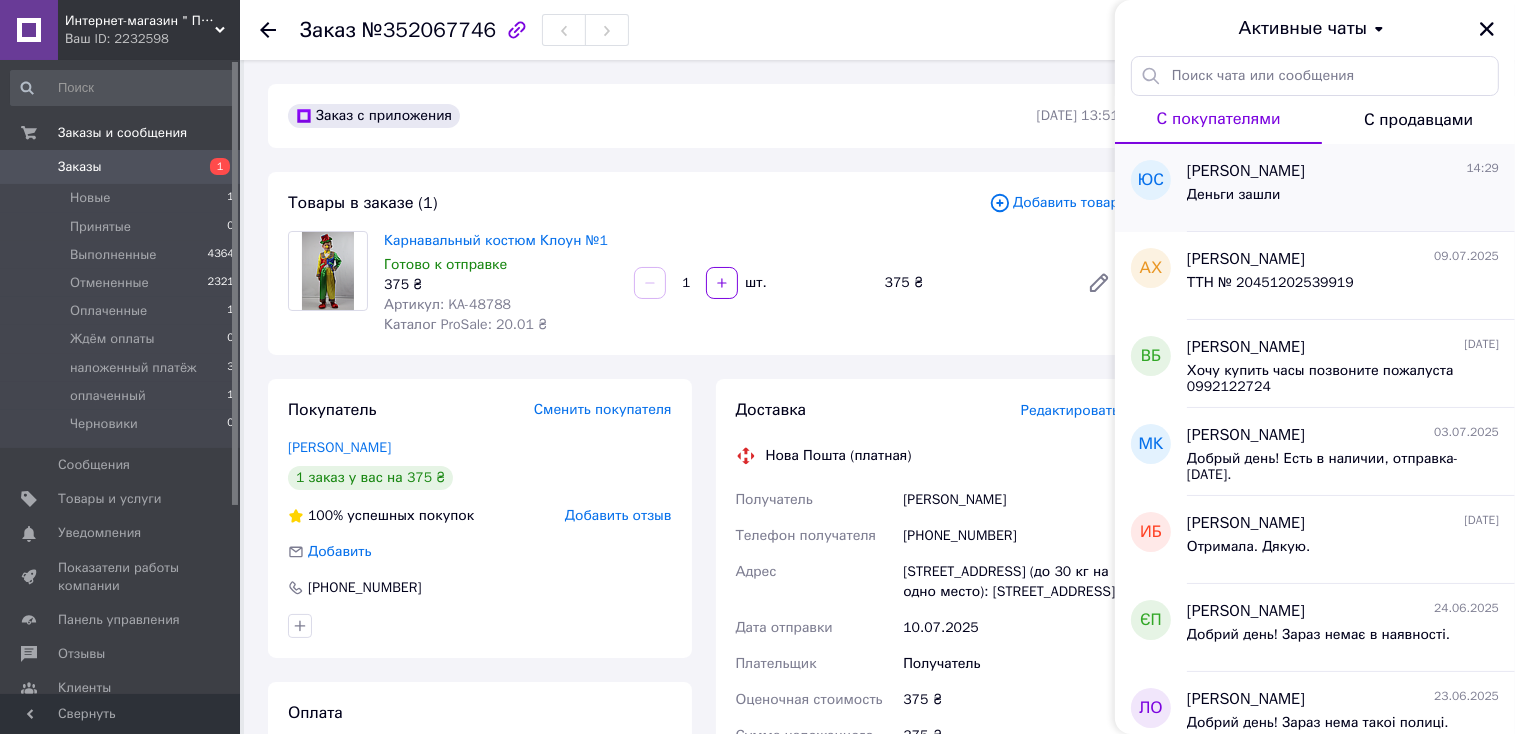 click on "[PERSON_NAME]" at bounding box center (1246, 171) 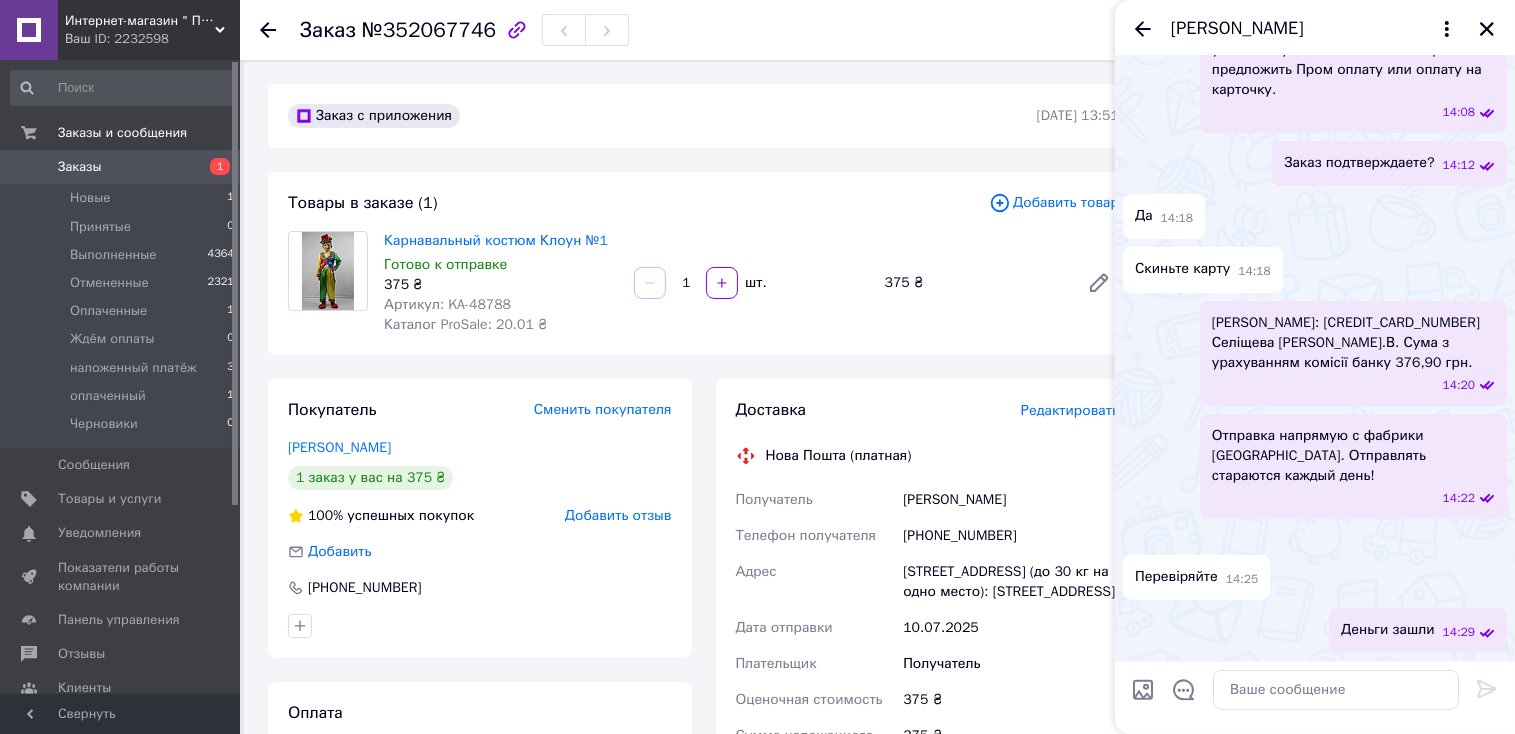 scroll, scrollTop: 160, scrollLeft: 0, axis: vertical 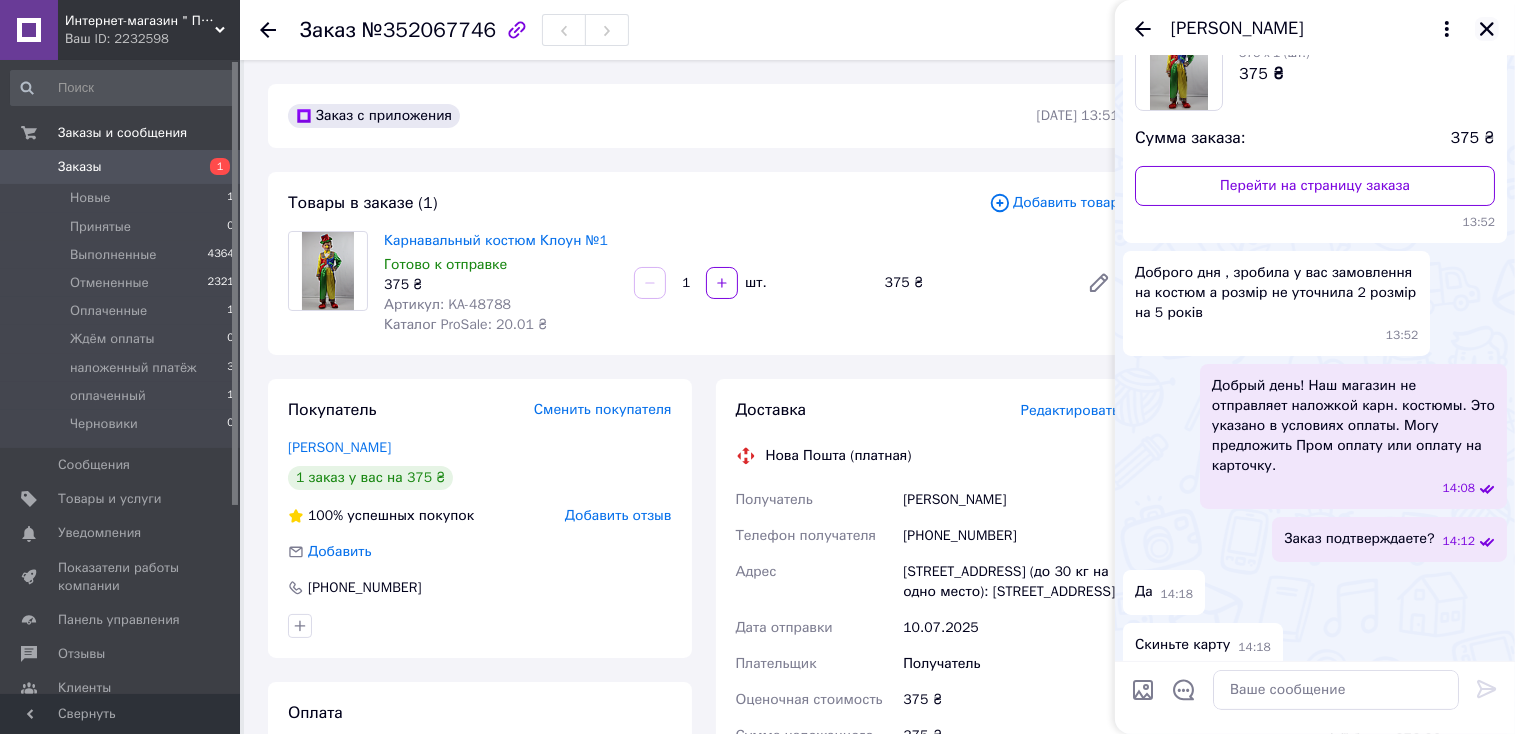 click 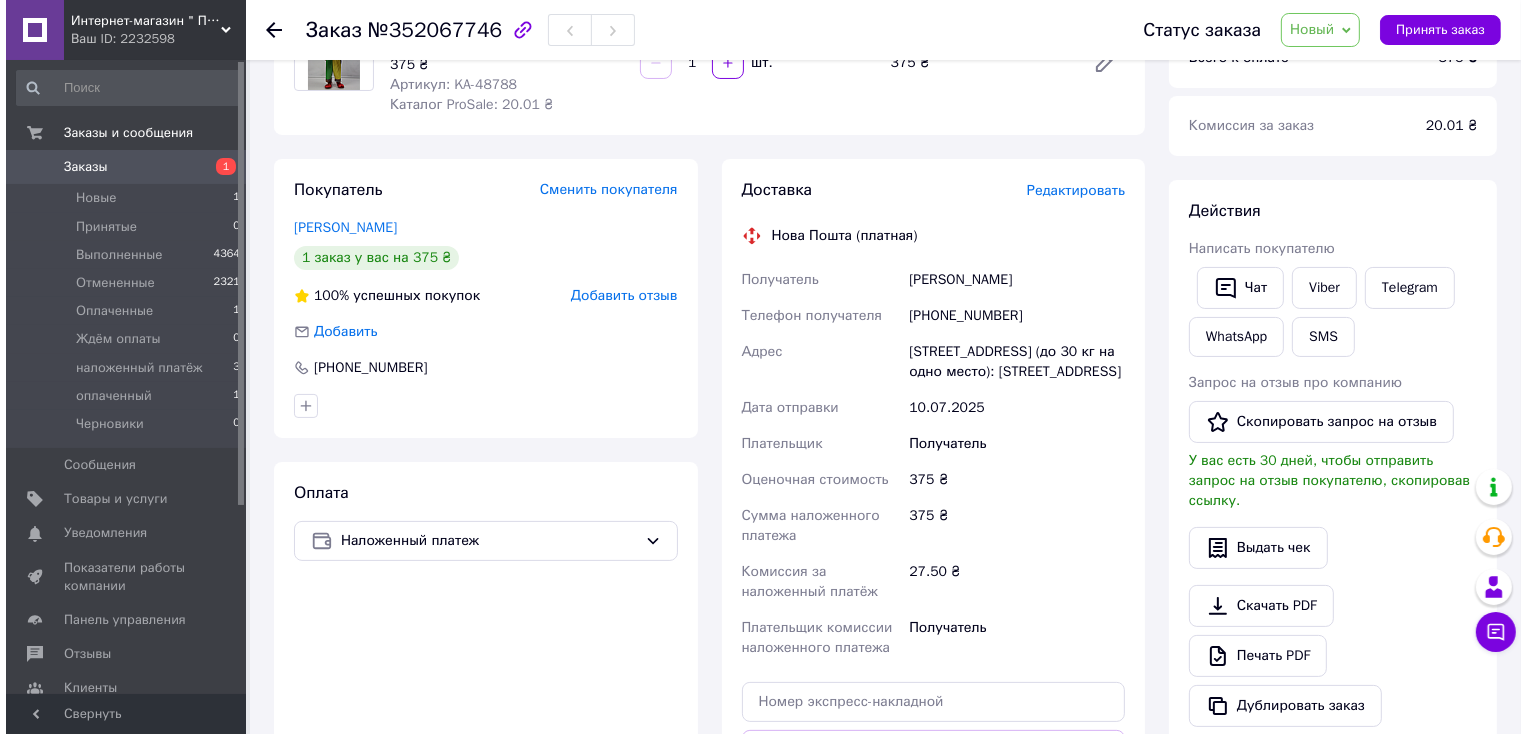 scroll, scrollTop: 263, scrollLeft: 0, axis: vertical 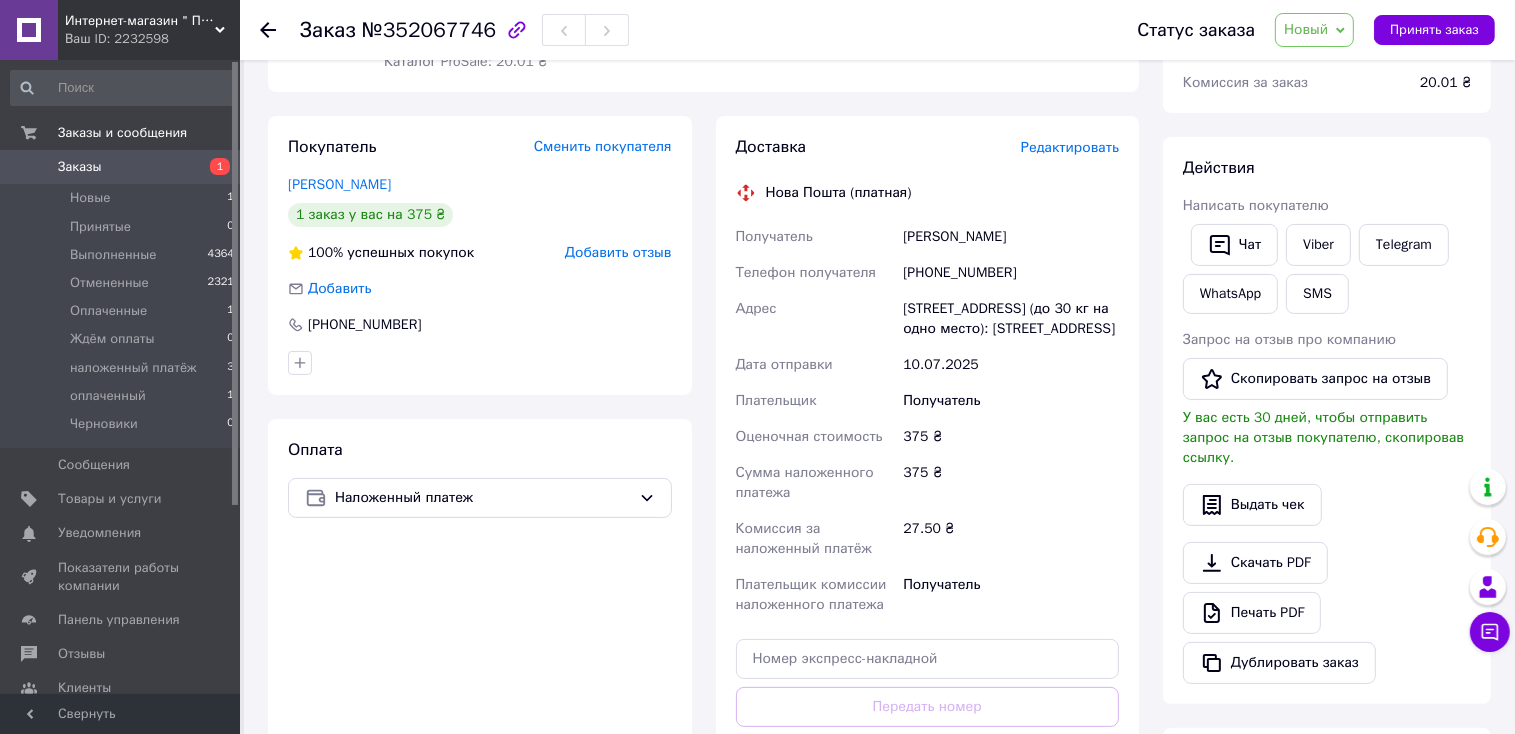 click on "Редактировать" at bounding box center [1070, 147] 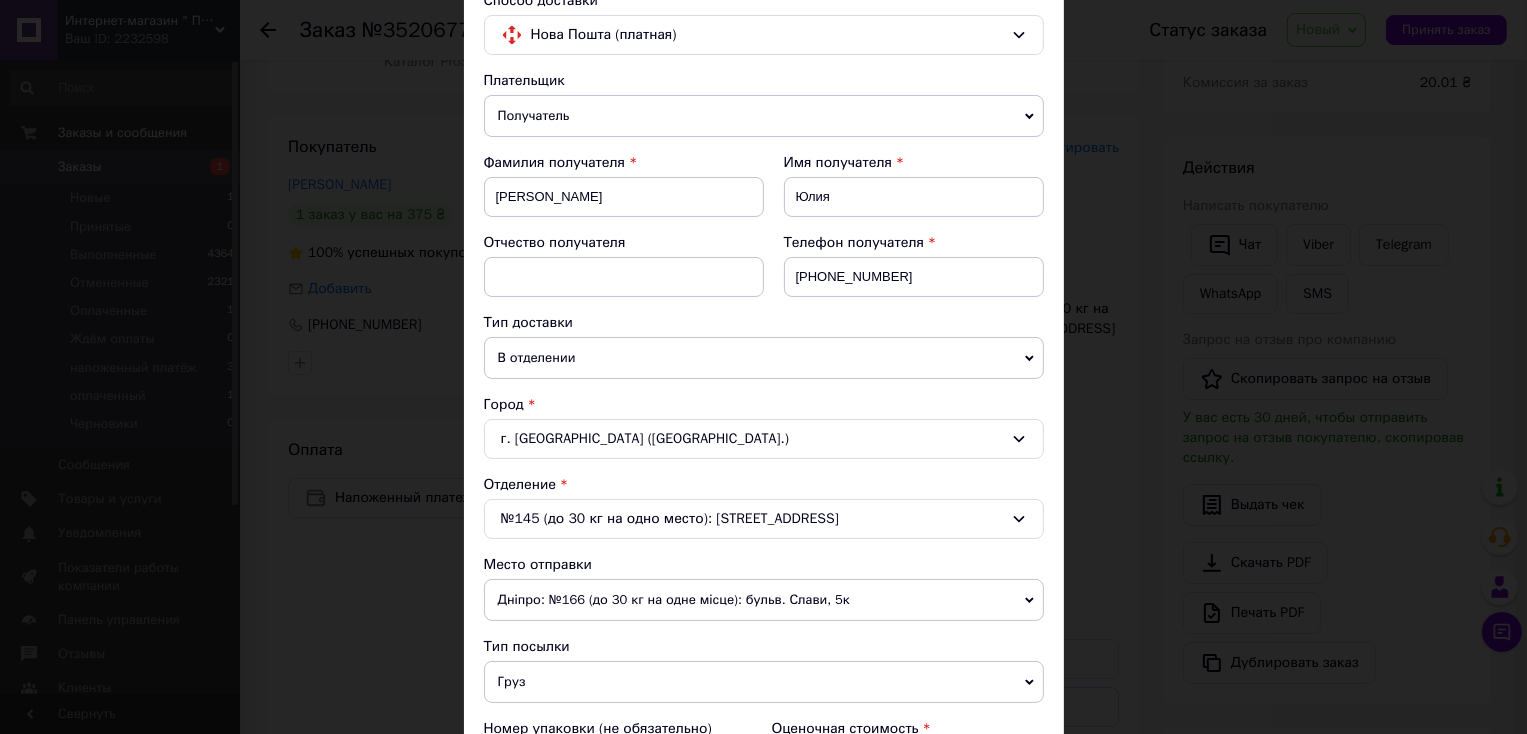 scroll, scrollTop: 160, scrollLeft: 0, axis: vertical 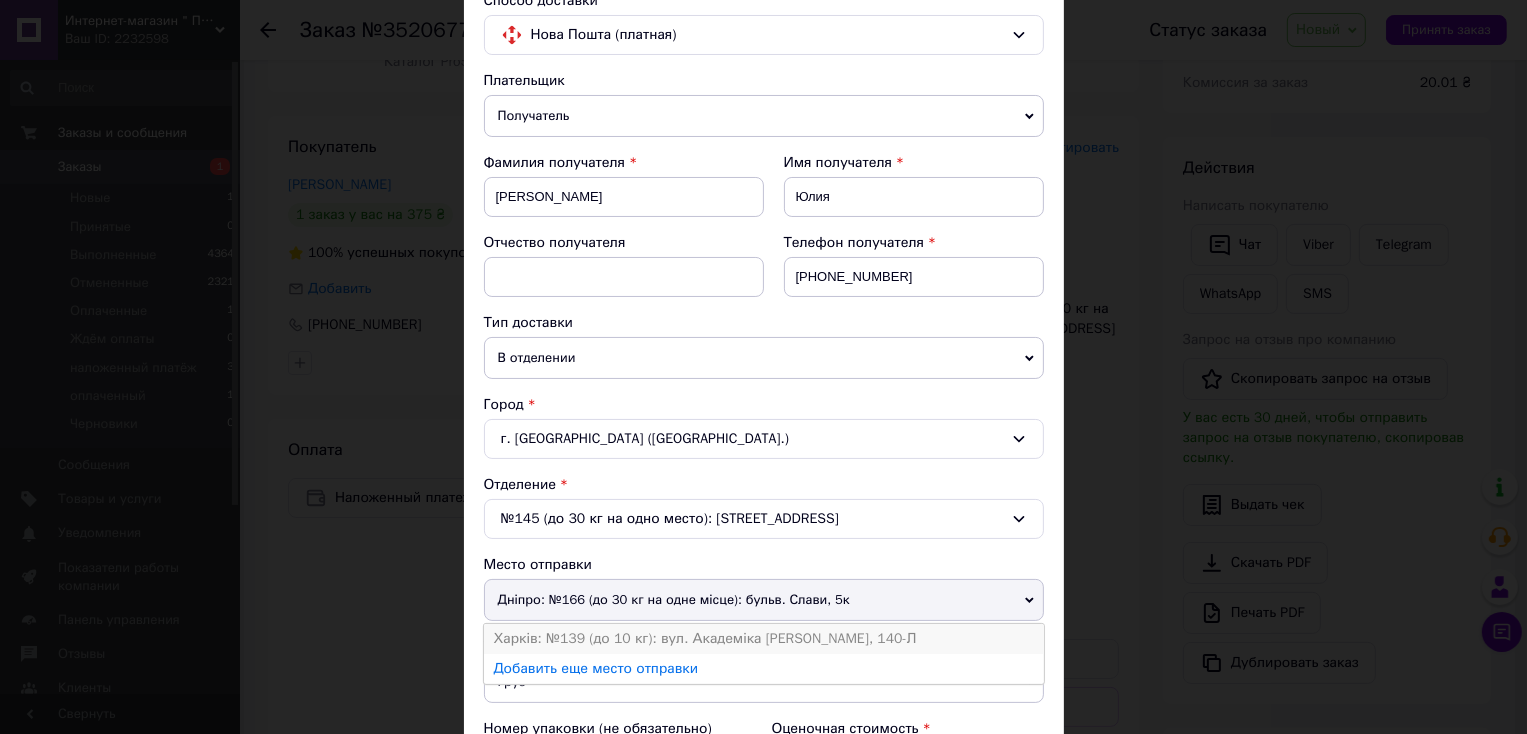 click on "Харків: №139 (до 10 кг): вул. Академіка Павлова, 140-Л" at bounding box center (764, 639) 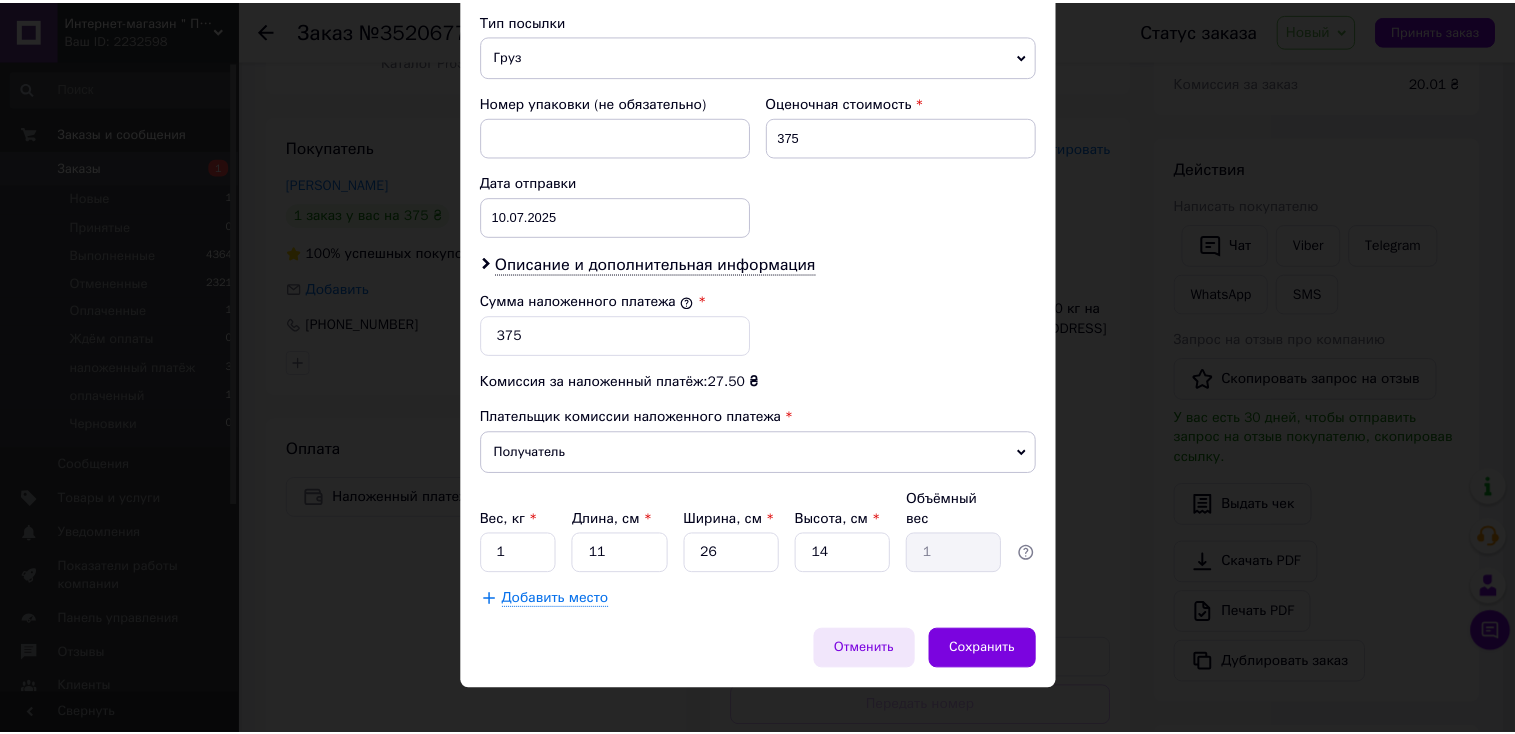 scroll, scrollTop: 786, scrollLeft: 0, axis: vertical 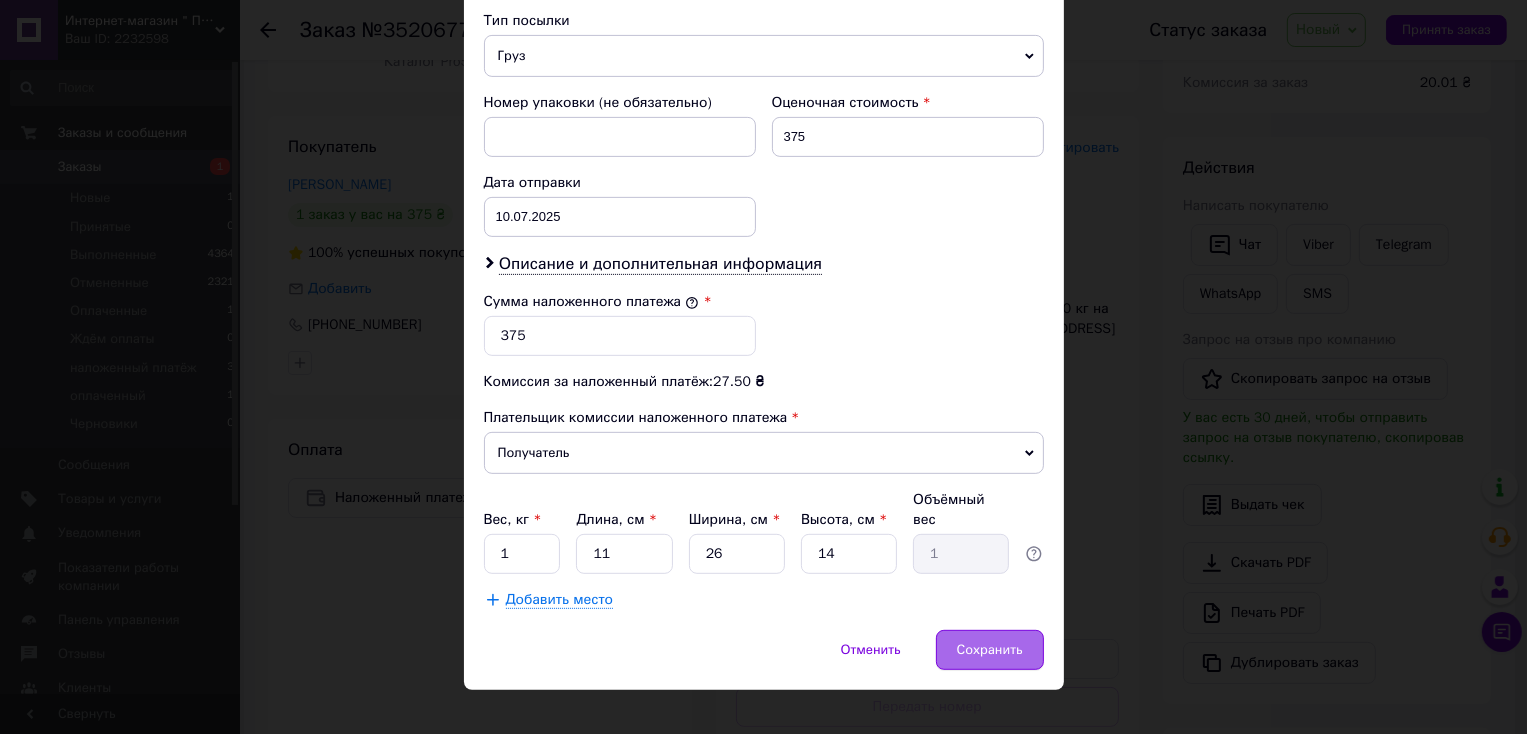click on "Сохранить" at bounding box center [990, 650] 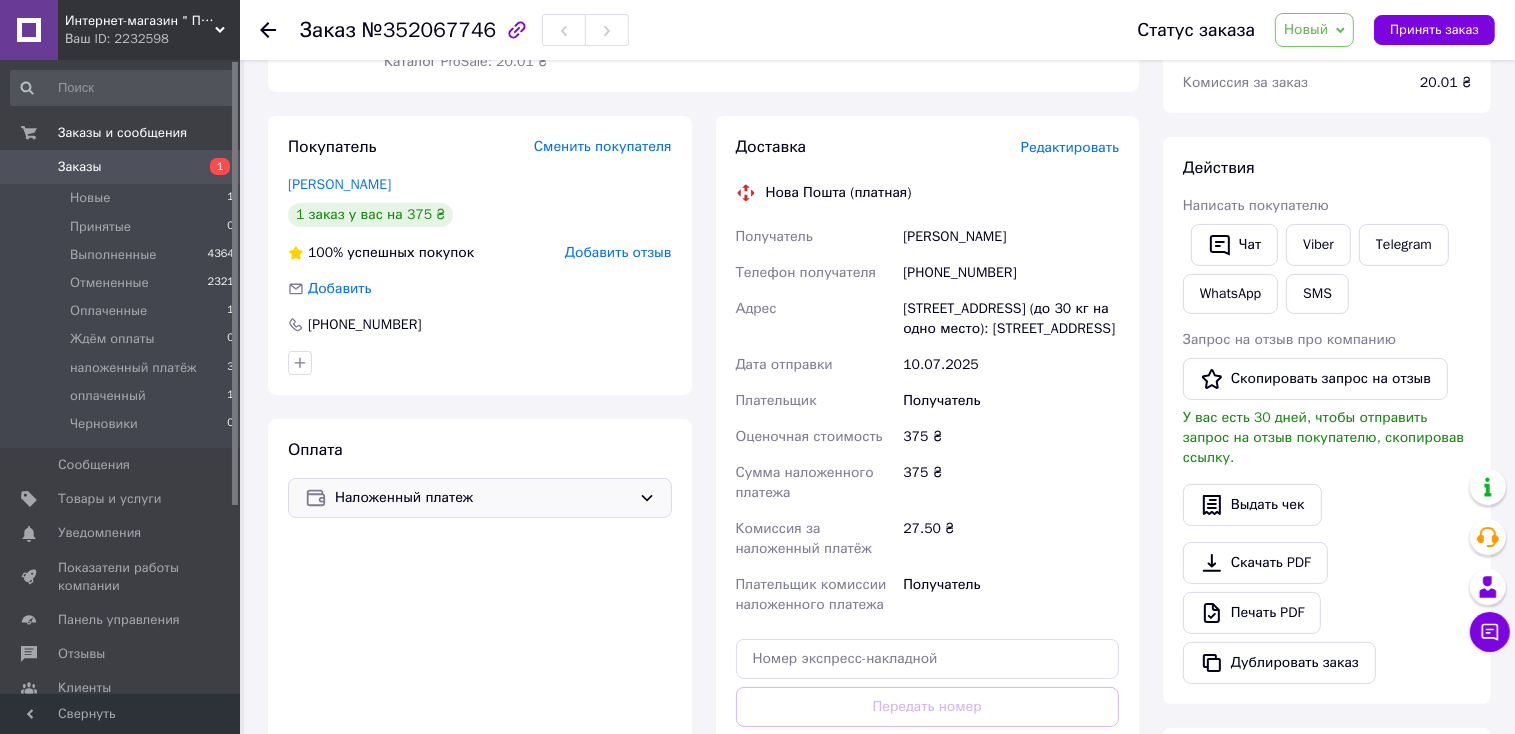 click 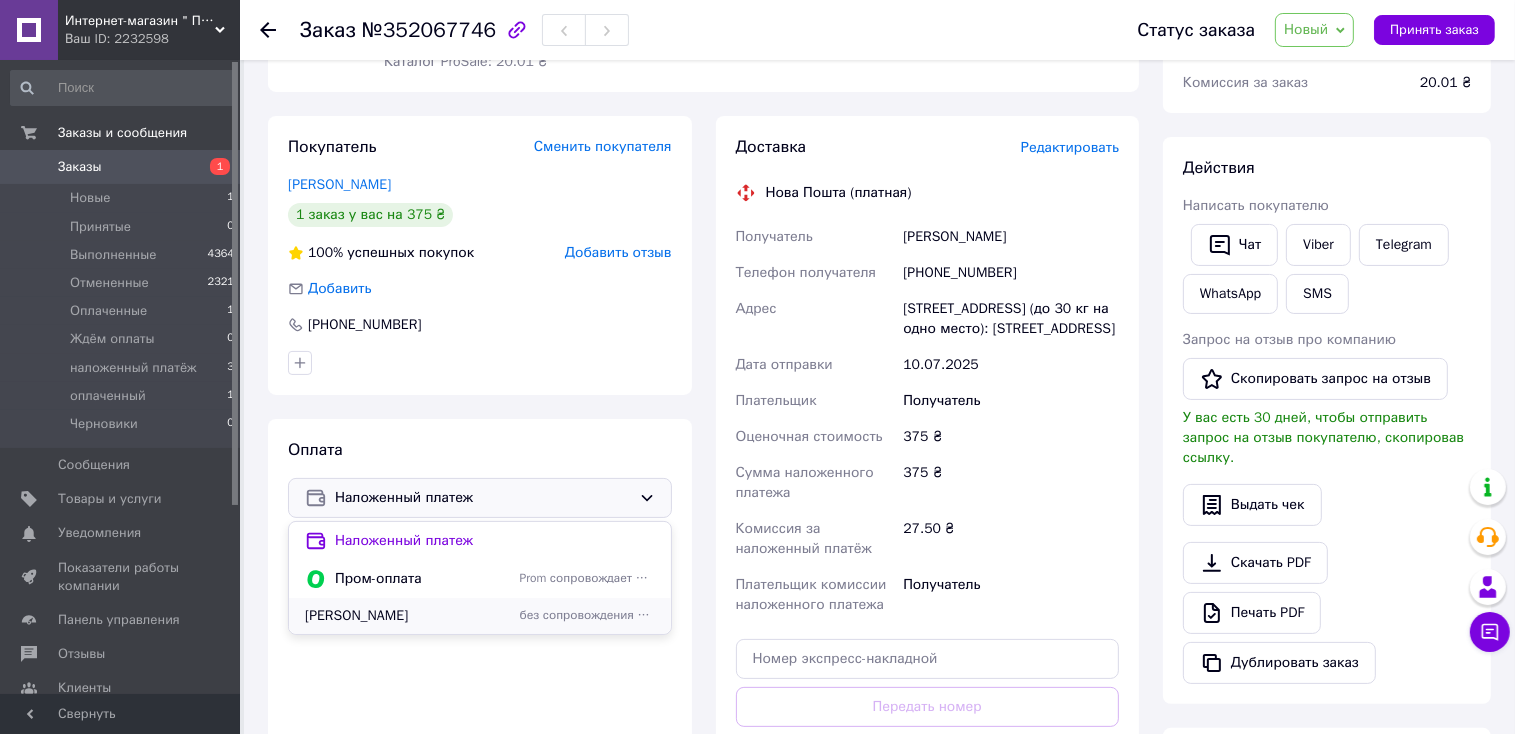 click on "[PERSON_NAME]" at bounding box center [408, 616] 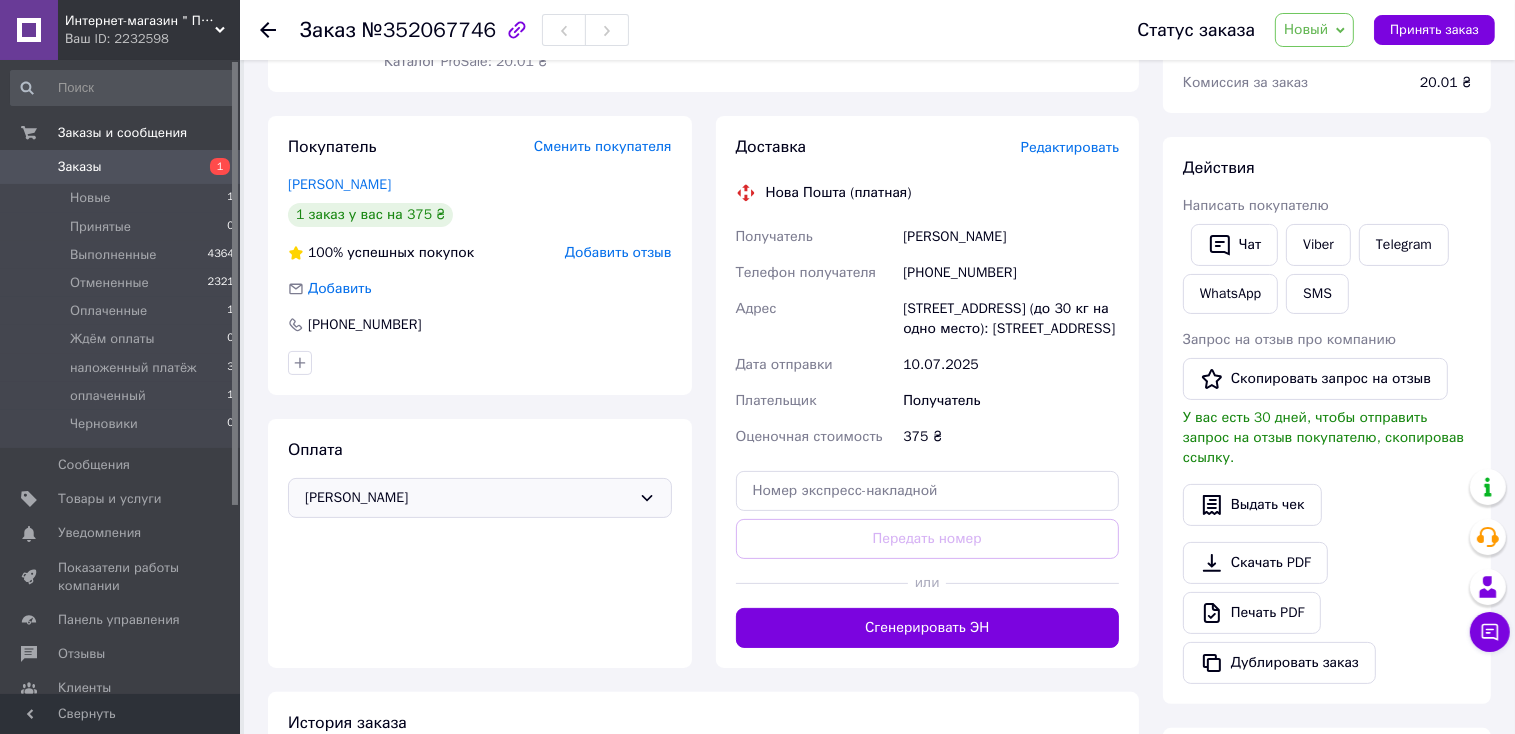 click on "Новый" at bounding box center (1306, 29) 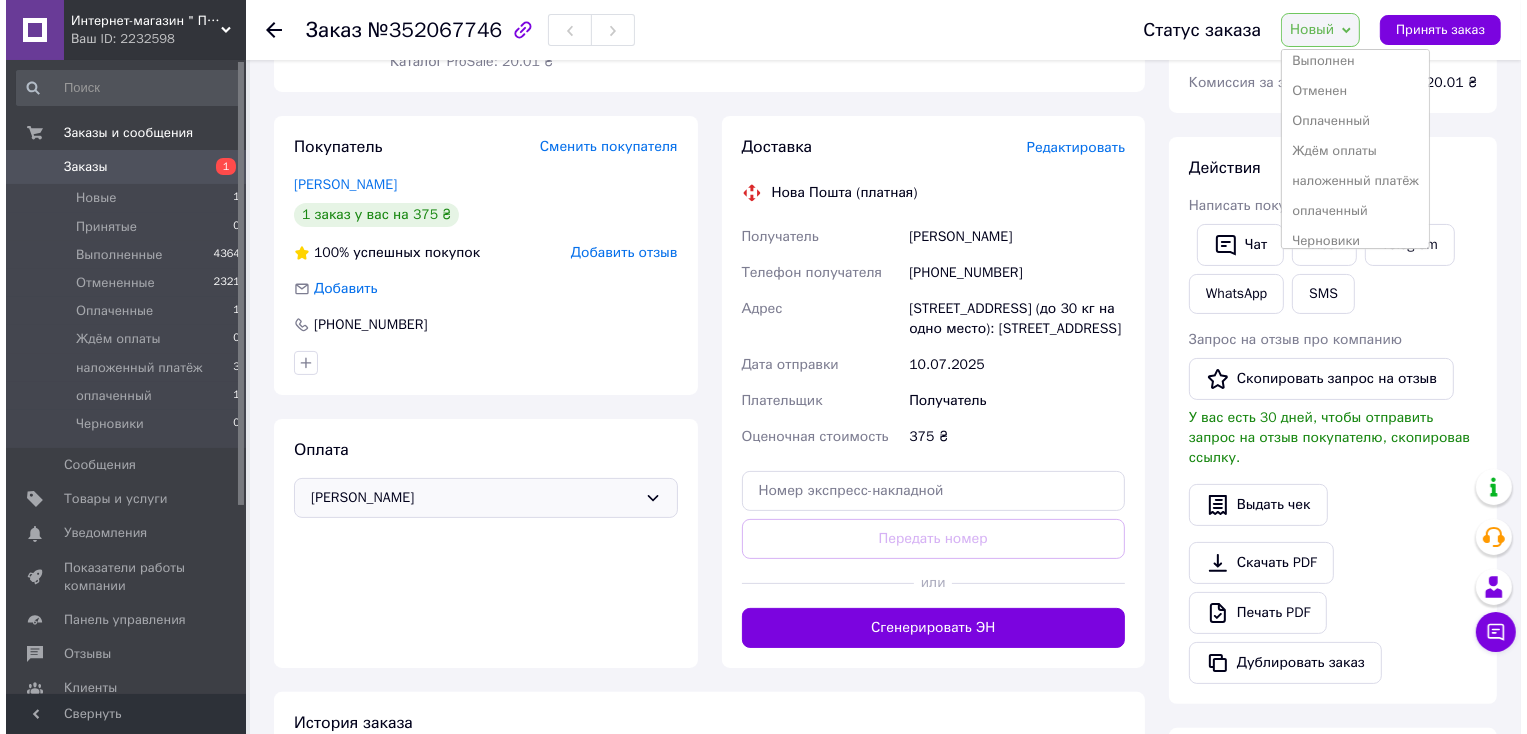 scroll, scrollTop: 52, scrollLeft: 0, axis: vertical 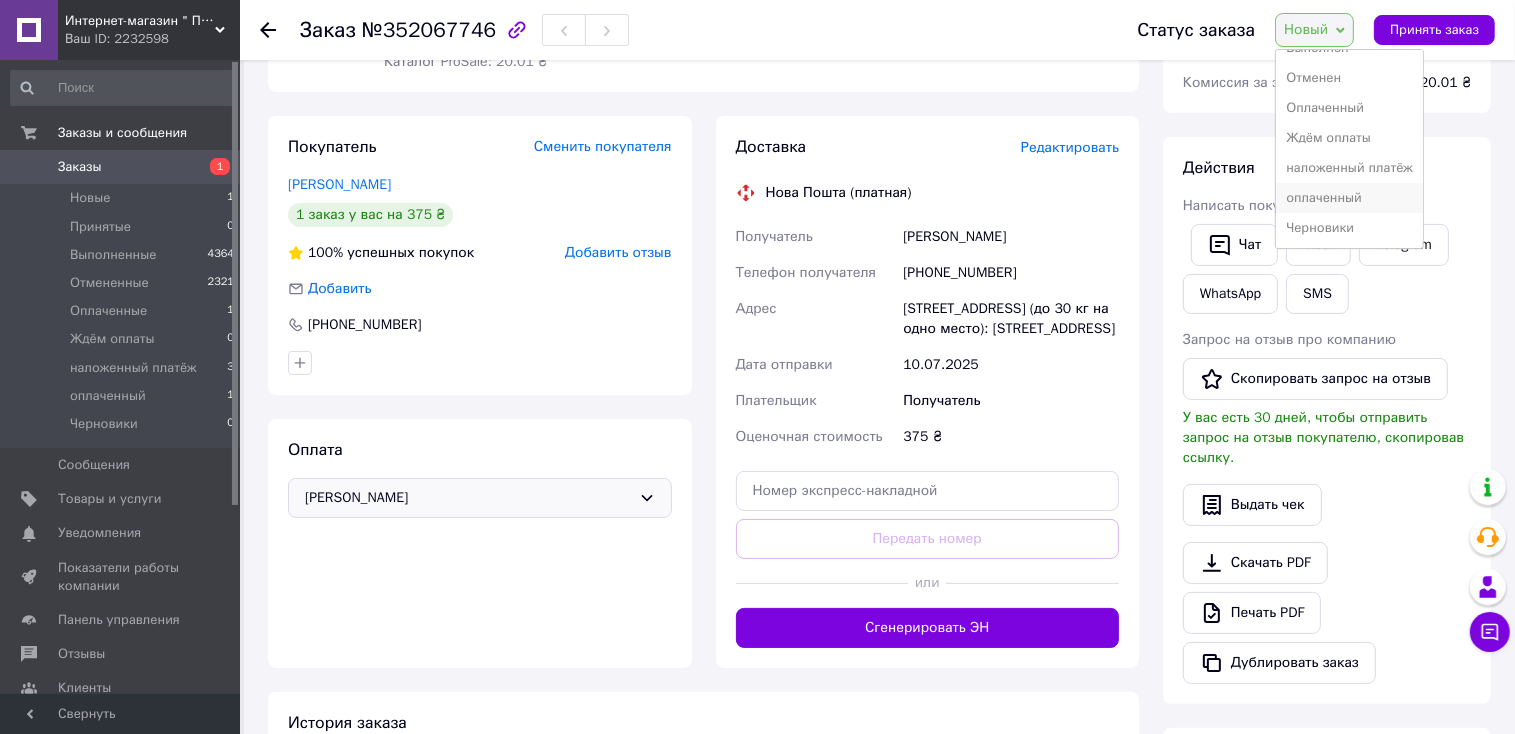 click on "оплаченный" at bounding box center [1349, 198] 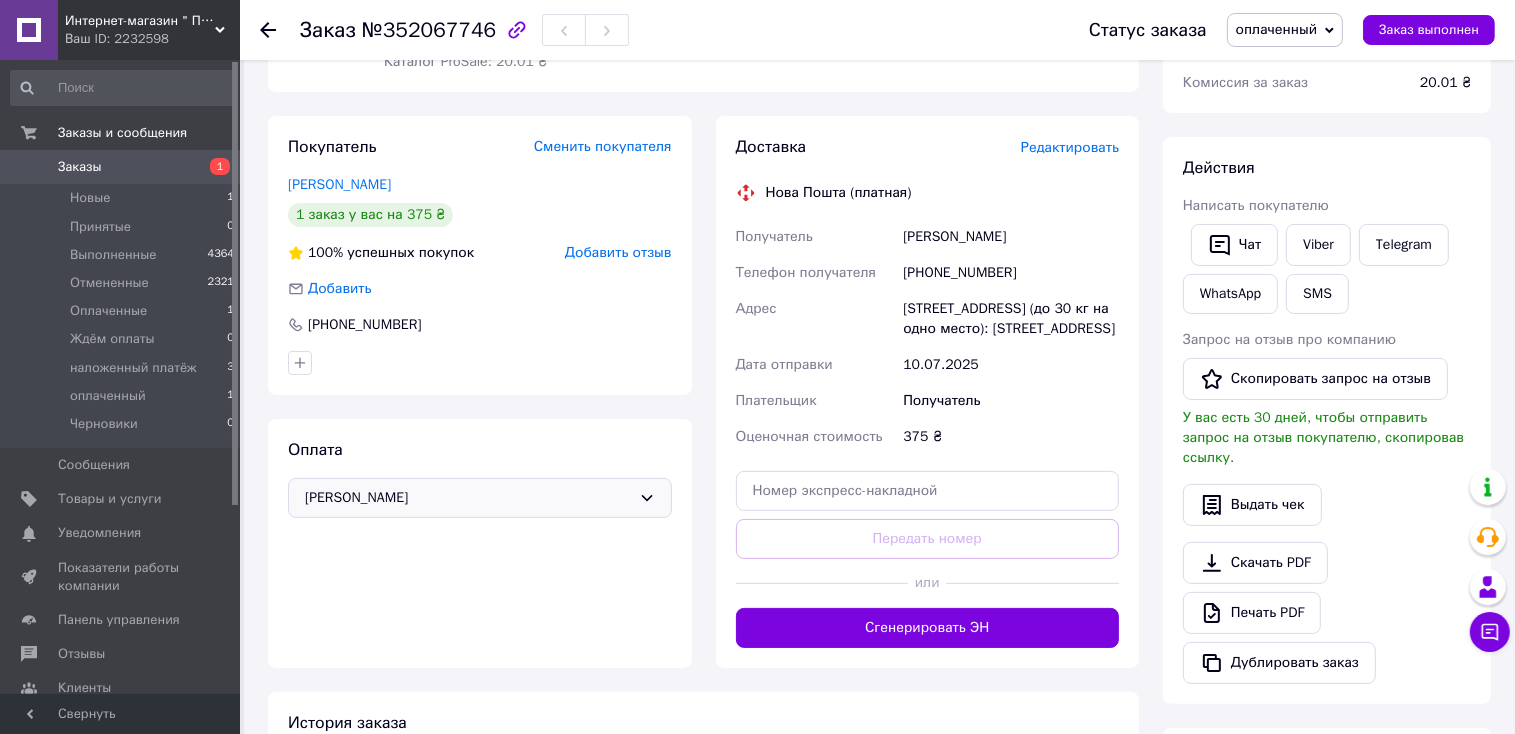 click on "Редактировать" at bounding box center (1070, 147) 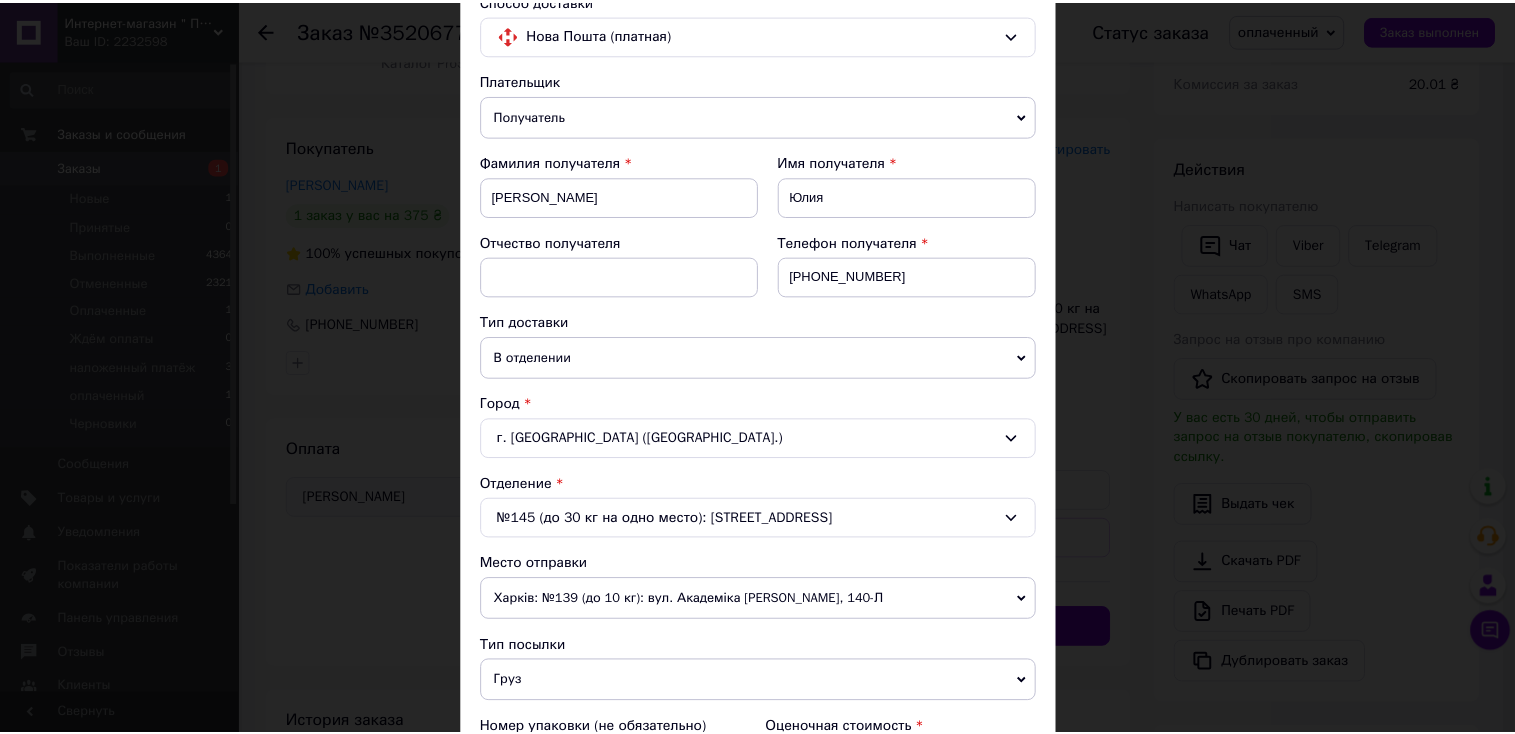 scroll, scrollTop: 0, scrollLeft: 0, axis: both 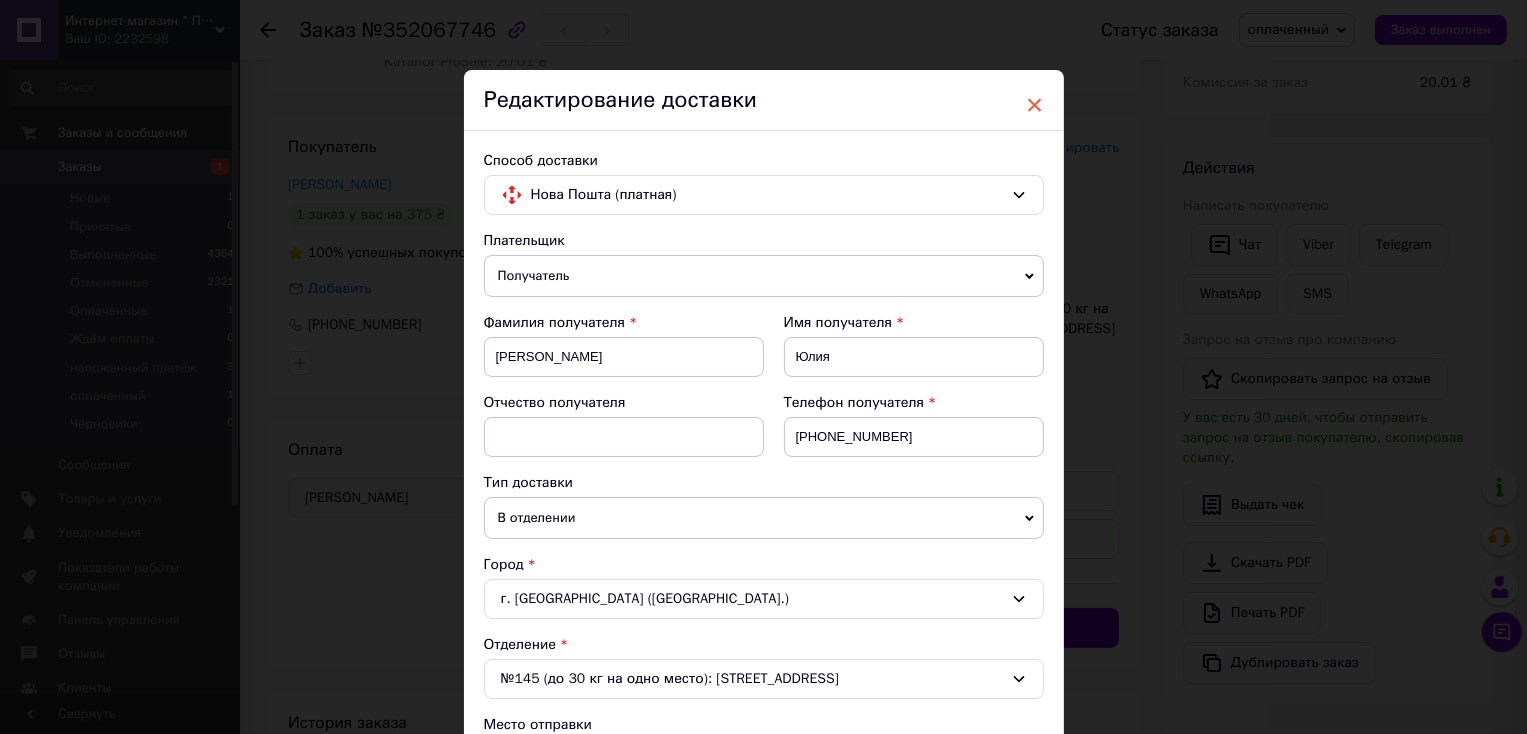 click on "×" at bounding box center [1035, 105] 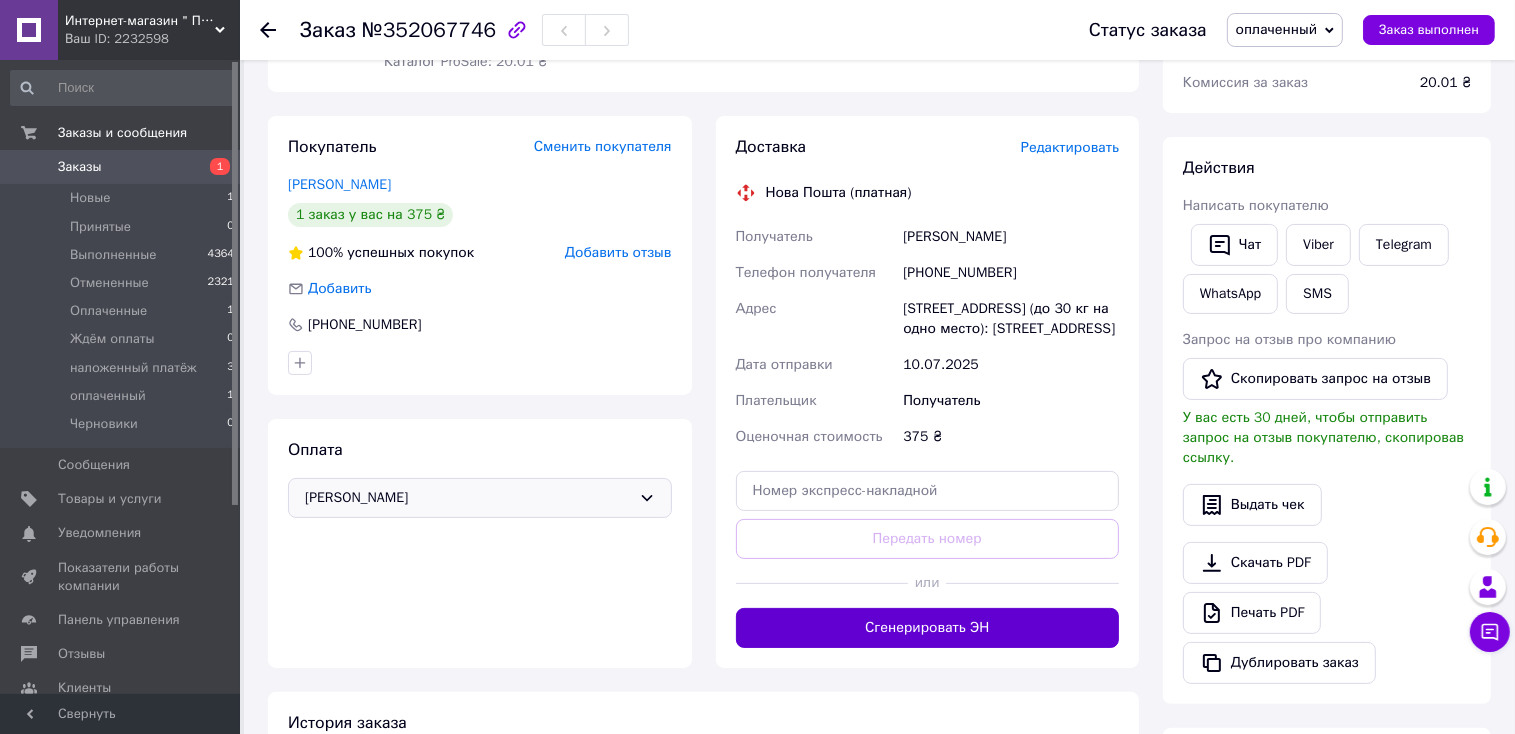 click on "Сгенерировать ЭН" at bounding box center (928, 628) 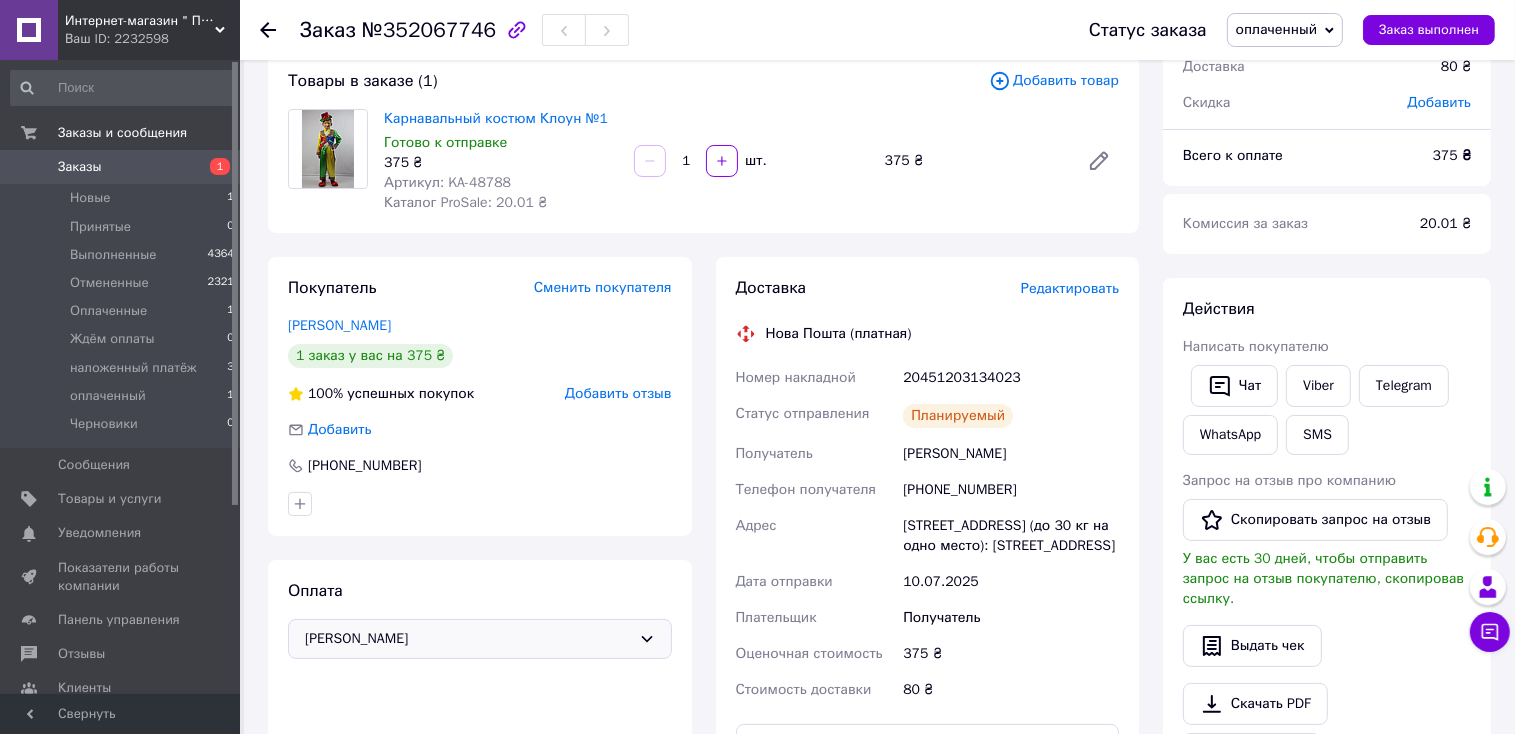 scroll, scrollTop: 110, scrollLeft: 0, axis: vertical 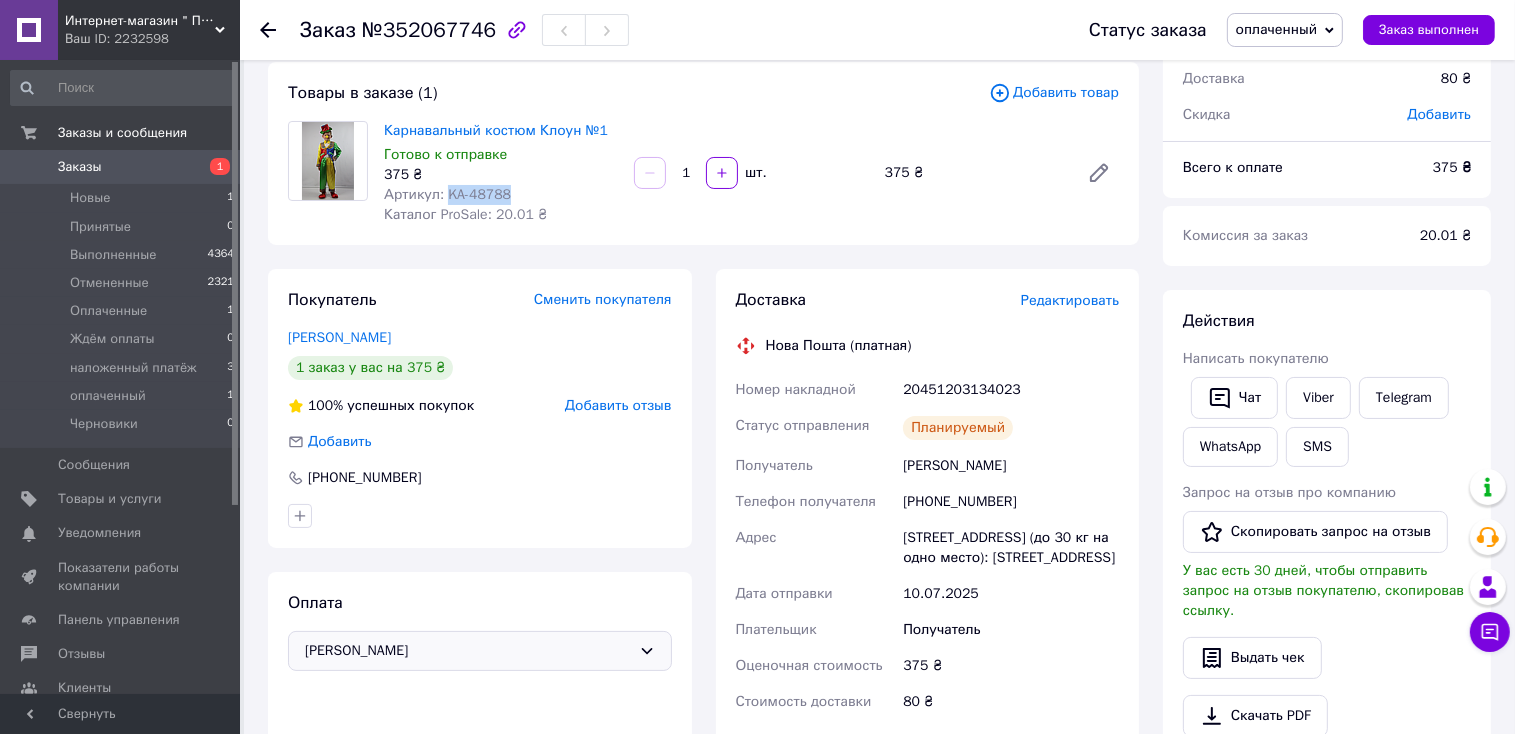 drag, startPoint x: 510, startPoint y: 189, endPoint x: 444, endPoint y: 196, distance: 66.37017 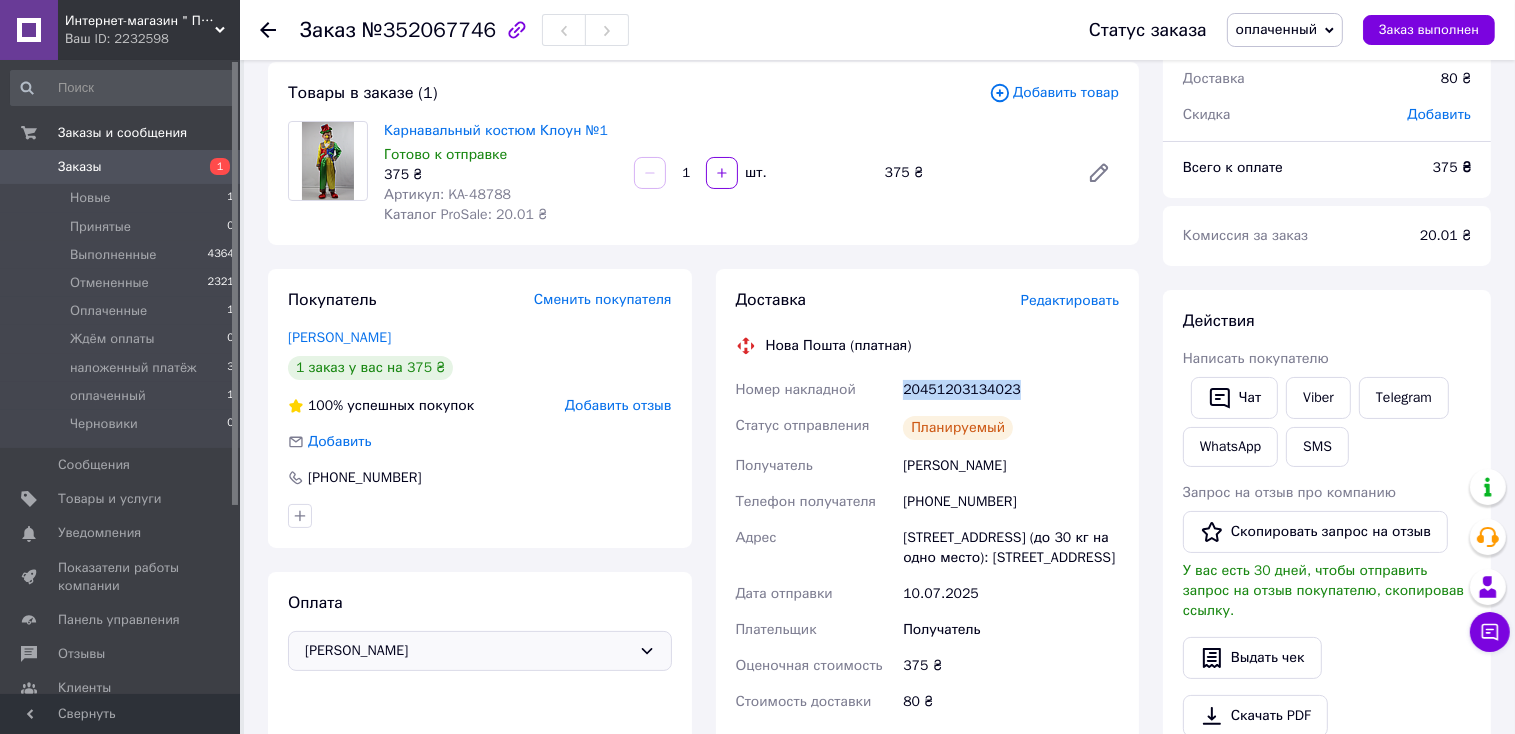 drag, startPoint x: 1013, startPoint y: 390, endPoint x: 905, endPoint y: 395, distance: 108.11568 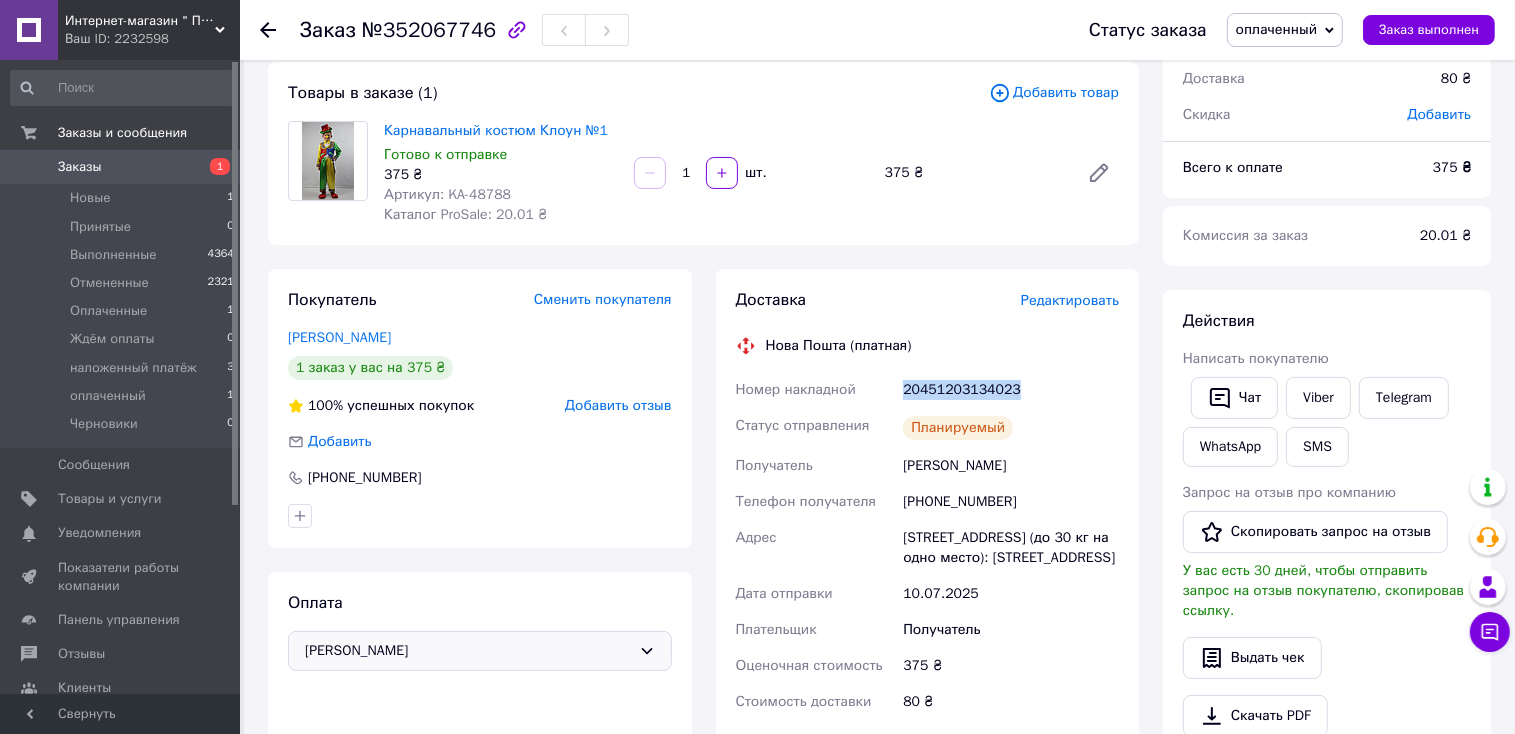 copy on "20451203134023" 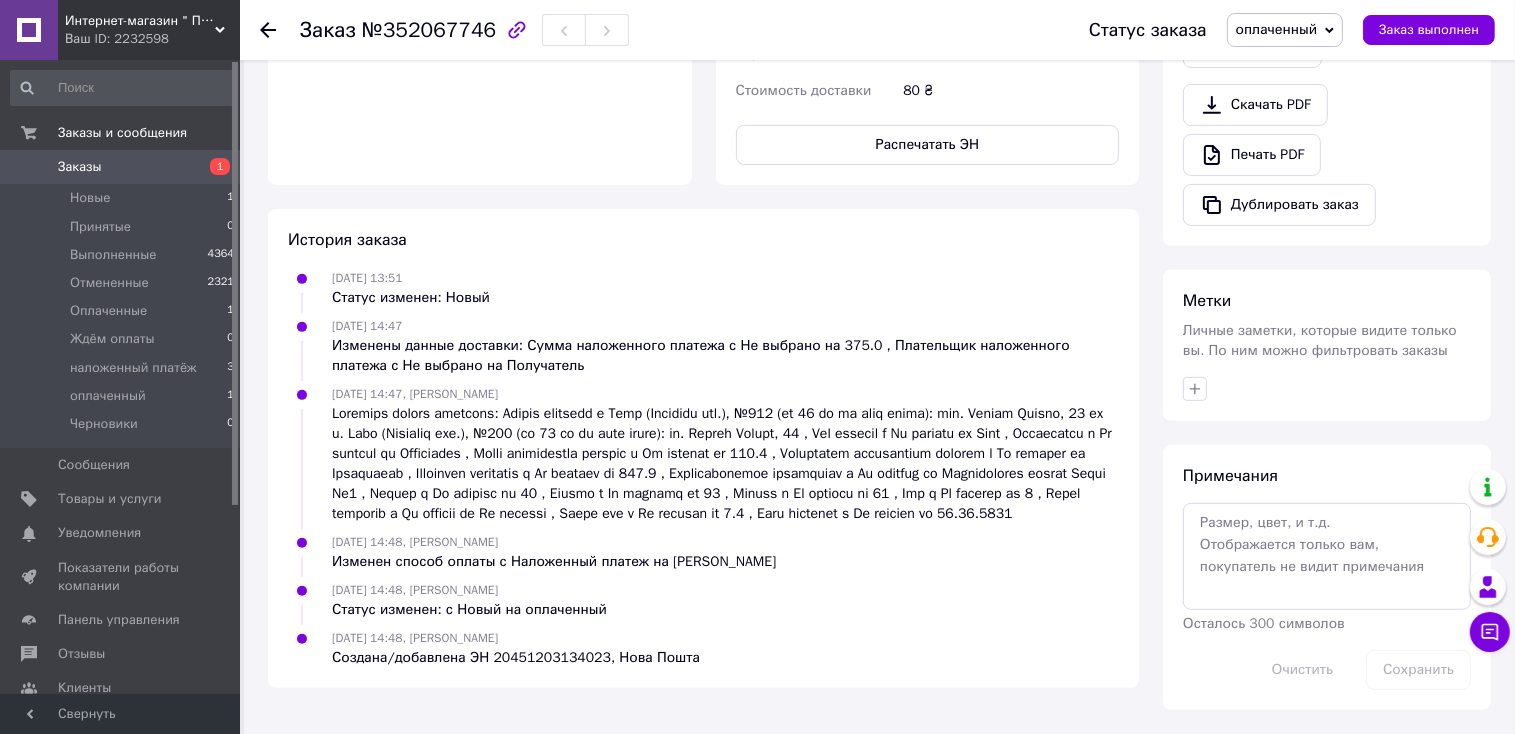 scroll, scrollTop: 730, scrollLeft: 0, axis: vertical 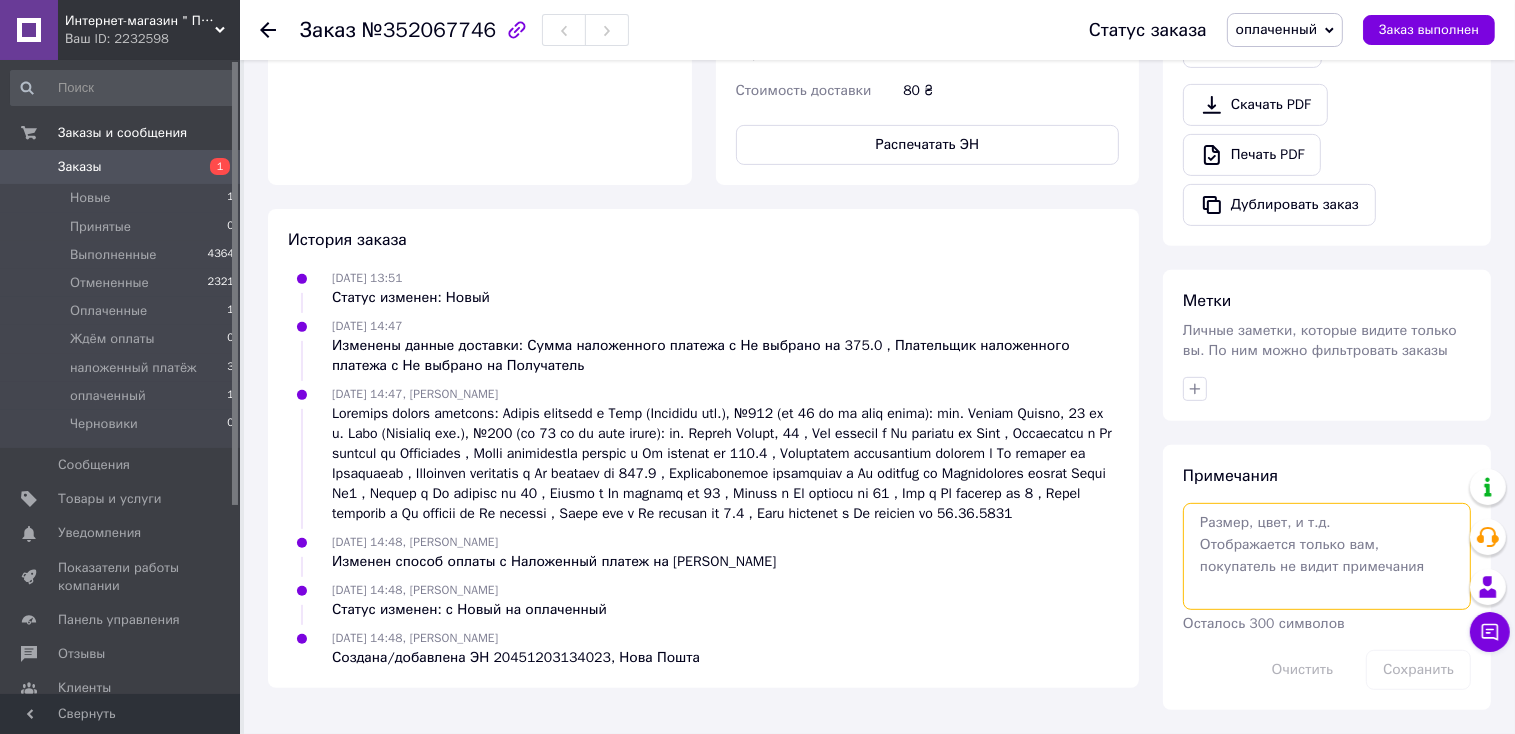 click at bounding box center [1327, 556] 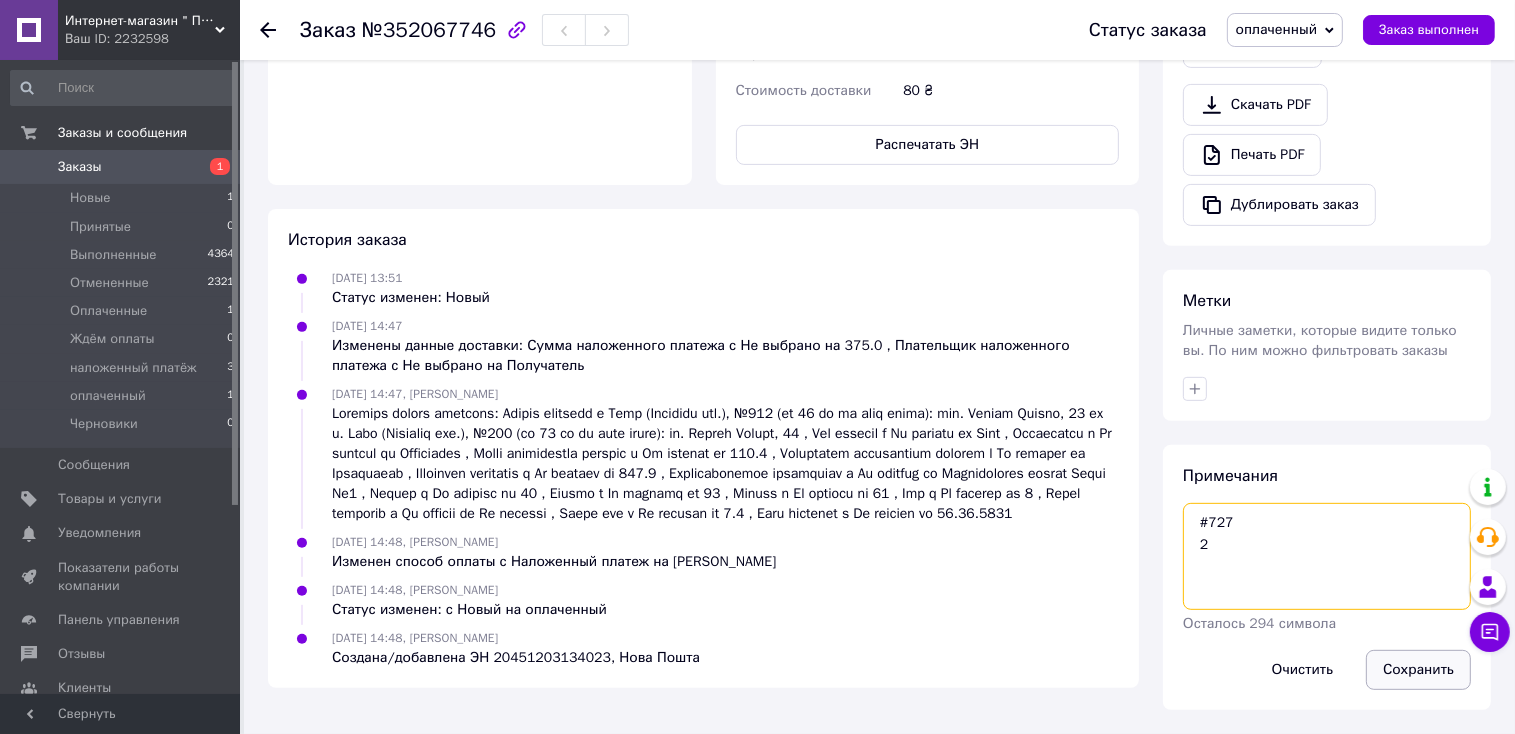 type on "#727
2" 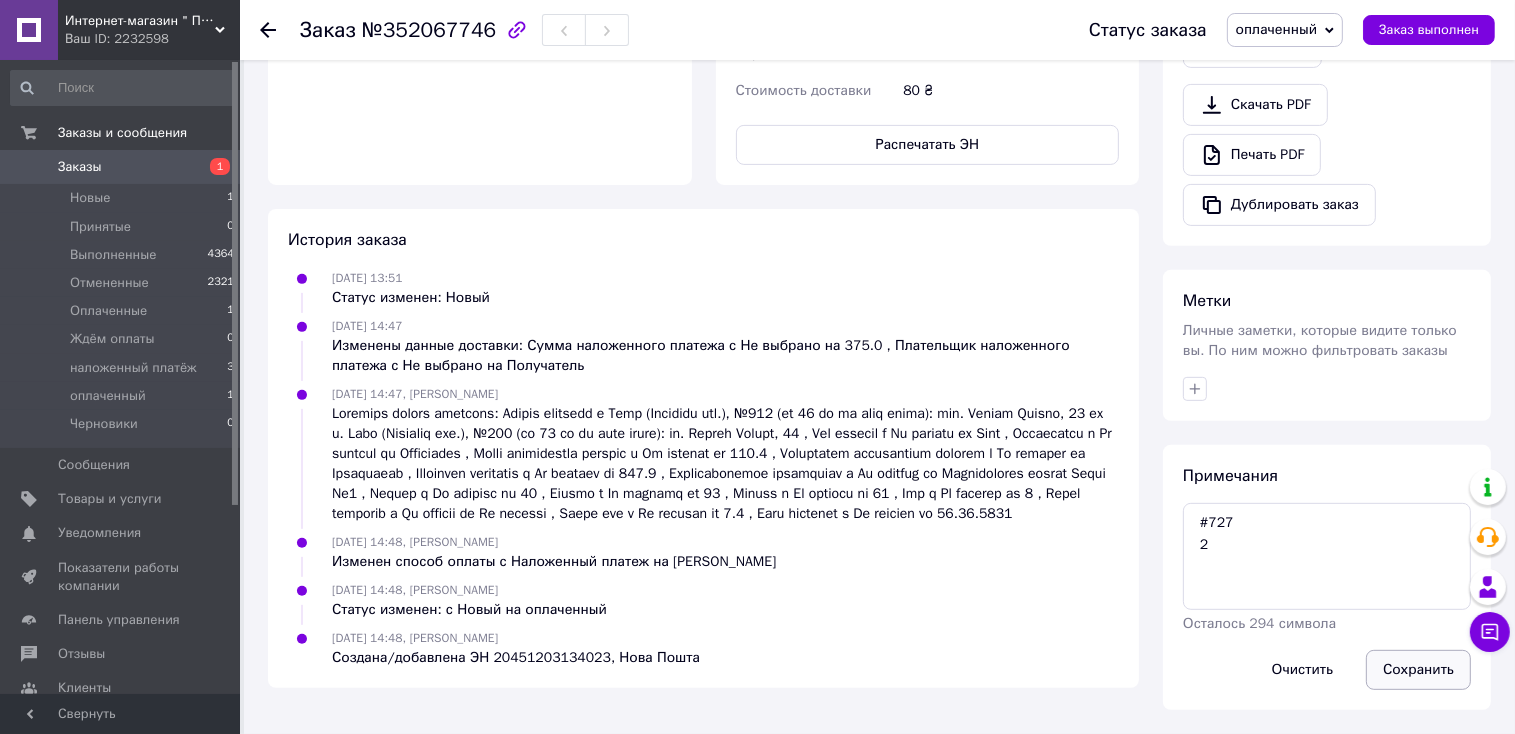 click on "Сохранить" at bounding box center (1418, 670) 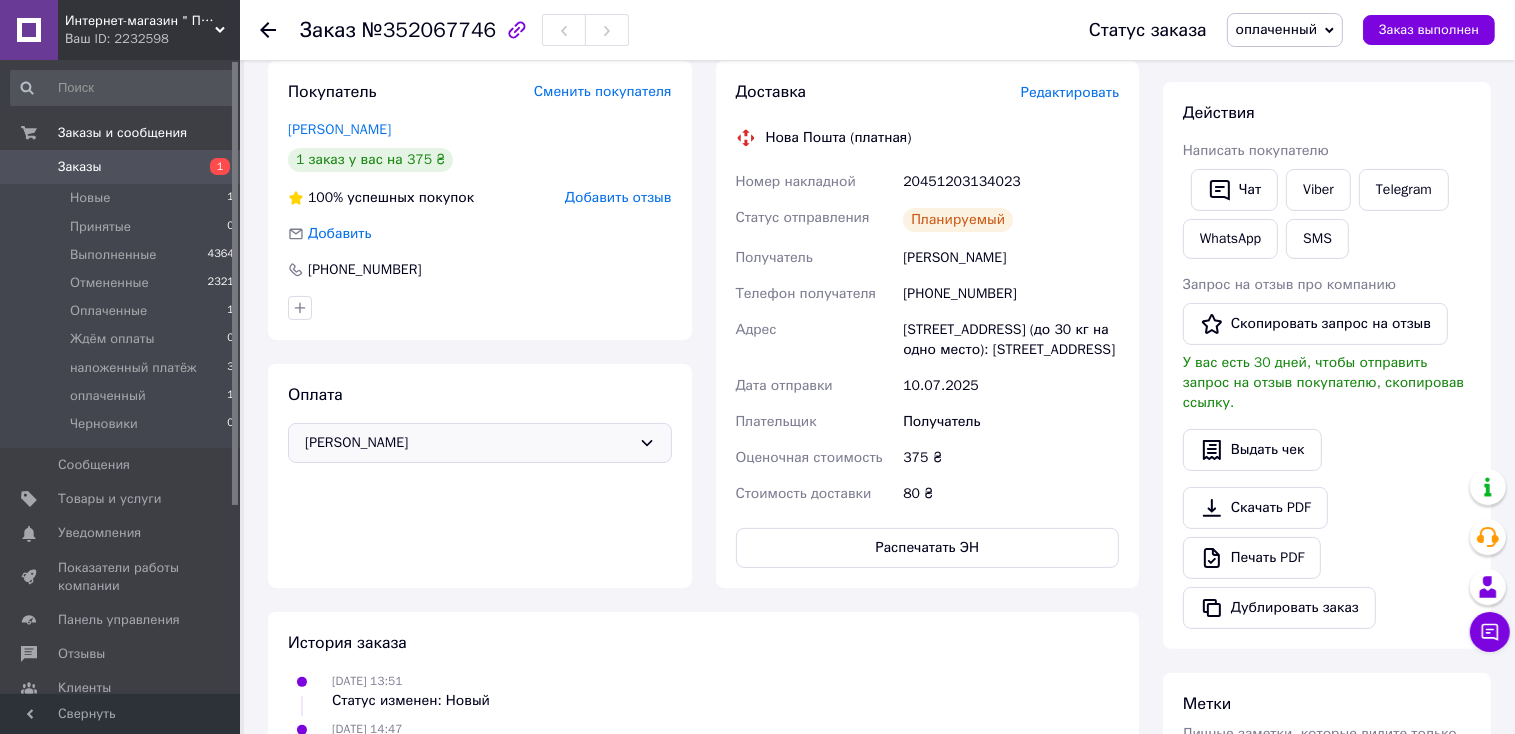 scroll, scrollTop: 309, scrollLeft: 0, axis: vertical 